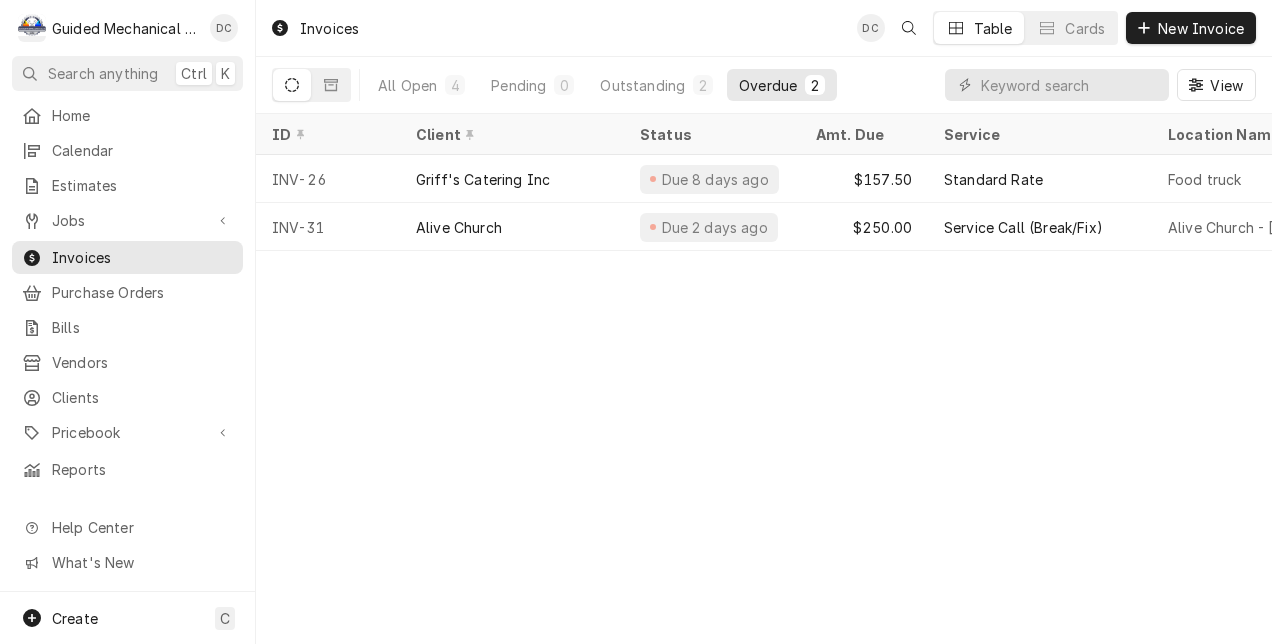 scroll, scrollTop: 0, scrollLeft: 0, axis: both 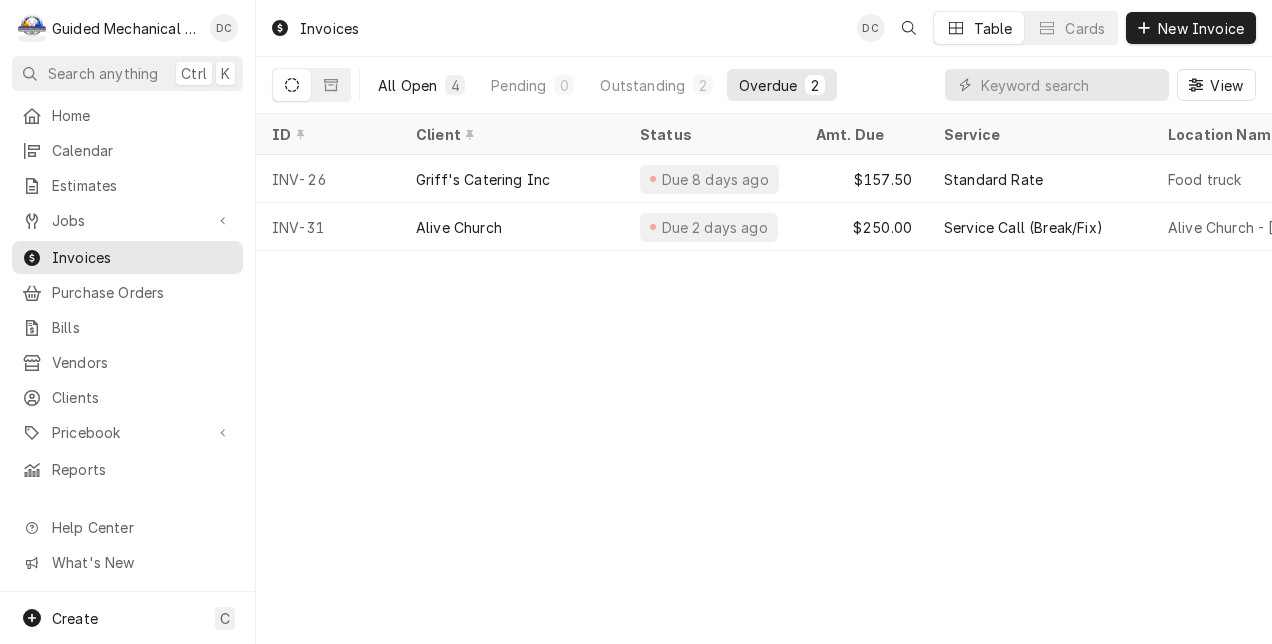 click on "All Open" at bounding box center (407, 85) 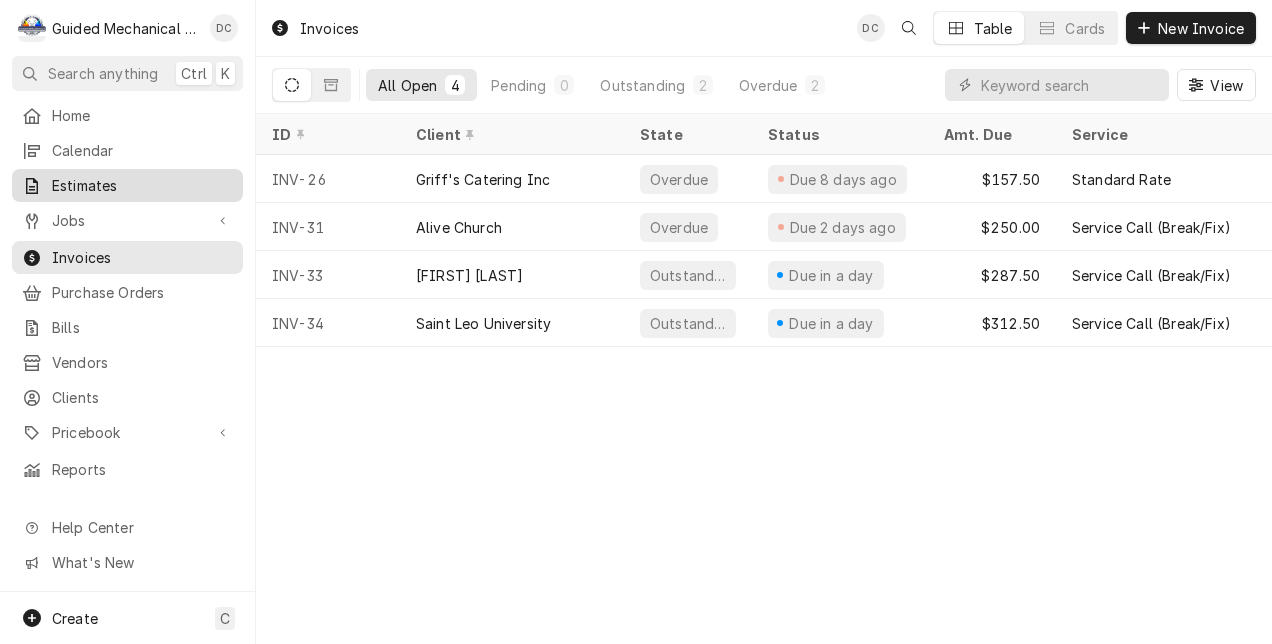 click on "Estimates" at bounding box center [142, 185] 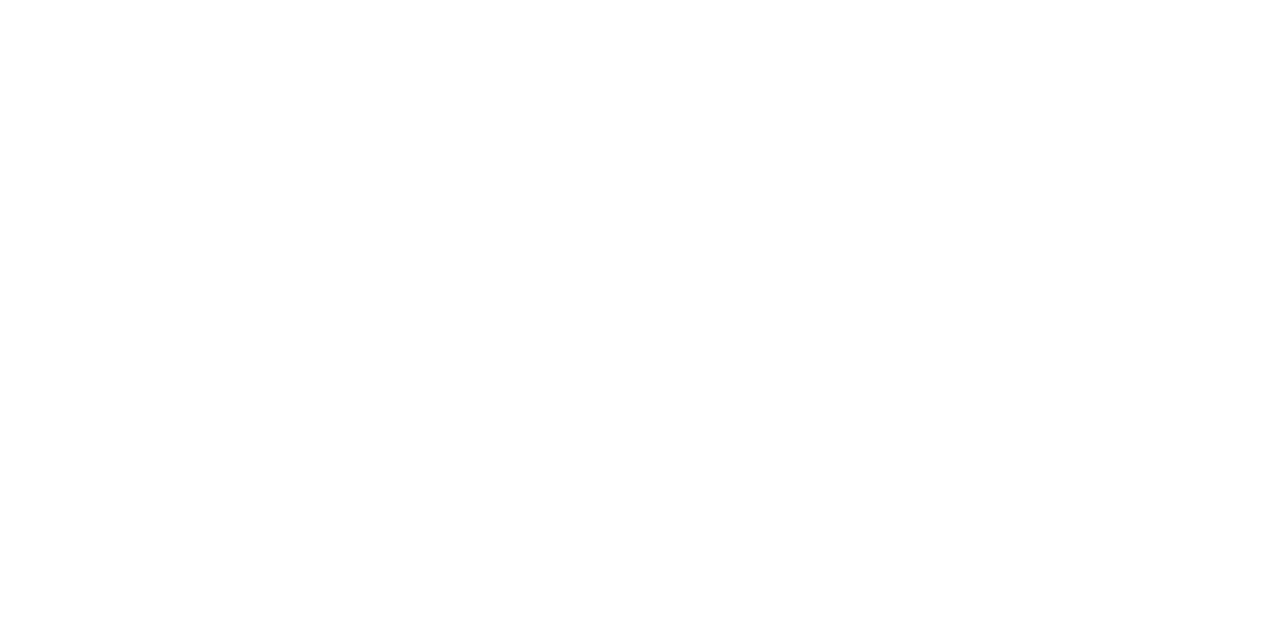 scroll, scrollTop: 0, scrollLeft: 0, axis: both 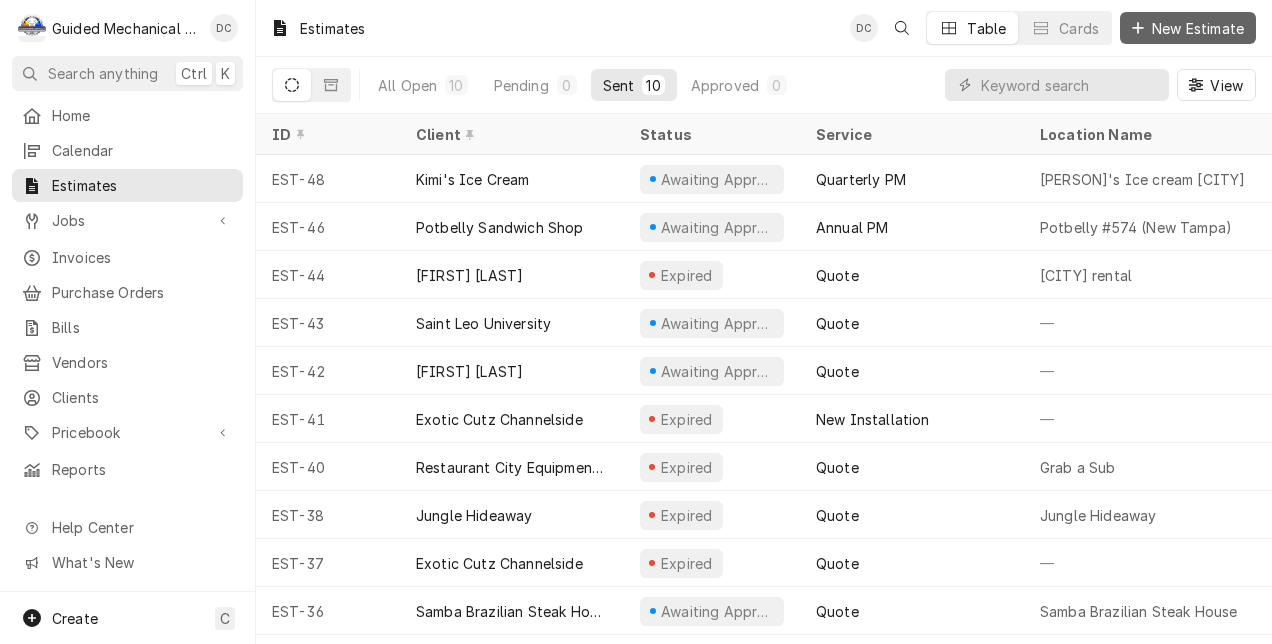 click on "New Estimate" at bounding box center [1198, 28] 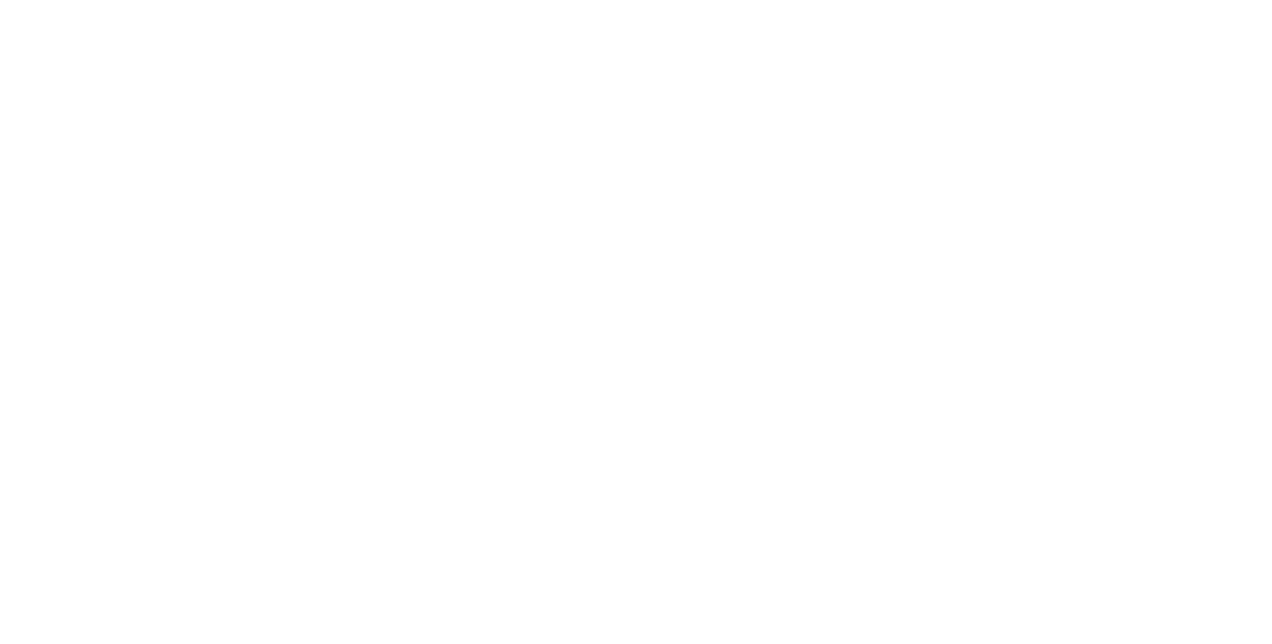 scroll, scrollTop: 0, scrollLeft: 0, axis: both 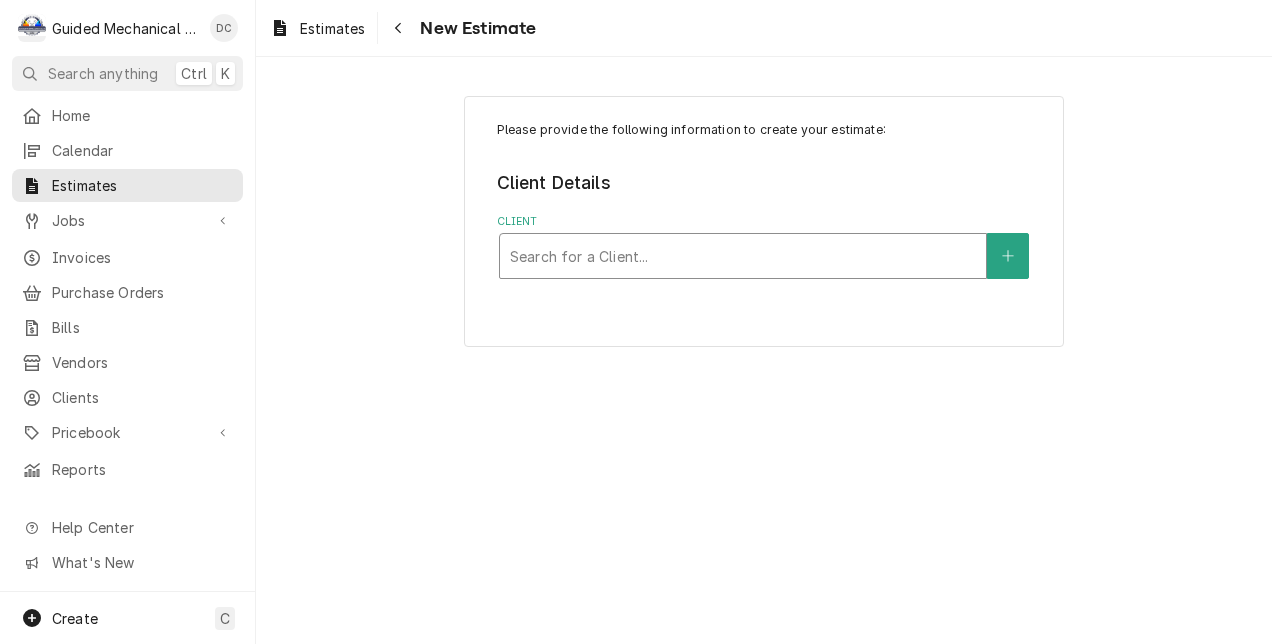 click at bounding box center (743, 256) 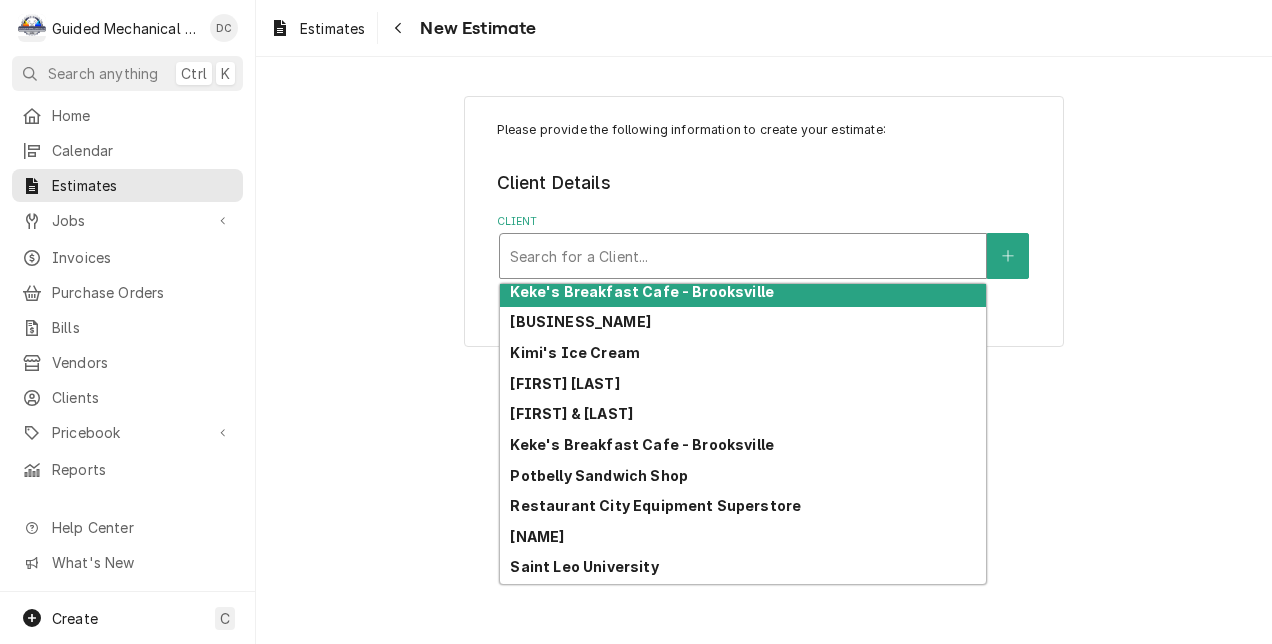 scroll, scrollTop: 500, scrollLeft: 0, axis: vertical 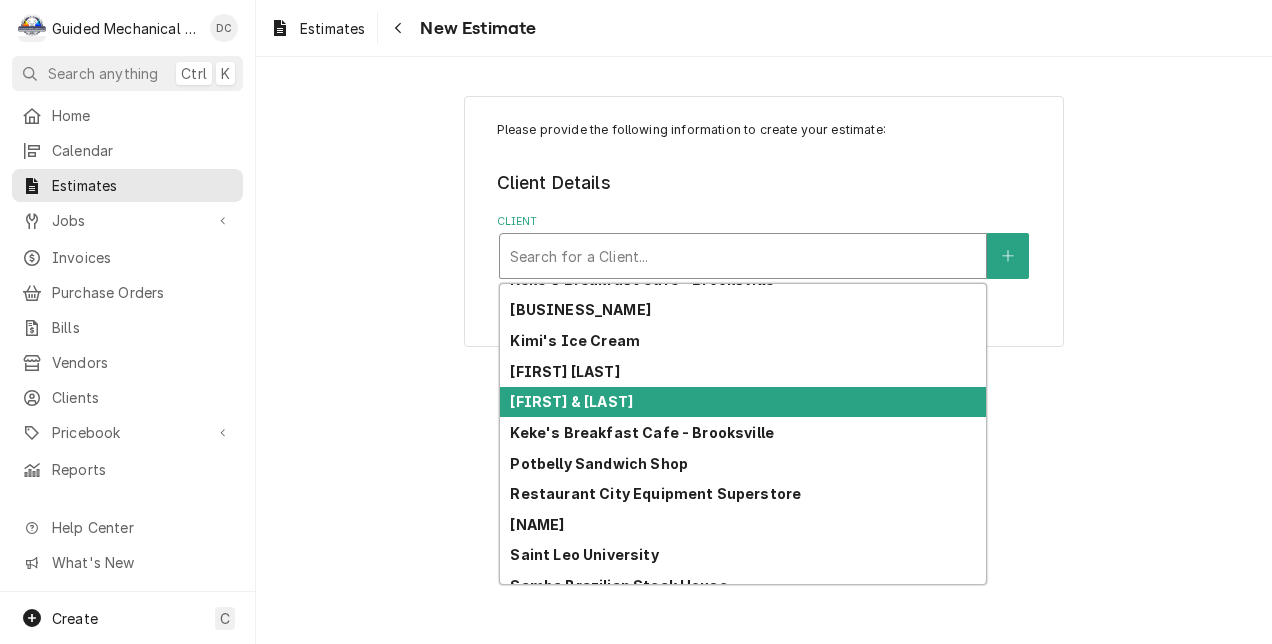 click on "[FIRST] & [LAST]" at bounding box center (571, 401) 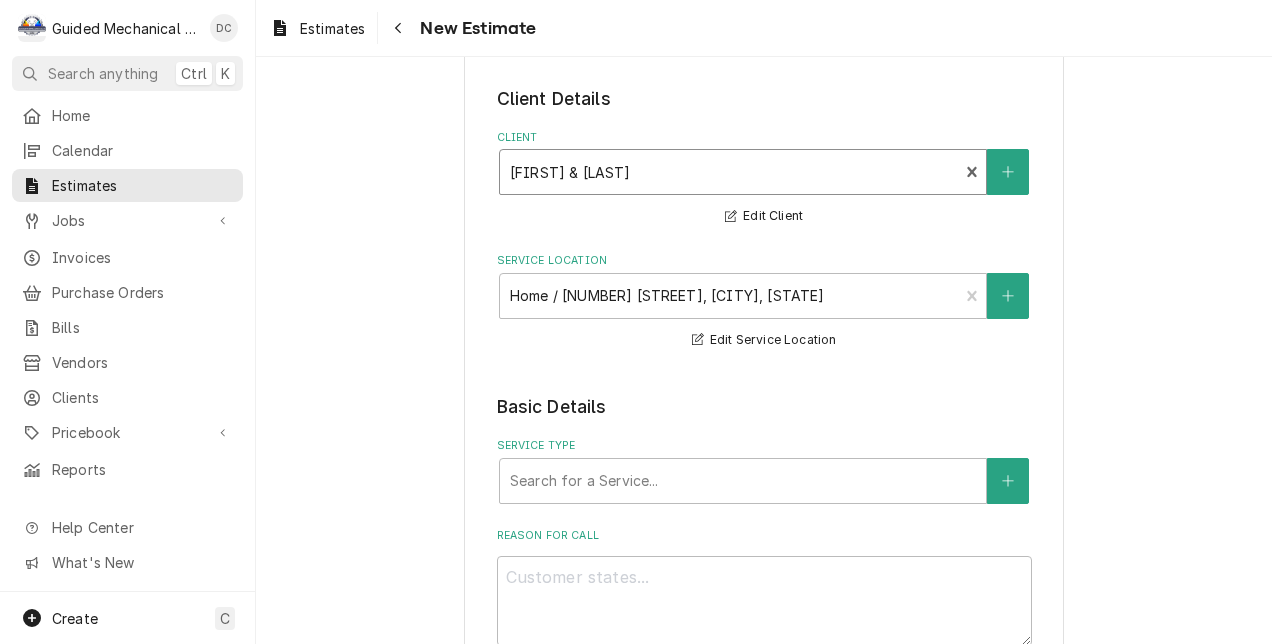 scroll, scrollTop: 200, scrollLeft: 0, axis: vertical 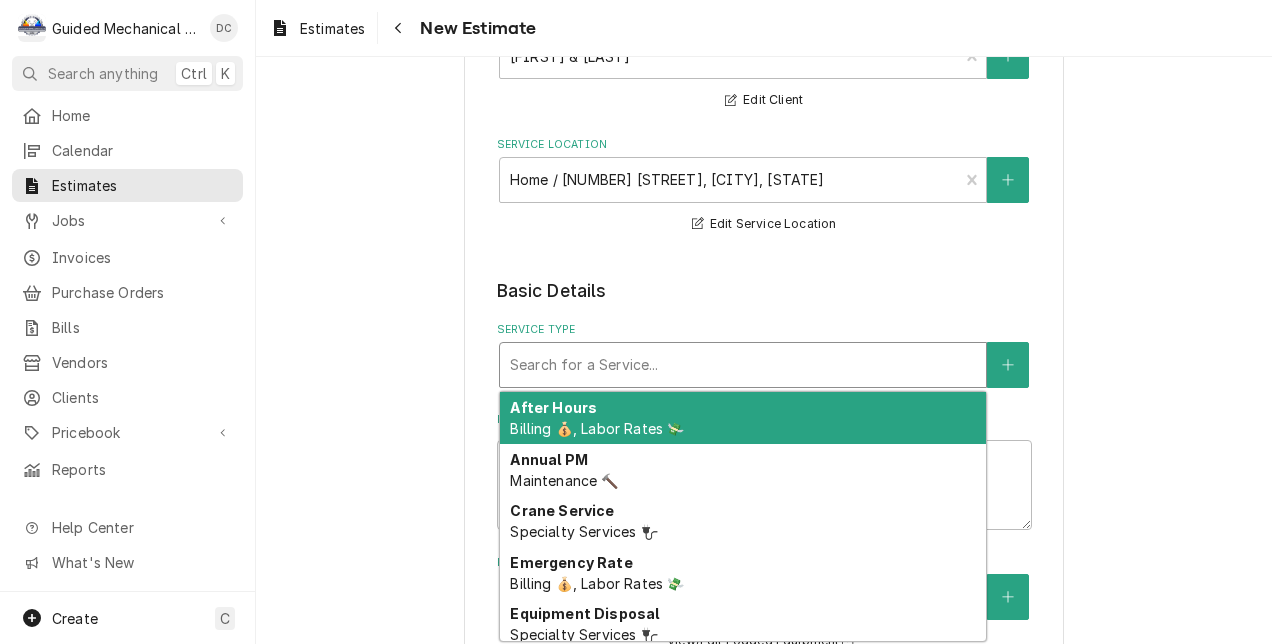click at bounding box center [743, 365] 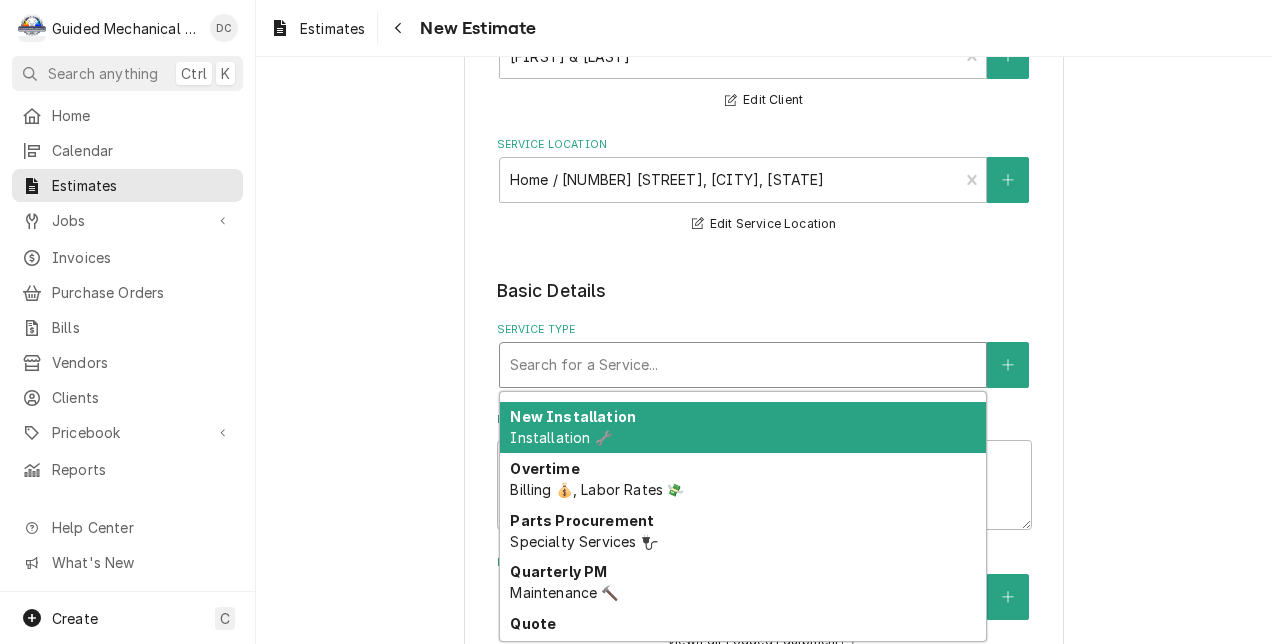 scroll, scrollTop: 667, scrollLeft: 0, axis: vertical 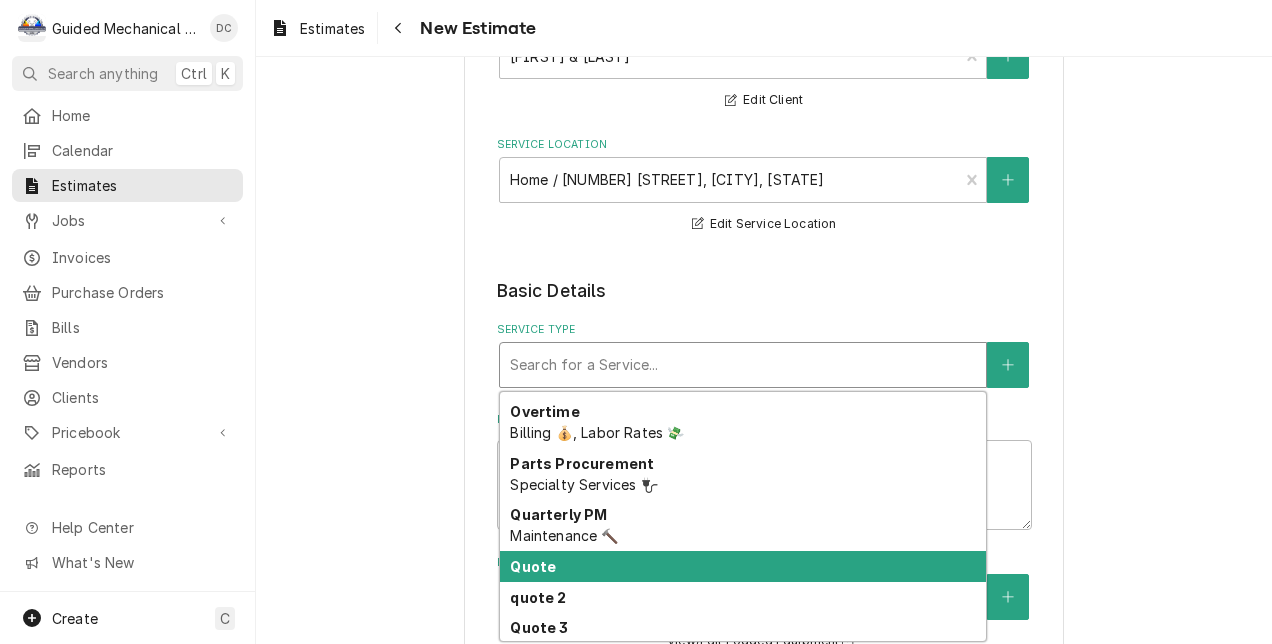 click on "Quote" at bounding box center (743, 566) 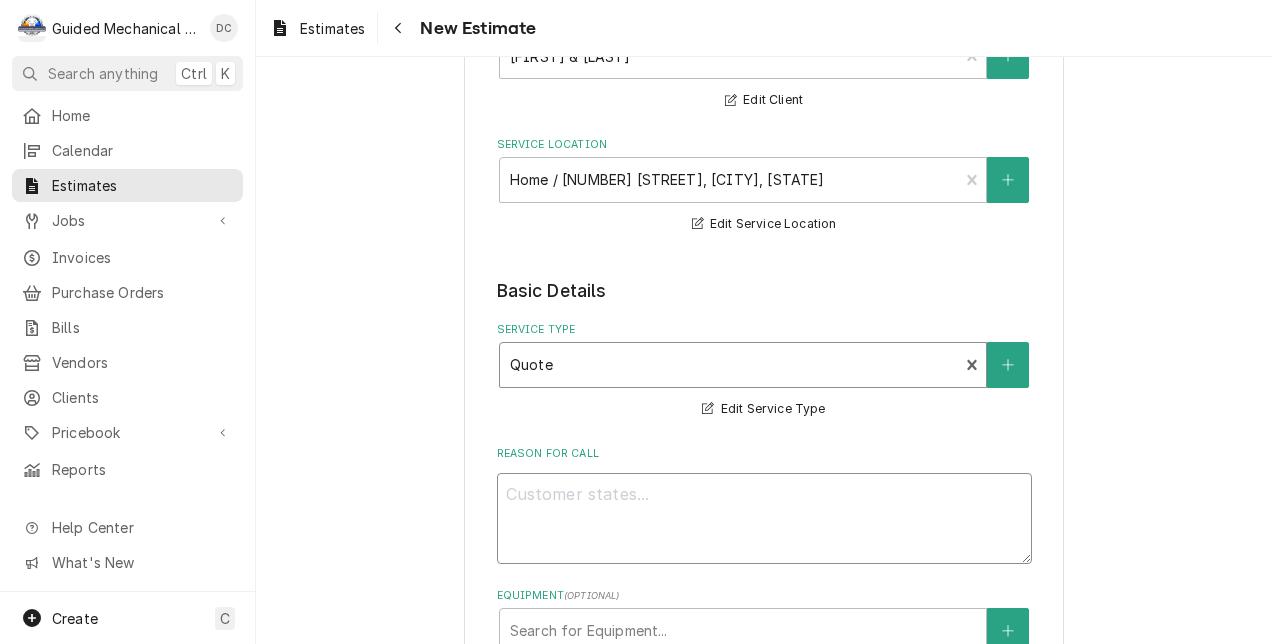click on "Reason For Call" at bounding box center (764, 518) 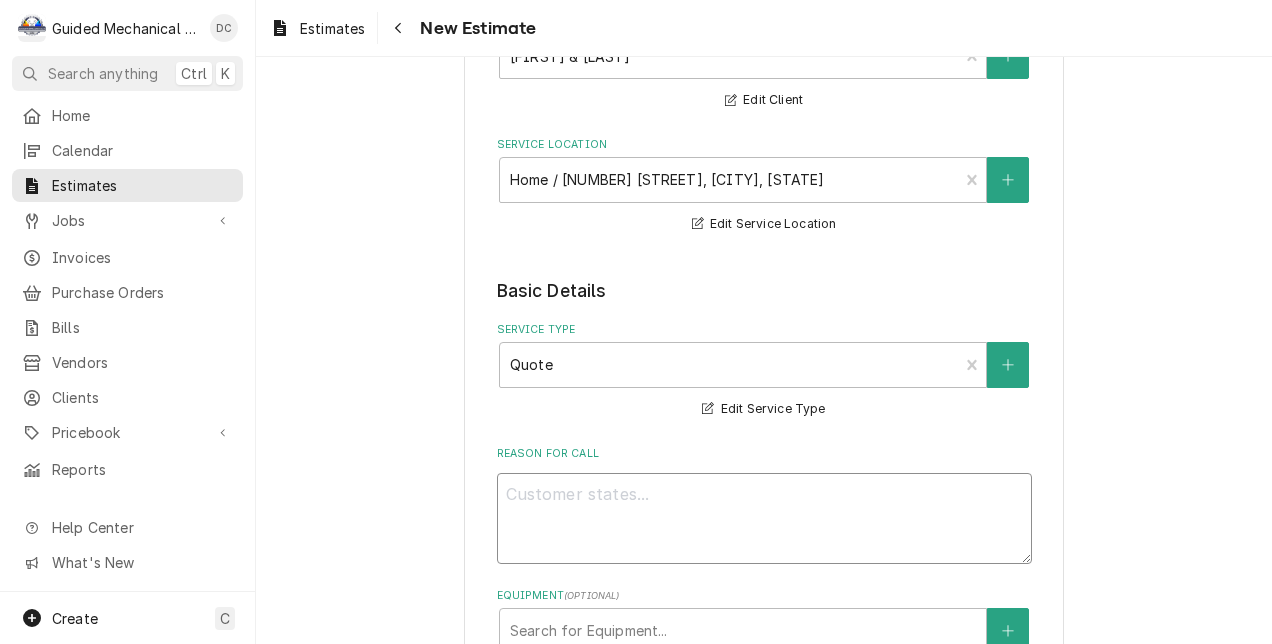 type on "x" 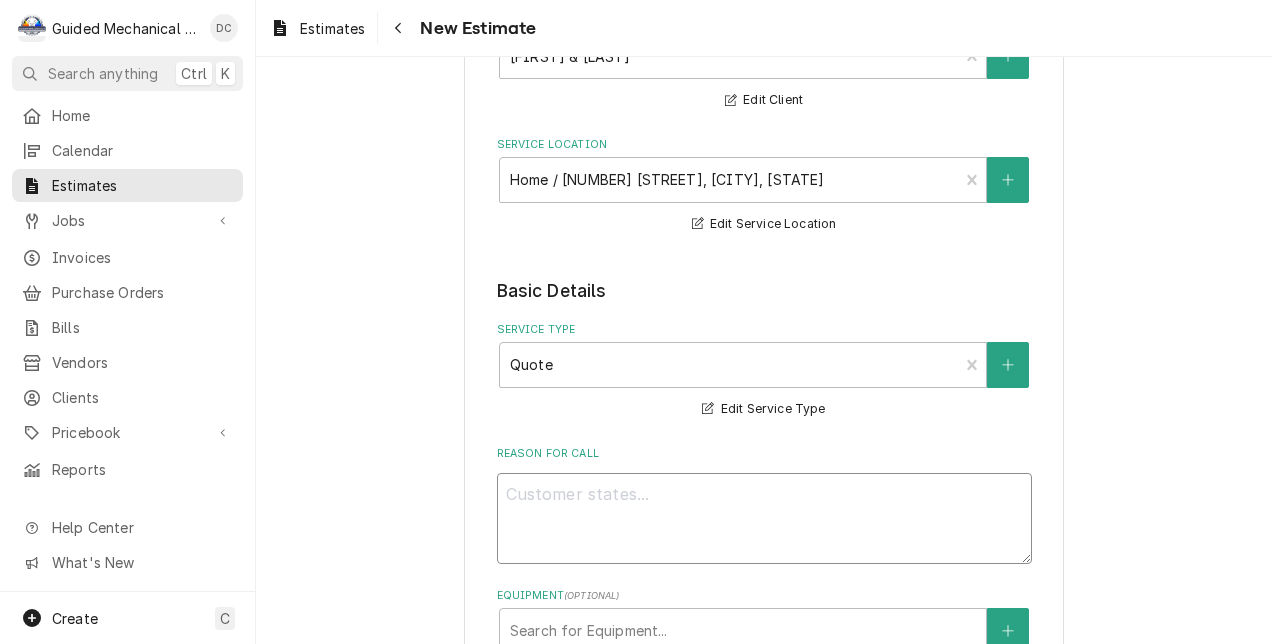 type on "n" 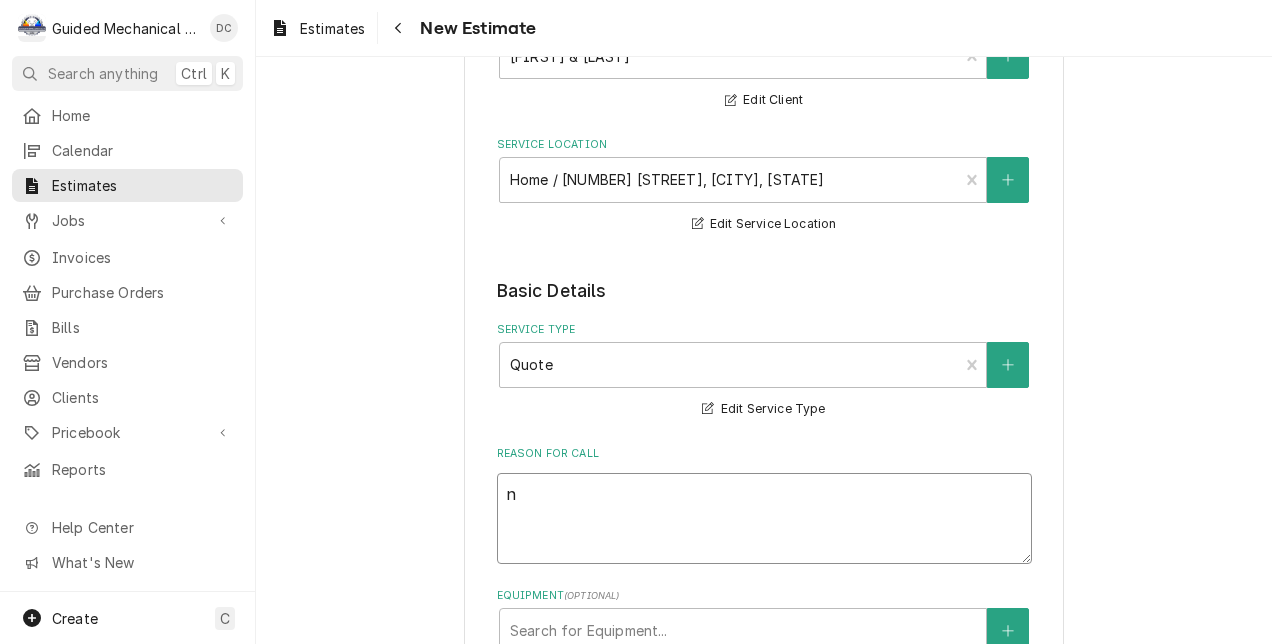 type on "x" 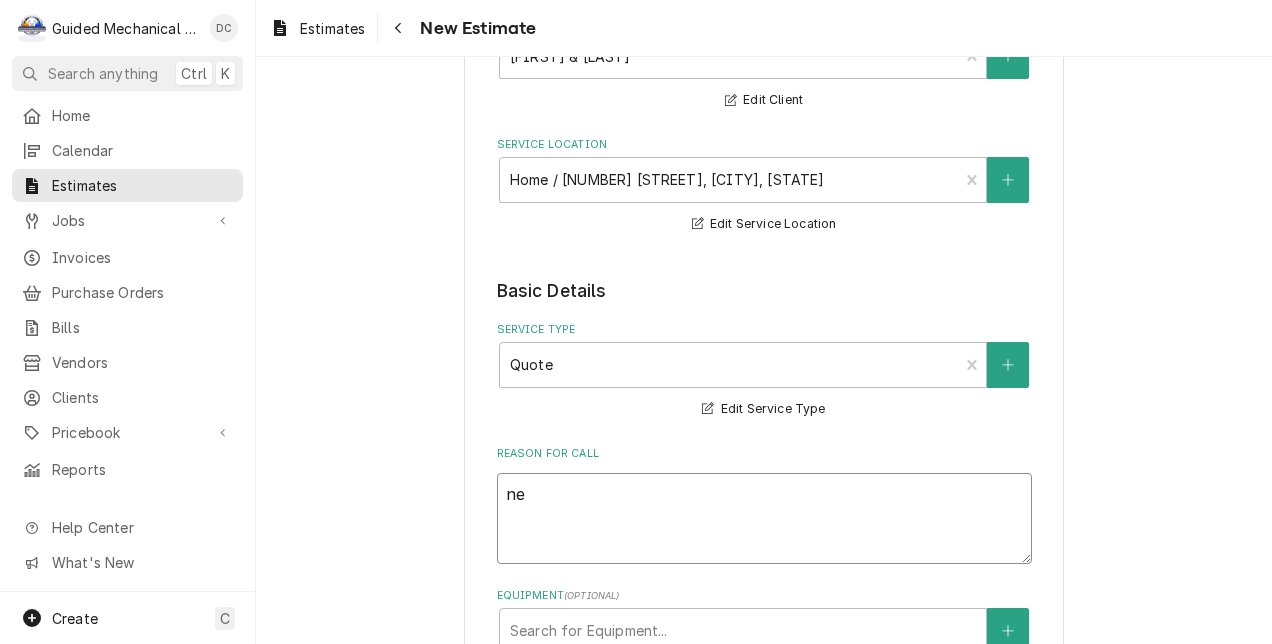 type on "x" 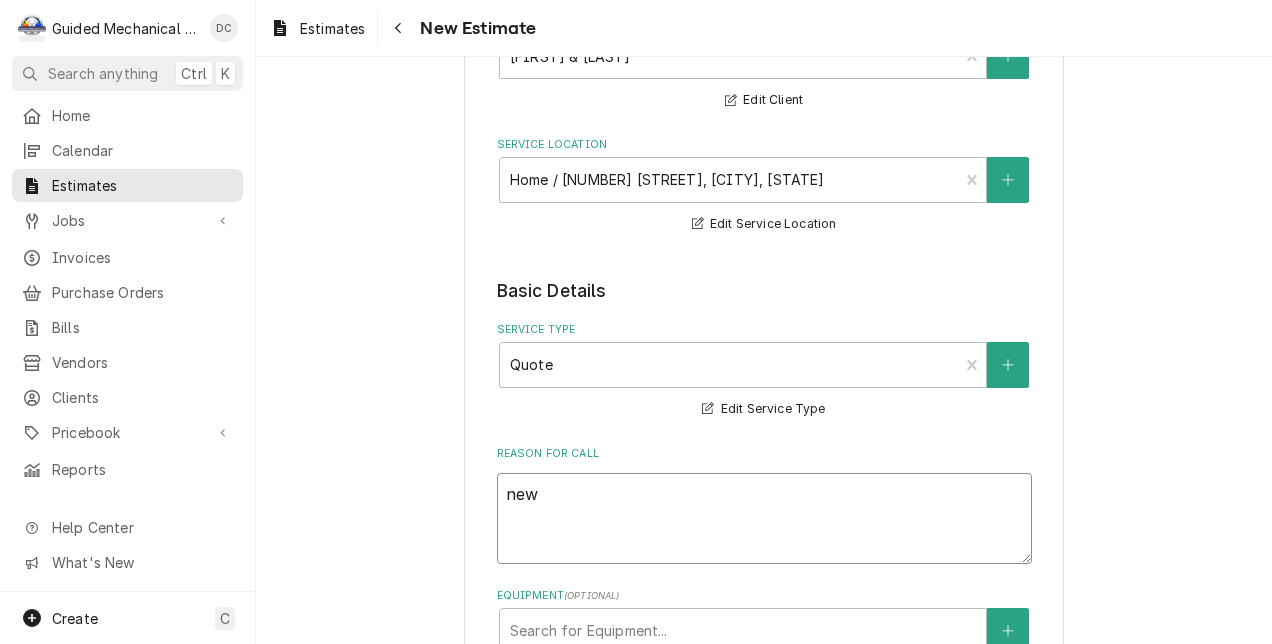 type on "x" 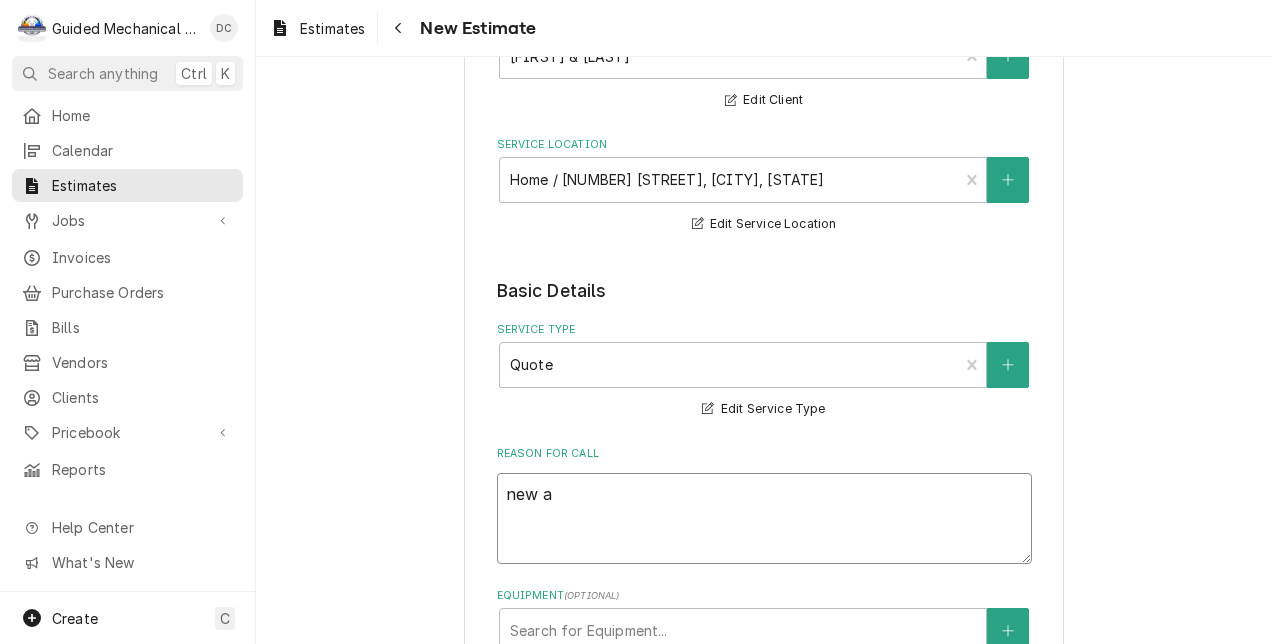 type on "x" 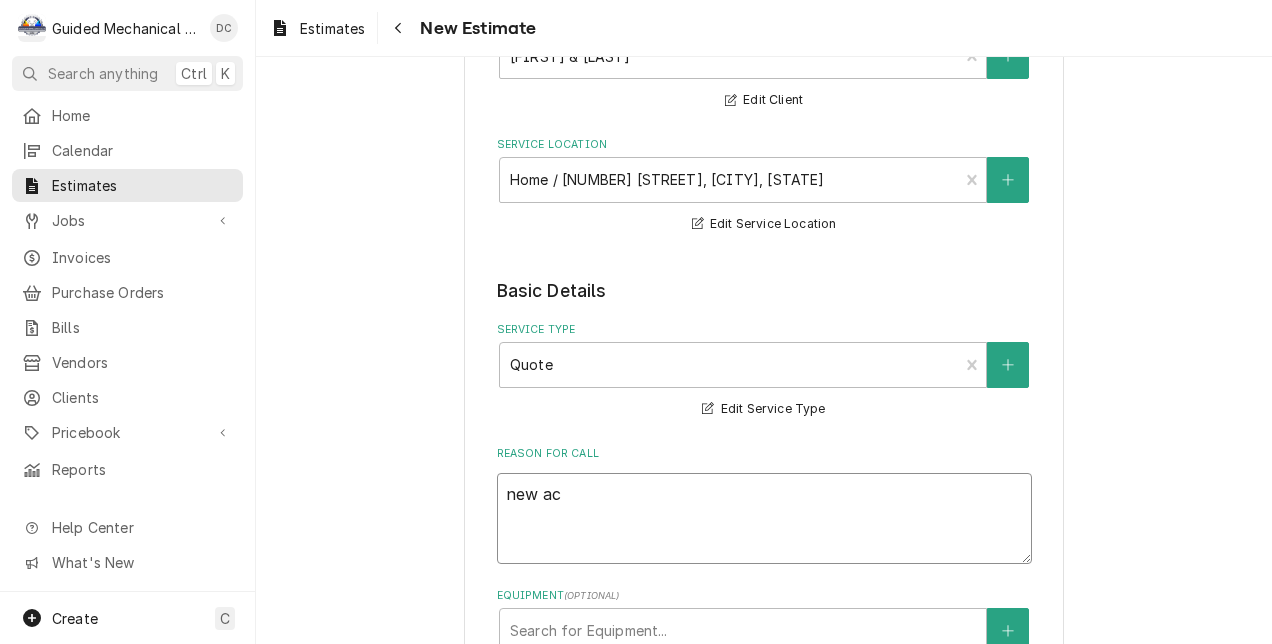 type on "x" 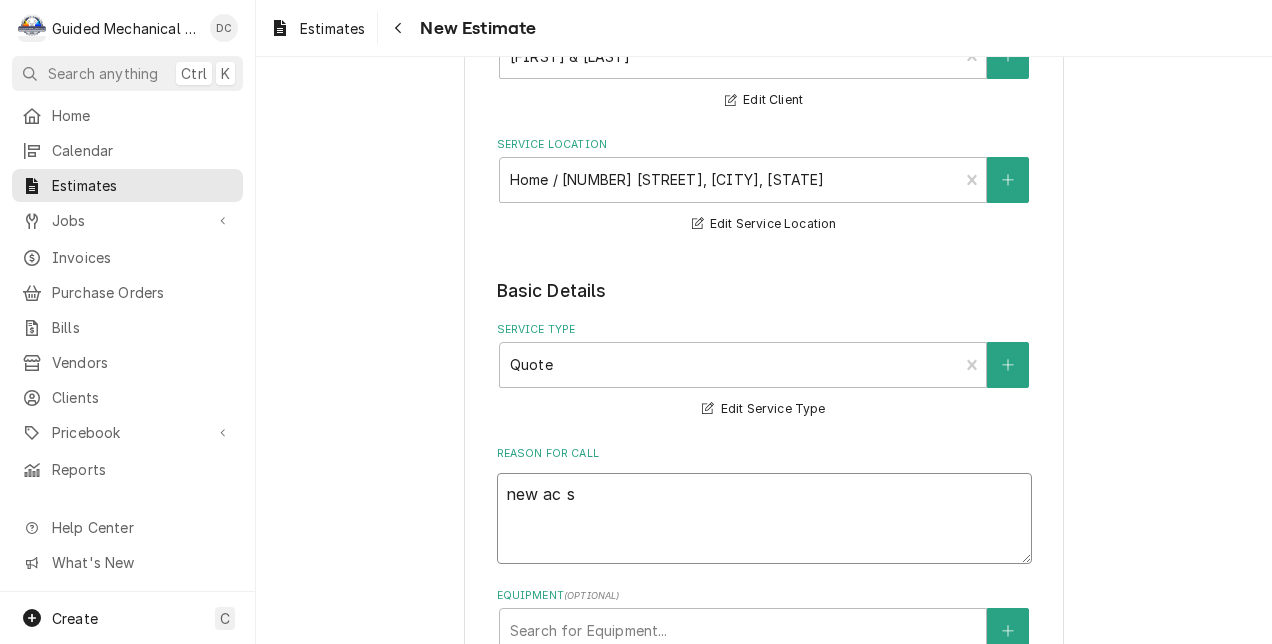 type on "x" 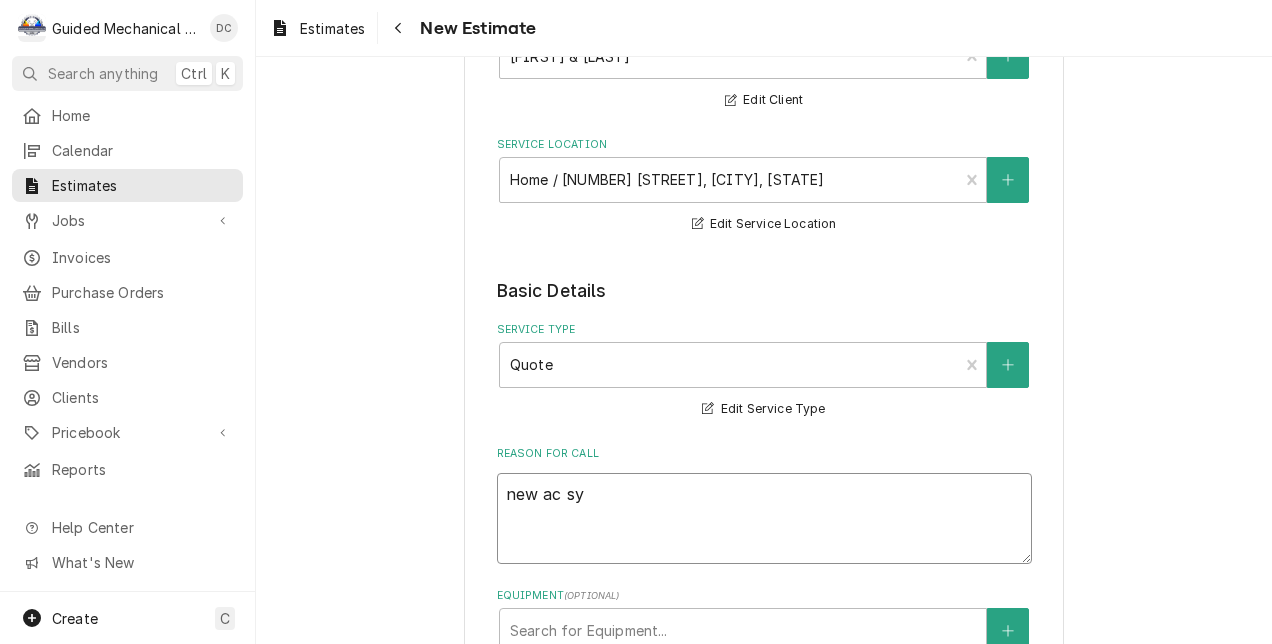 type on "x" 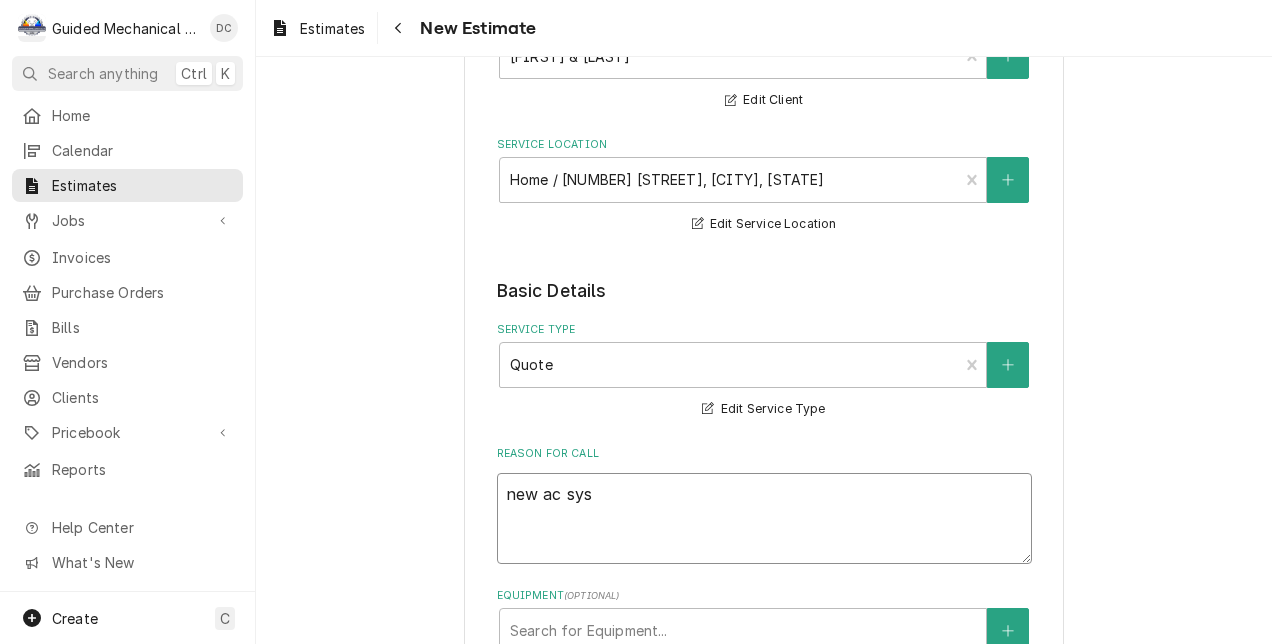 type on "x" 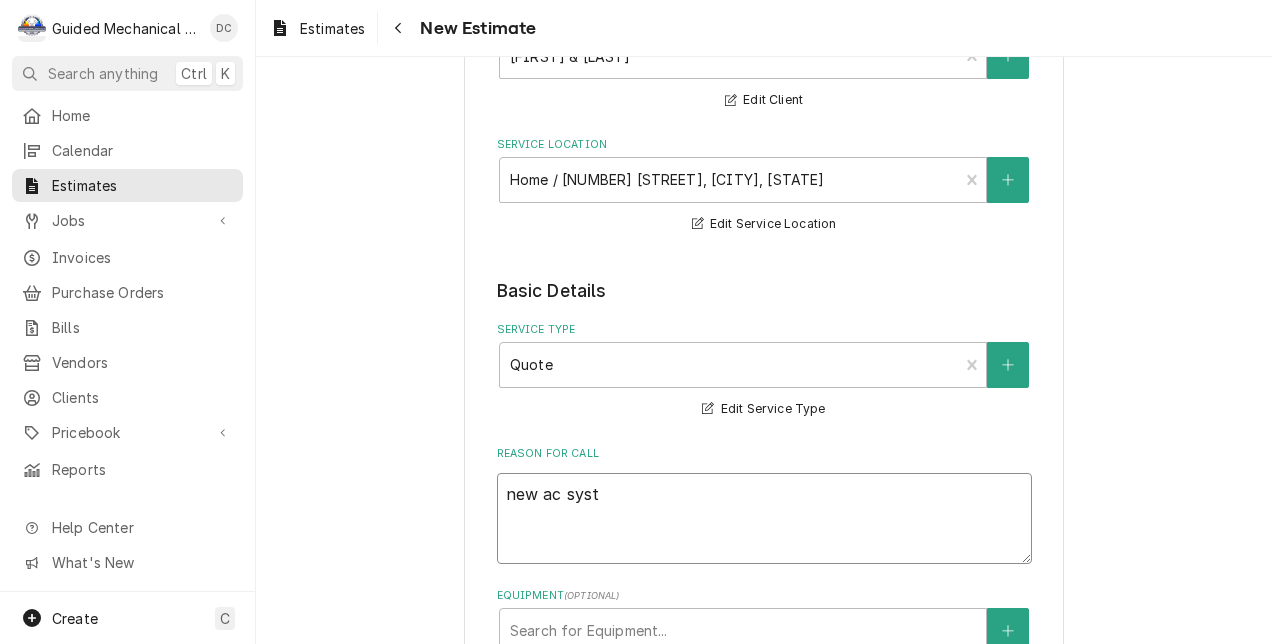 type on "x" 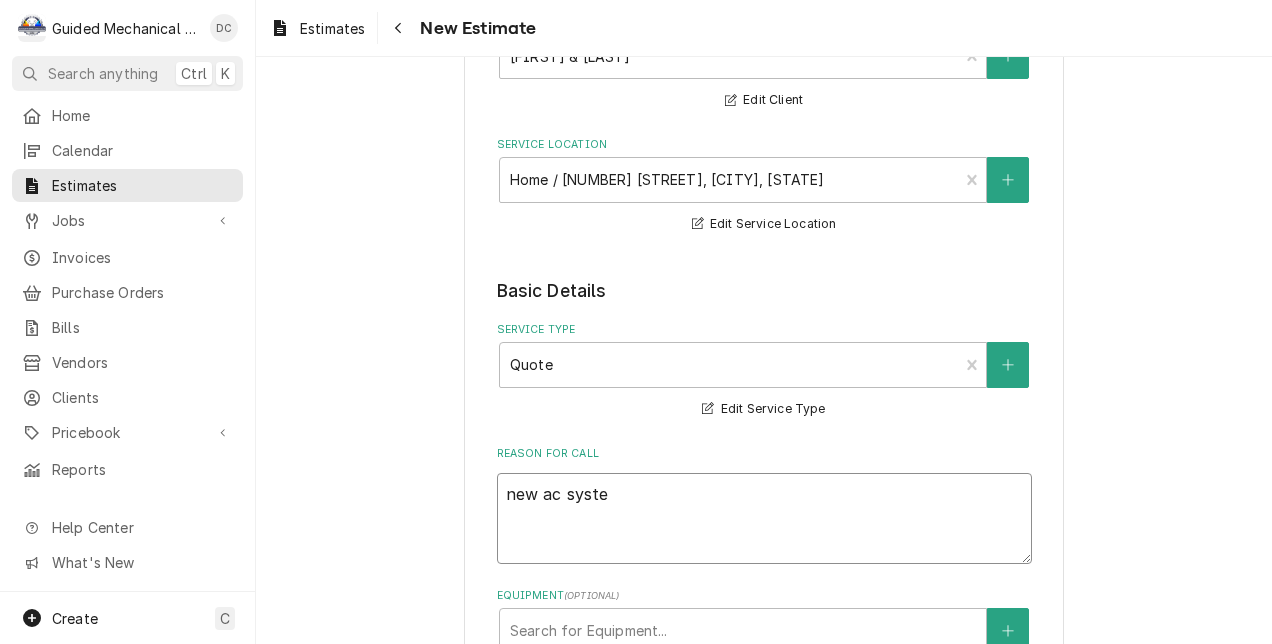 type on "x" 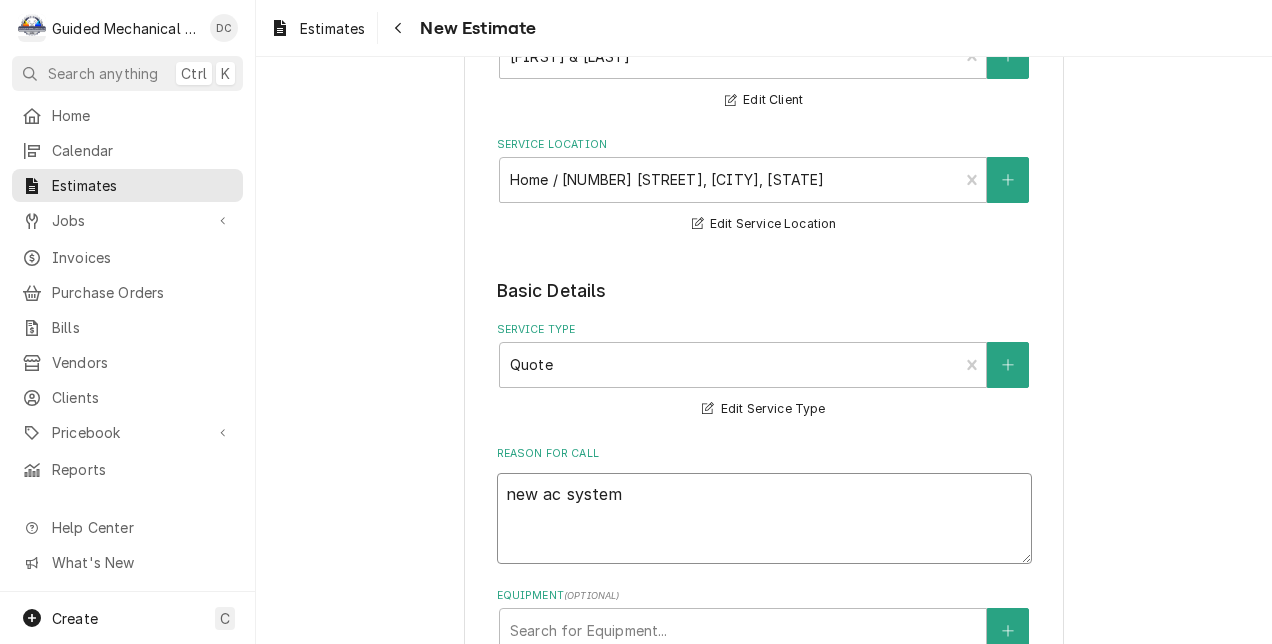 type on "x" 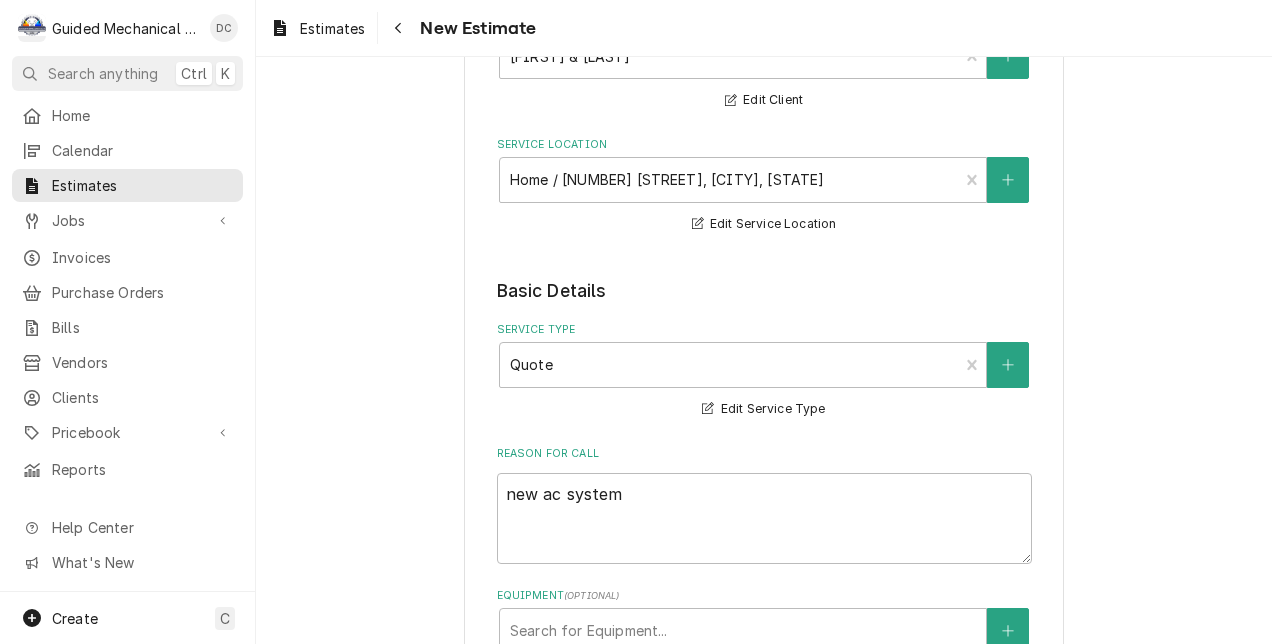 drag, startPoint x: 715, startPoint y: 444, endPoint x: 1108, endPoint y: 400, distance: 395.45544 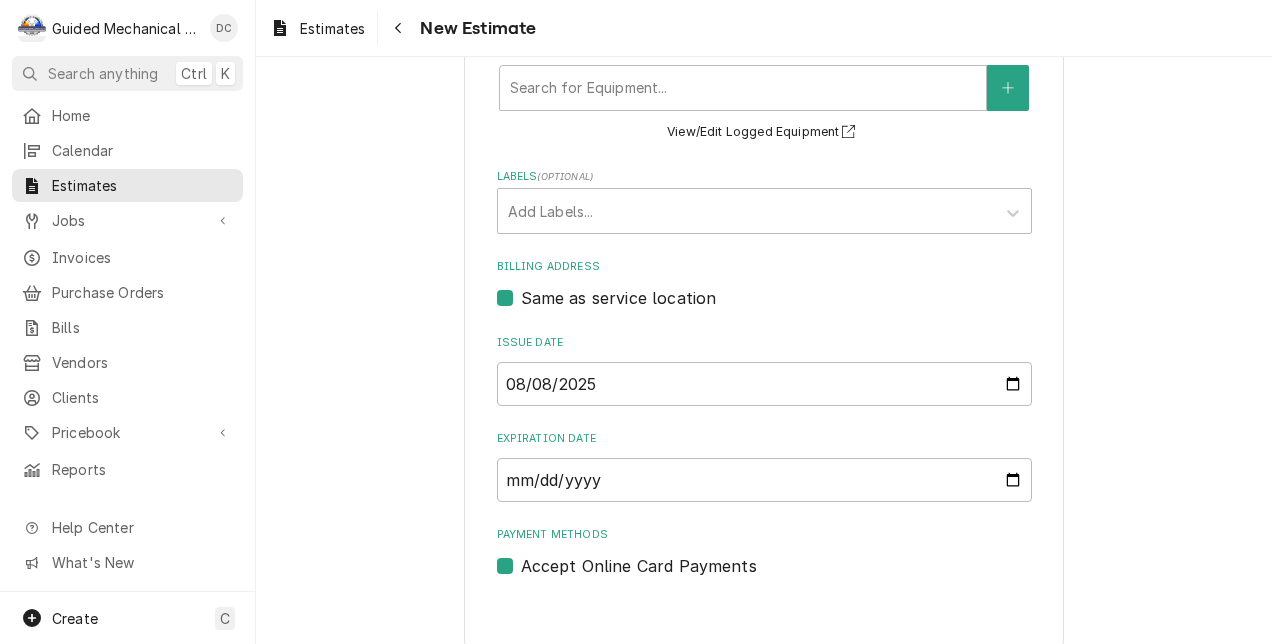 scroll, scrollTop: 764, scrollLeft: 0, axis: vertical 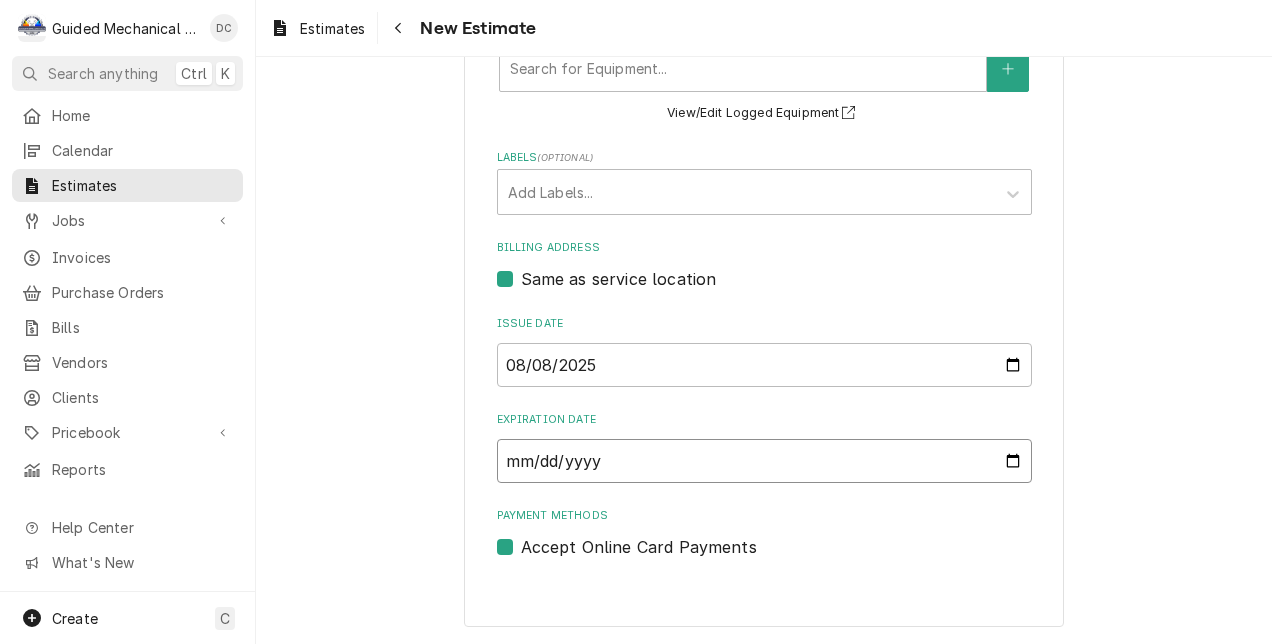 click on "Expiration Date" at bounding box center [764, 461] 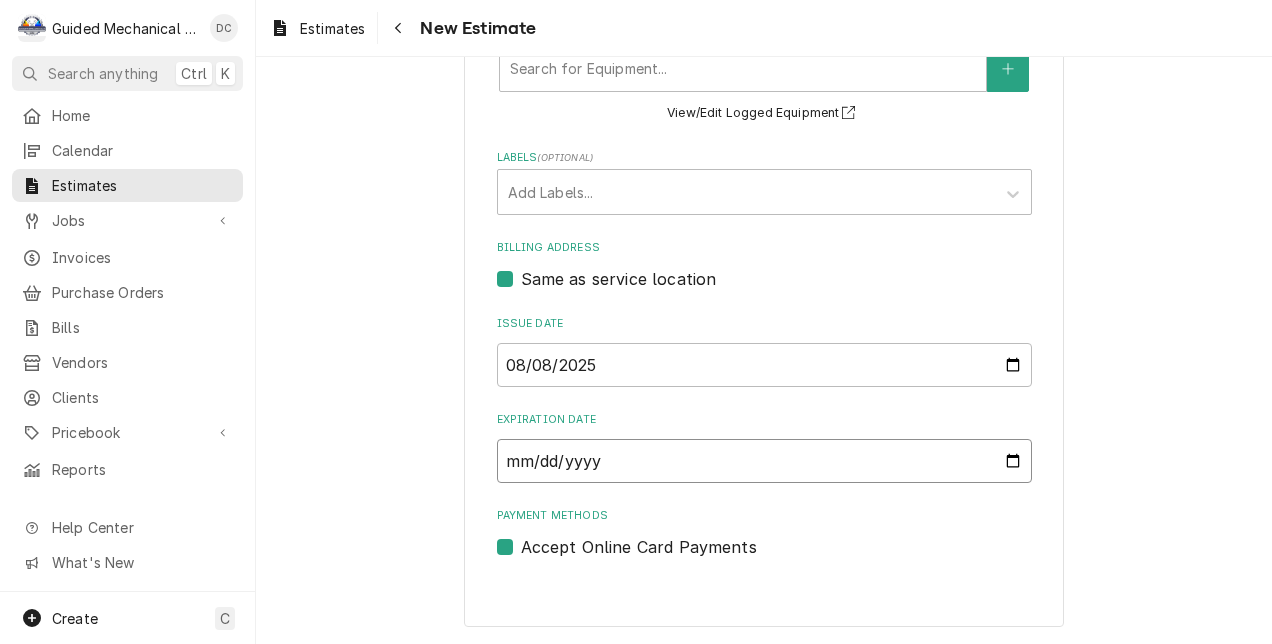 click on "Expiration Date" at bounding box center (764, 461) 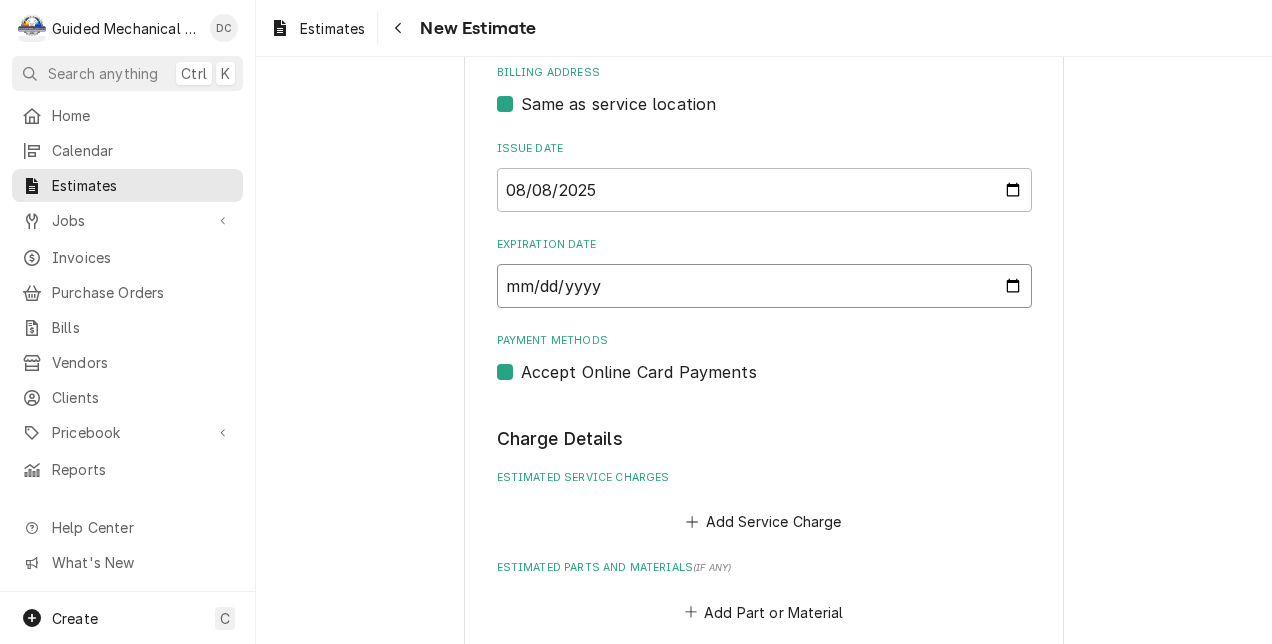scroll, scrollTop: 964, scrollLeft: 0, axis: vertical 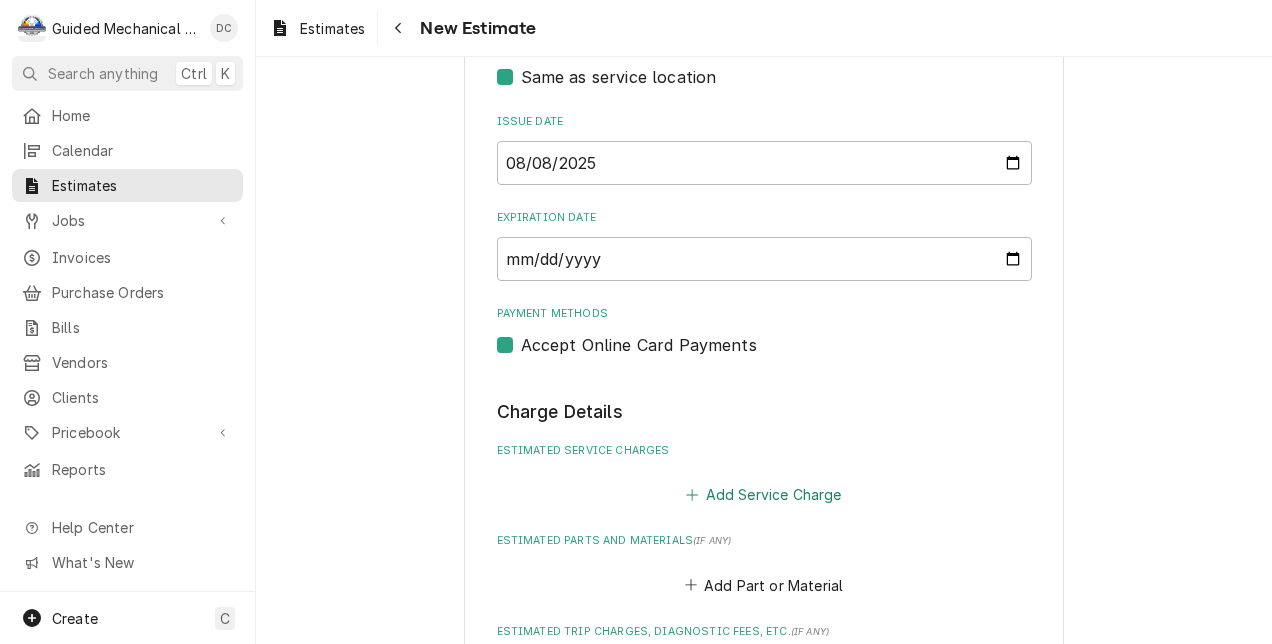 click on "Add Service Charge" at bounding box center [764, 495] 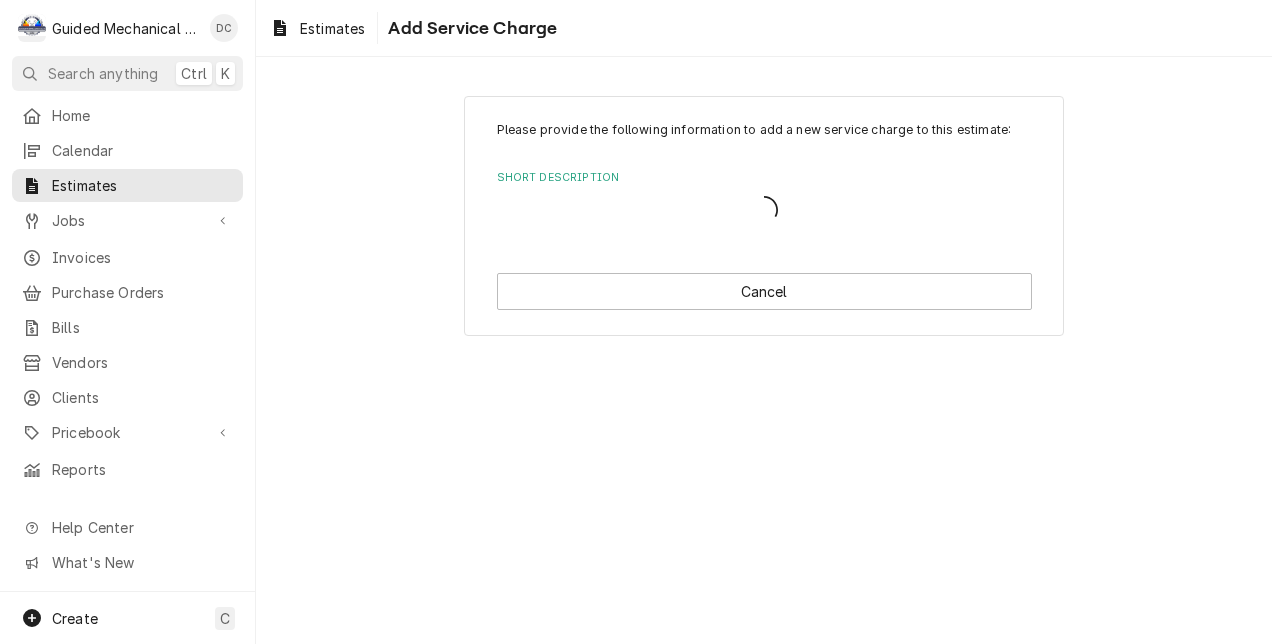 scroll, scrollTop: 0, scrollLeft: 0, axis: both 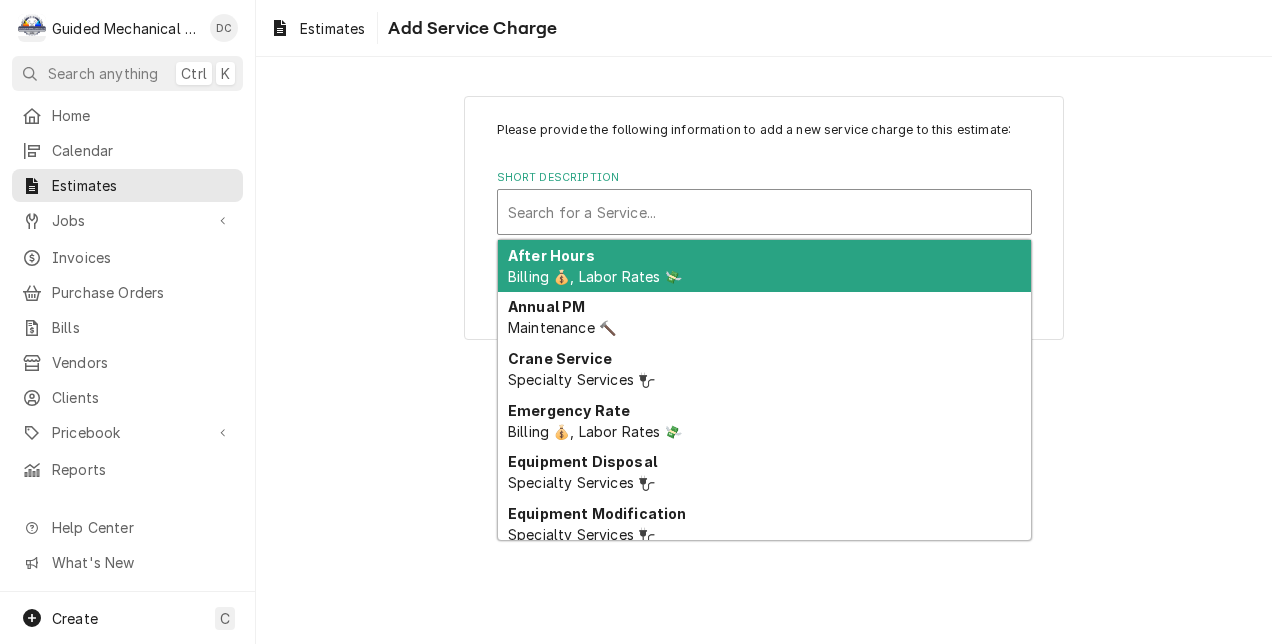 click at bounding box center [764, 212] 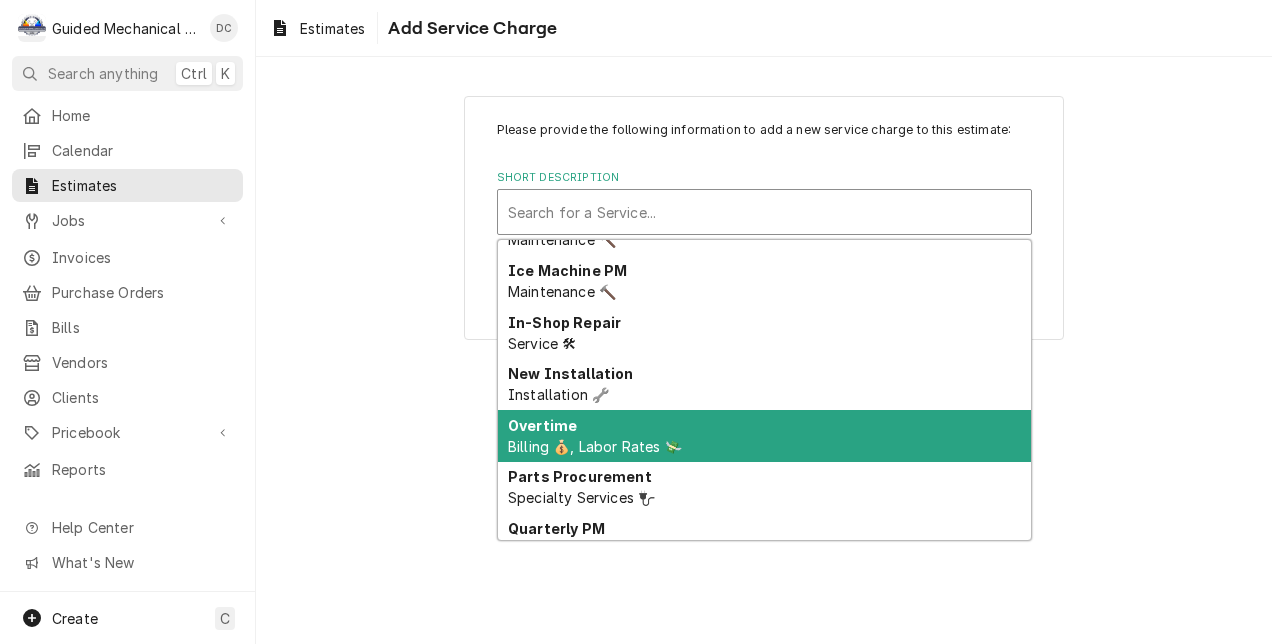 scroll, scrollTop: 616, scrollLeft: 0, axis: vertical 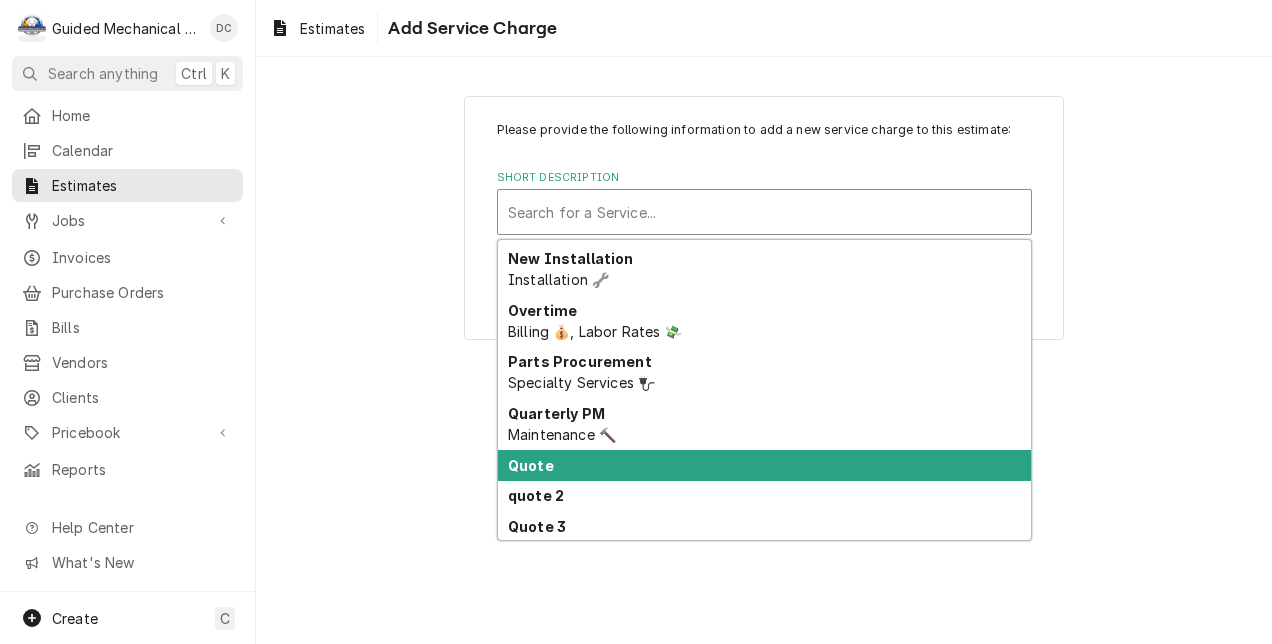 click on "Quote" at bounding box center (764, 465) 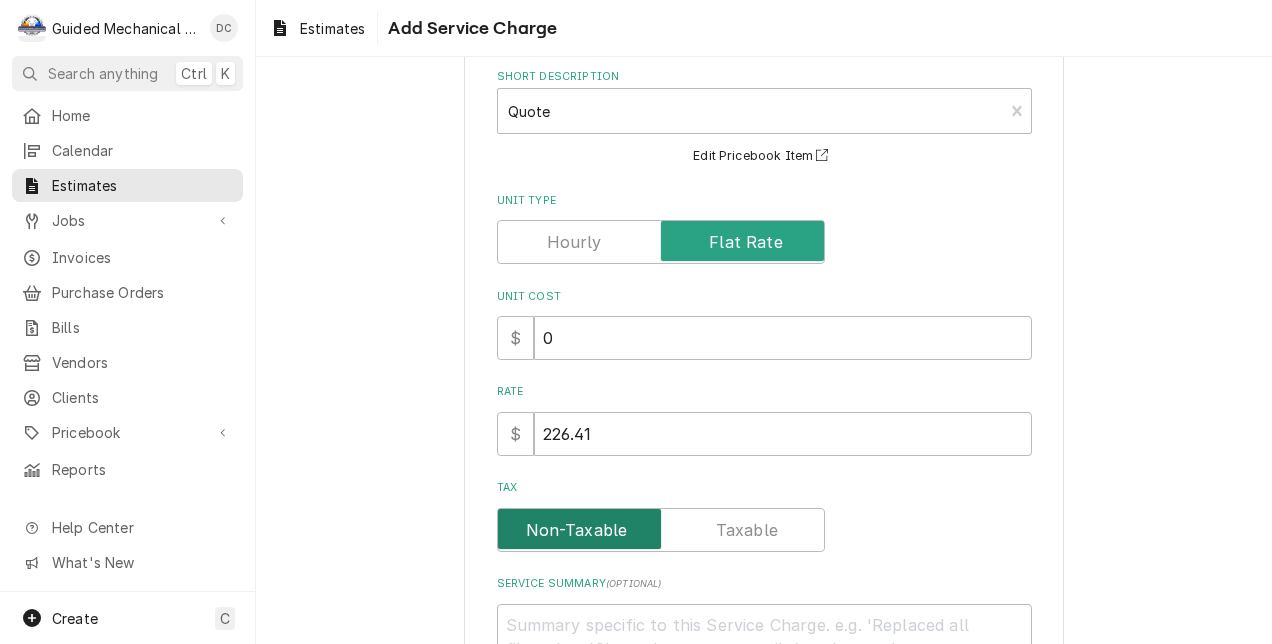 scroll, scrollTop: 200, scrollLeft: 0, axis: vertical 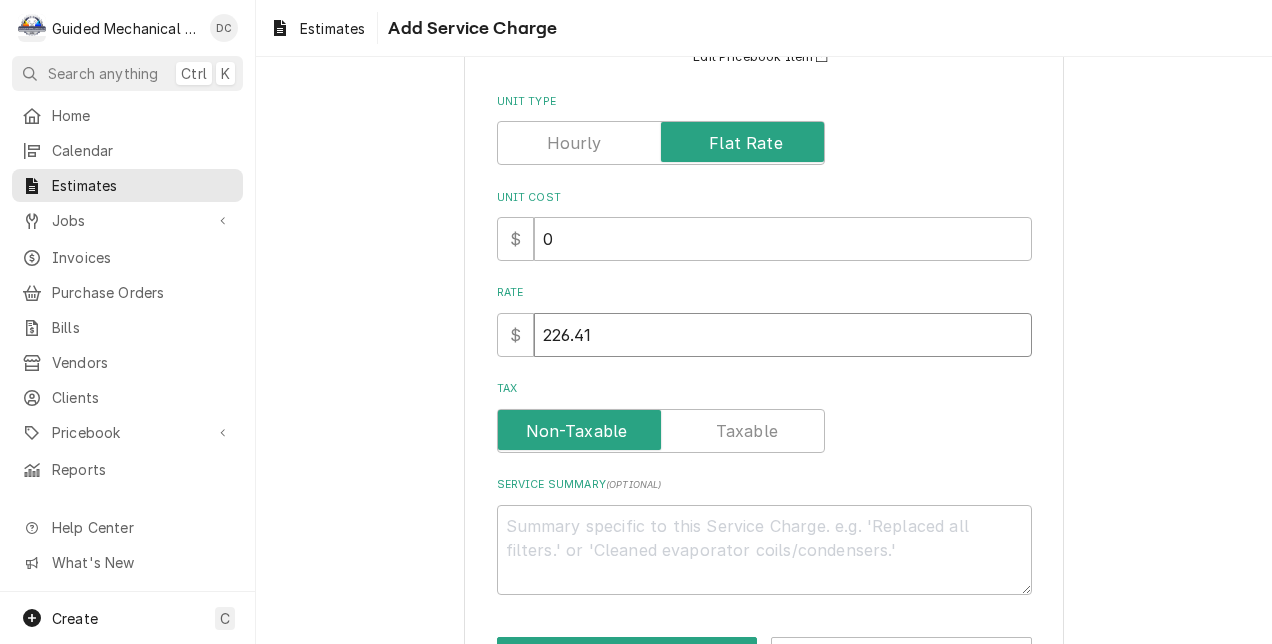 drag, startPoint x: 644, startPoint y: 336, endPoint x: 476, endPoint y: 344, distance: 168.19037 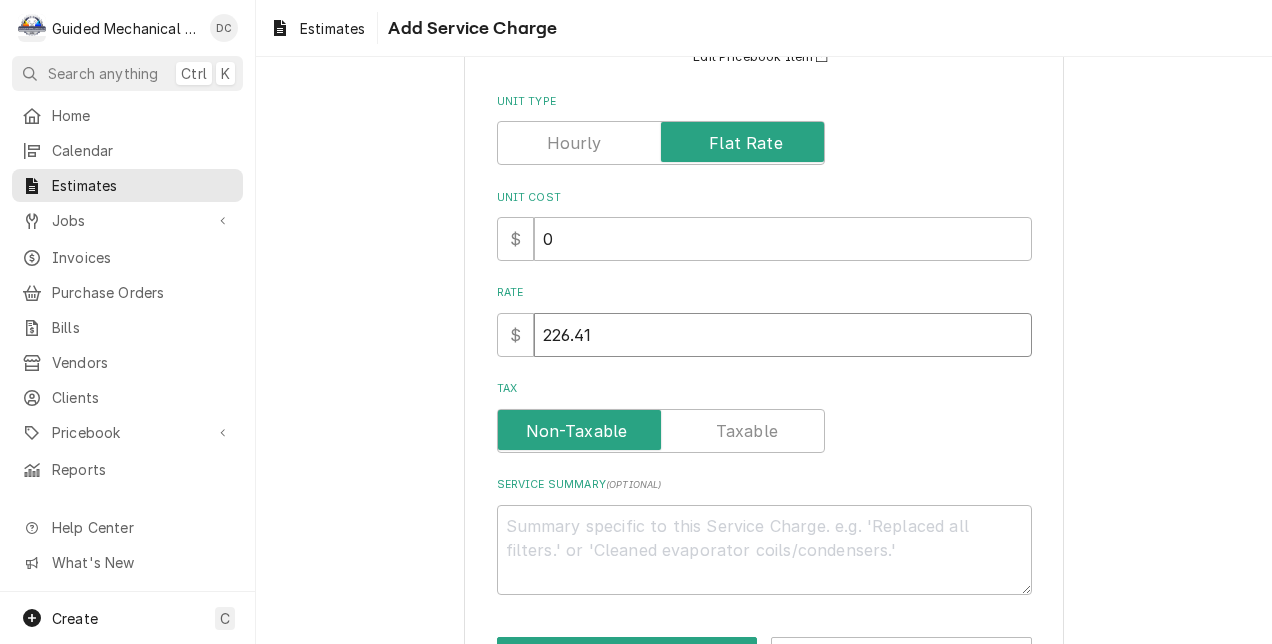 type on "x" 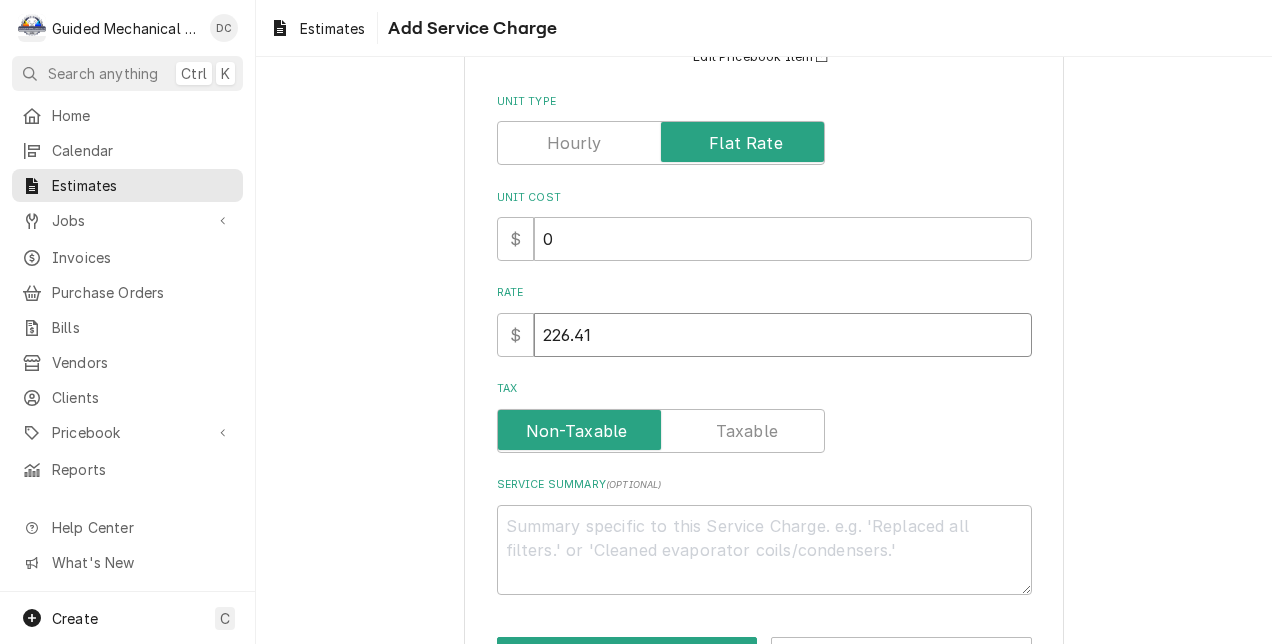 type on "6" 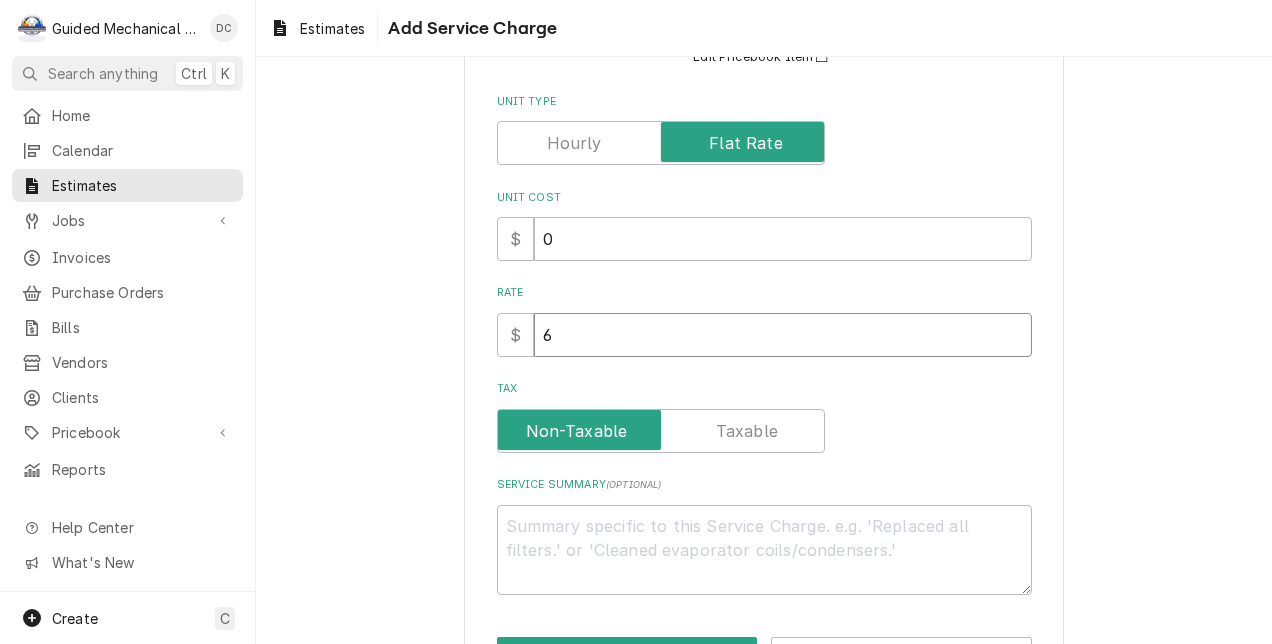 type on "x" 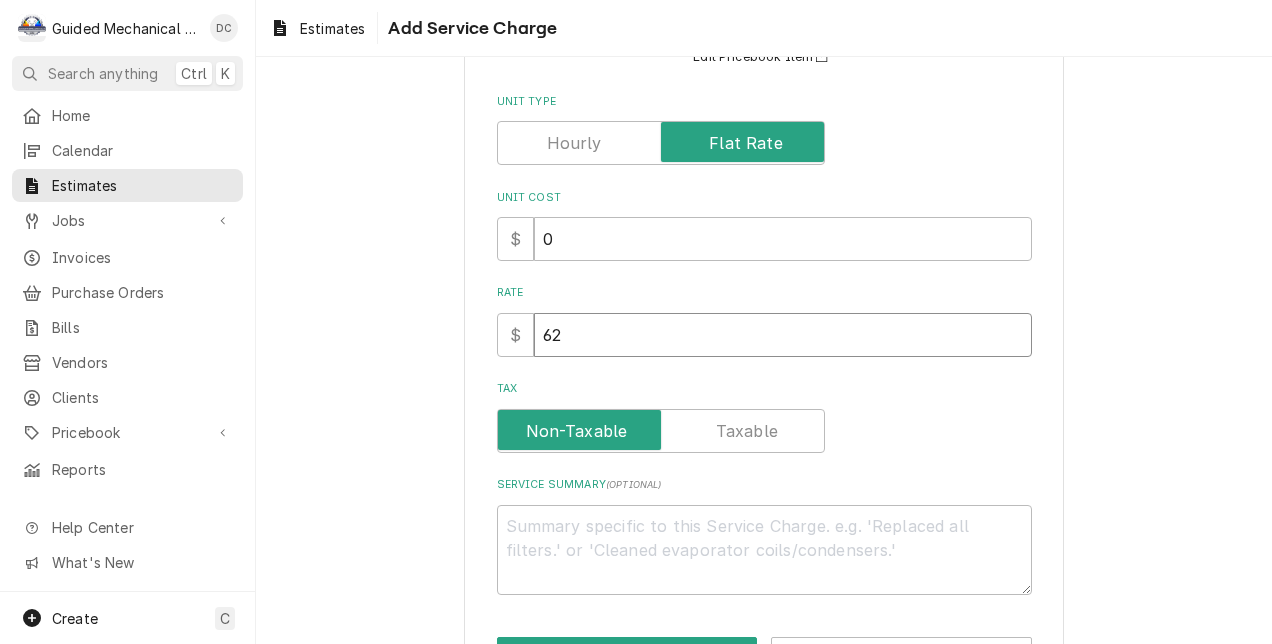 type on "x" 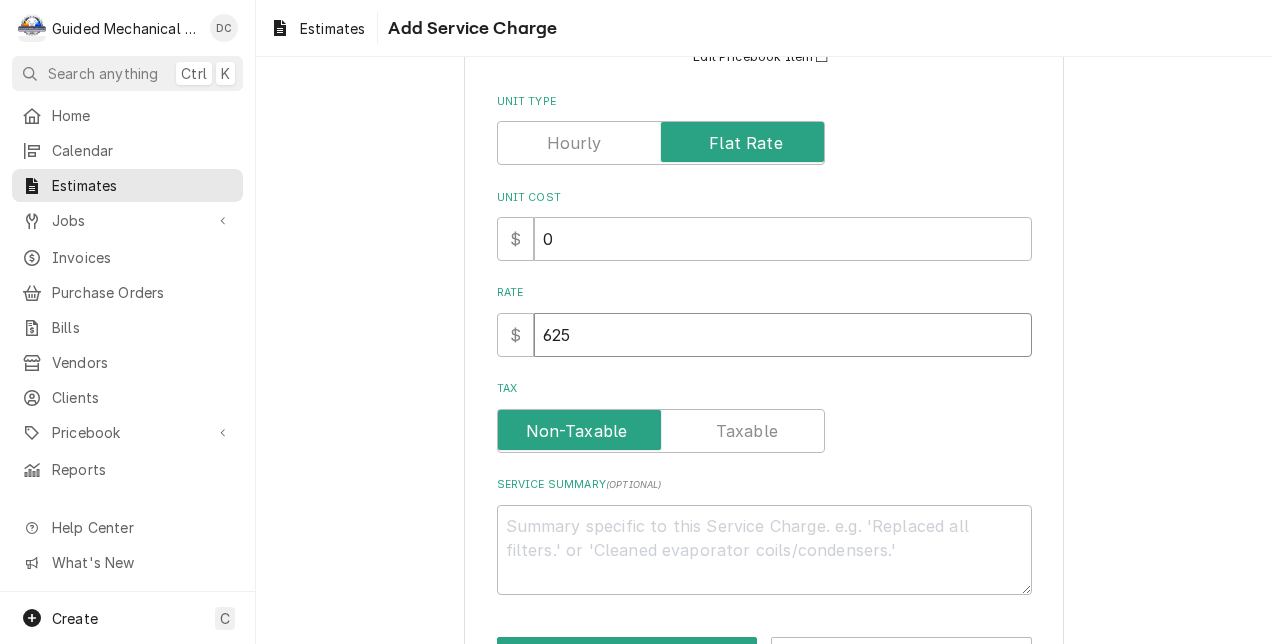 type on "x" 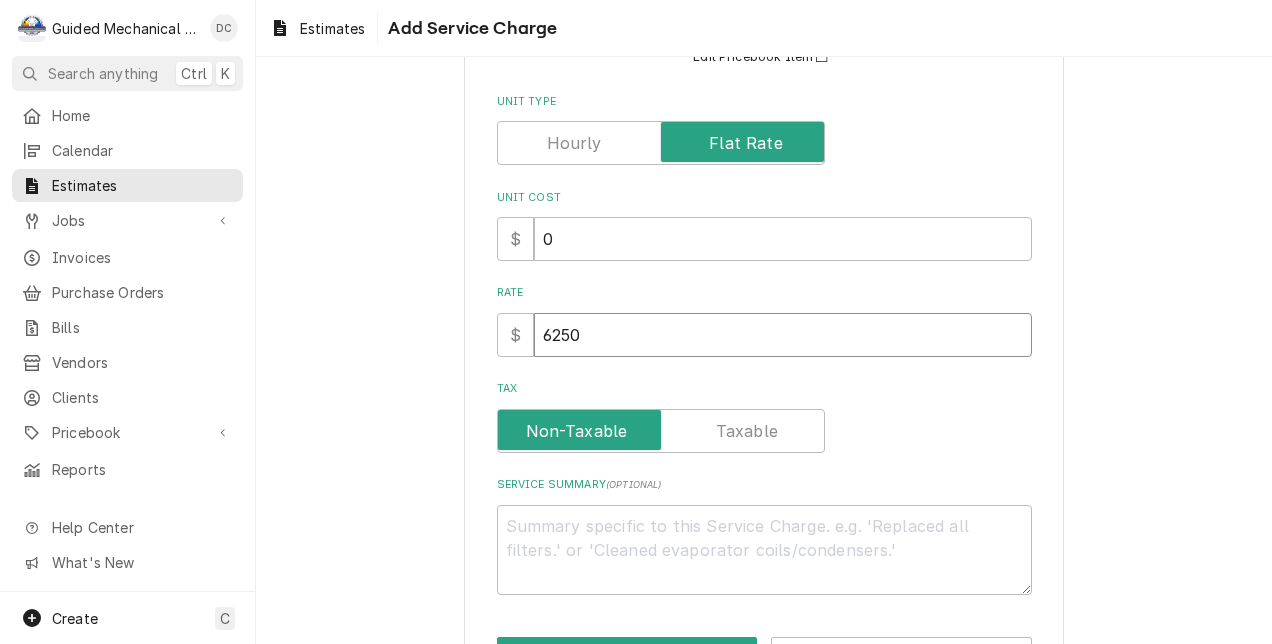 type on "x" 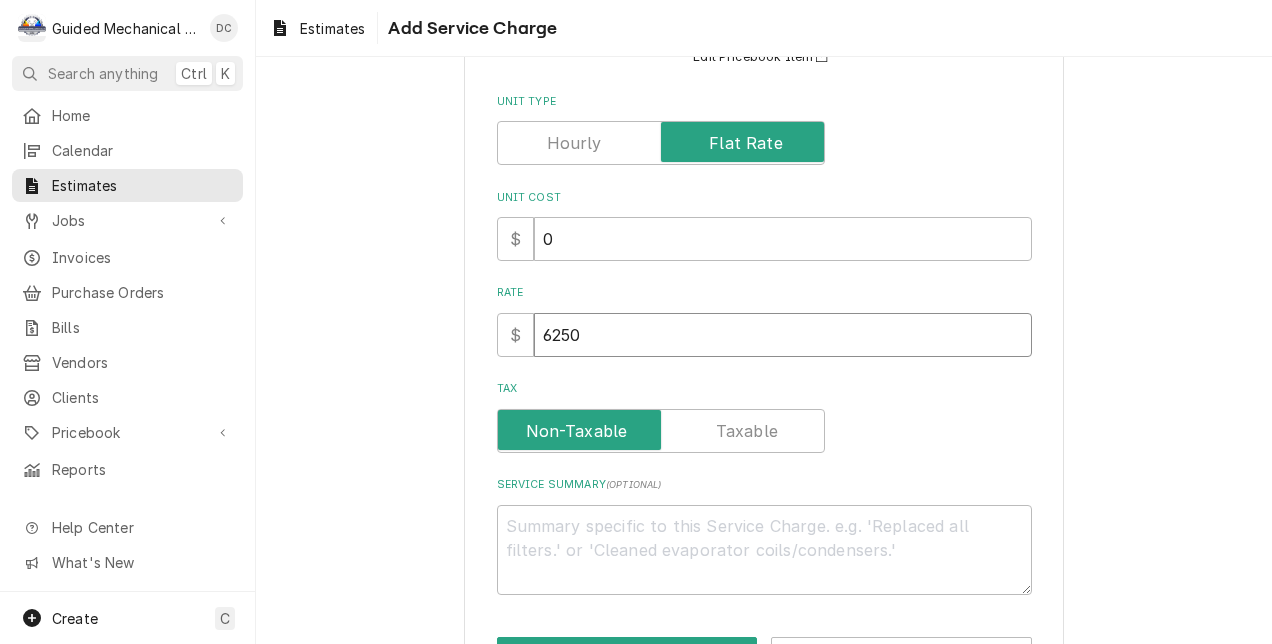 type on "6250" 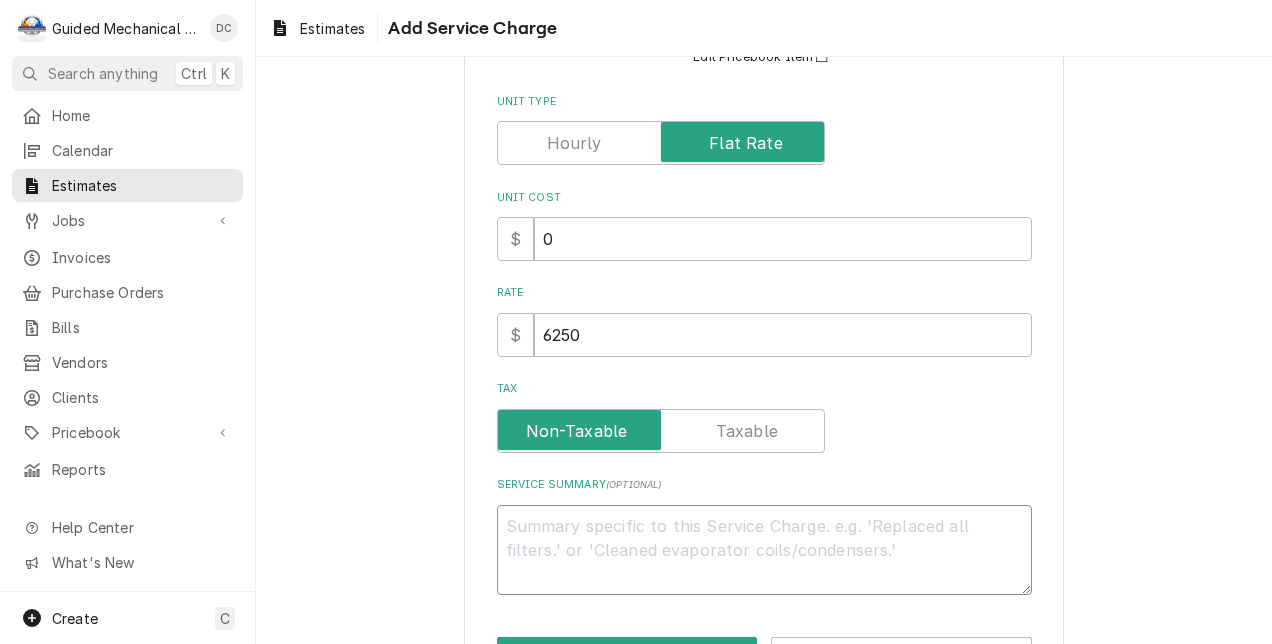 click on "Service Summary  ( optional )" at bounding box center (764, 550) 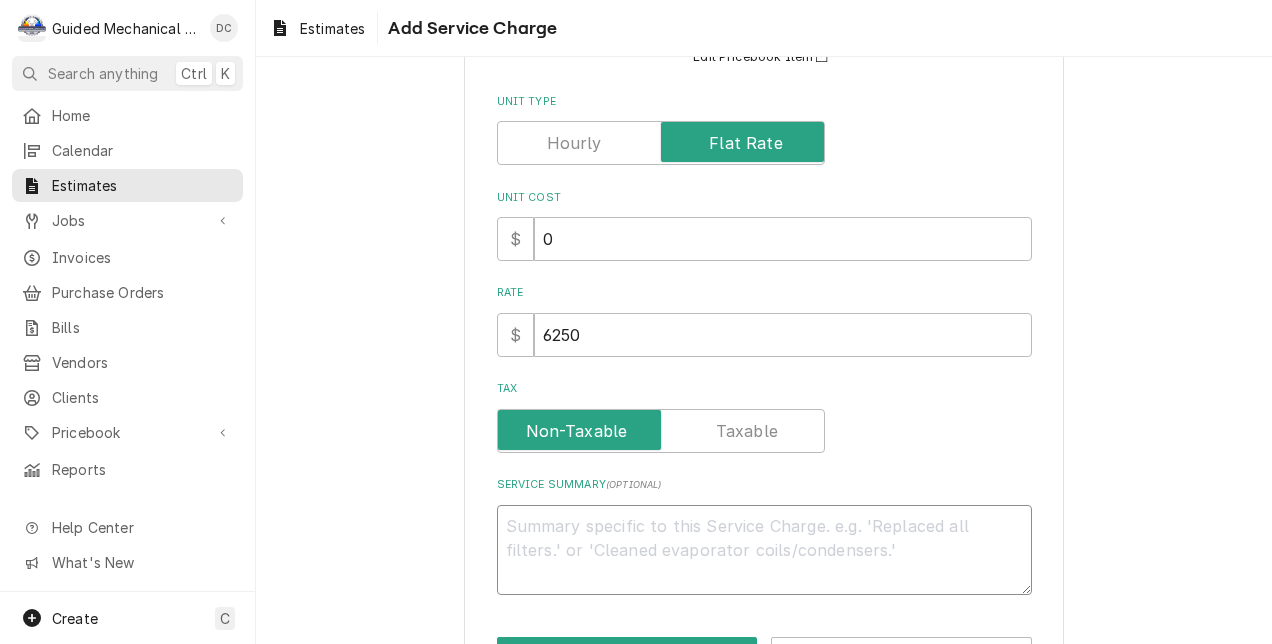 paste on "Bryant® - 2.5 Ton 15.5 SEER2 Air Conditioning Bundle R-454B (AHRI# 214878539)" 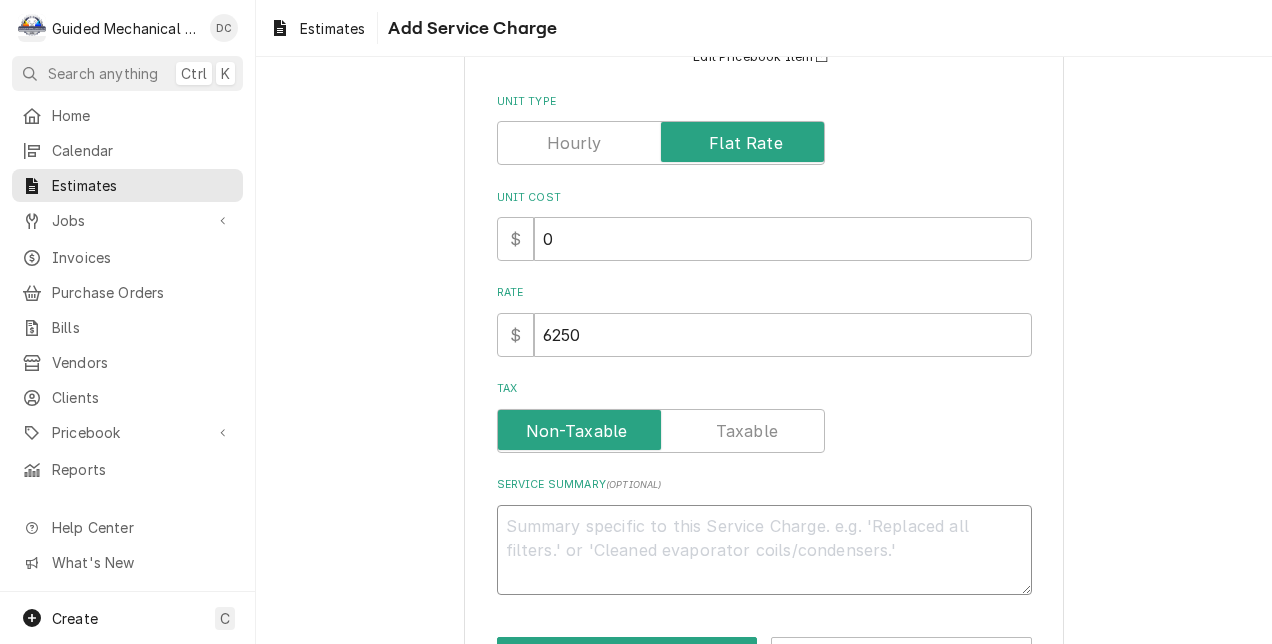 type on "x" 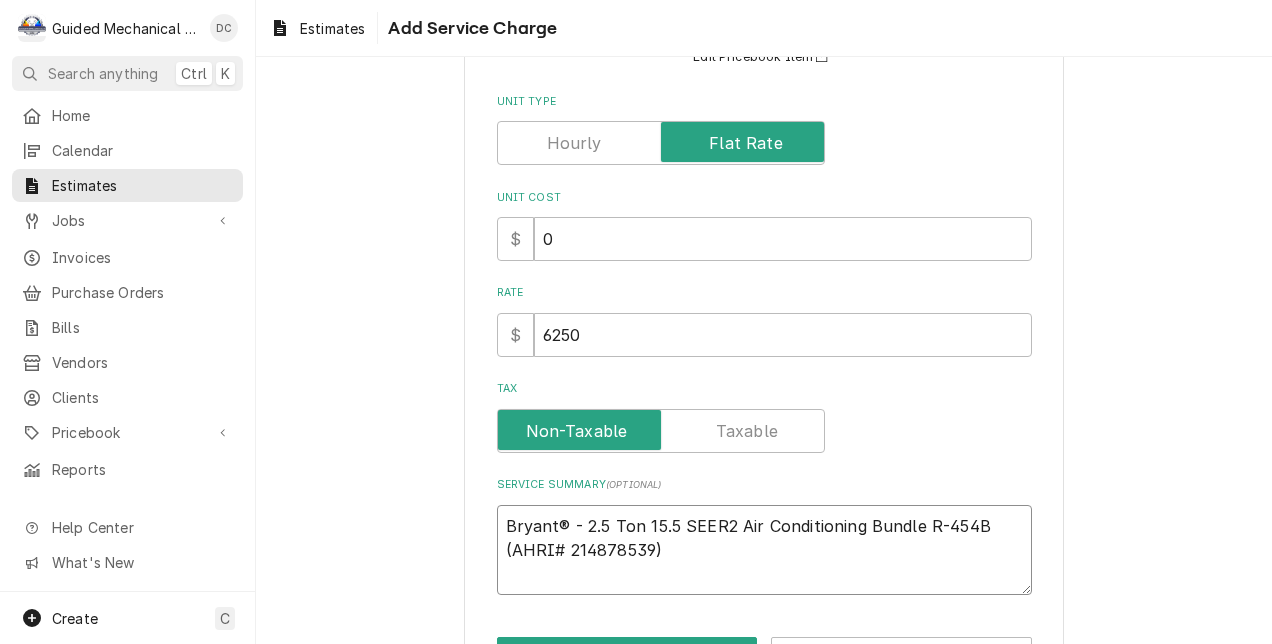 click on "Bryant® - 2.5 Ton 15.5 SEER2 Air Conditioning Bundle R-454B (AHRI# 214878539)" at bounding box center [764, 550] 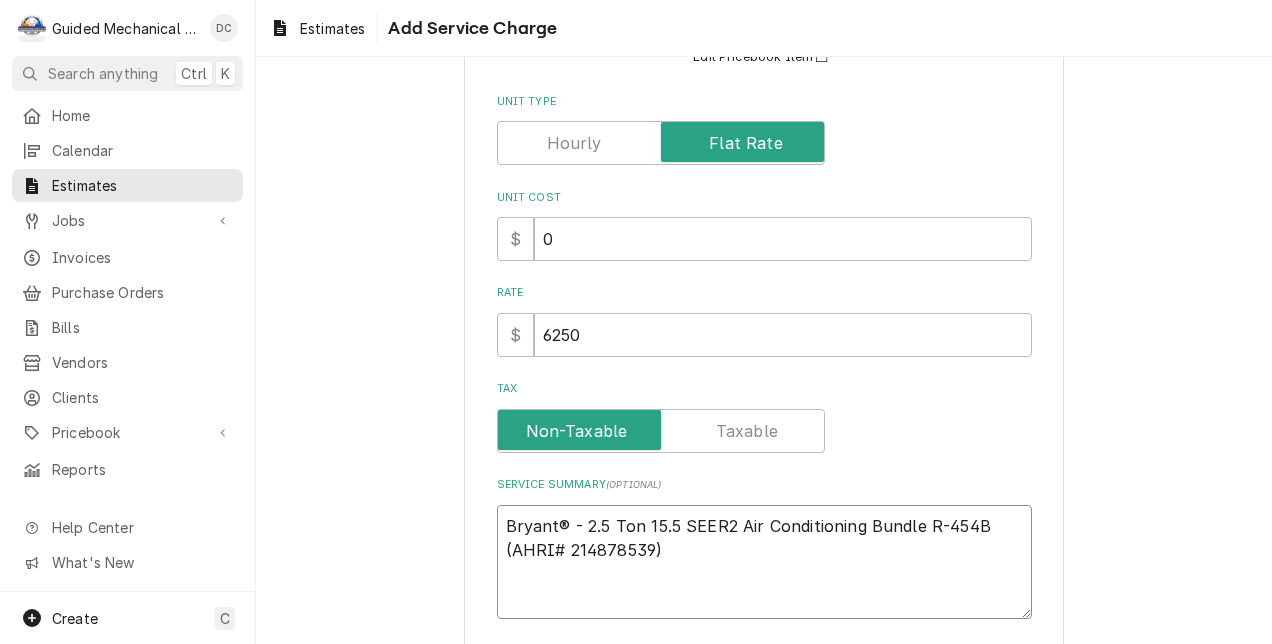 type on "x" 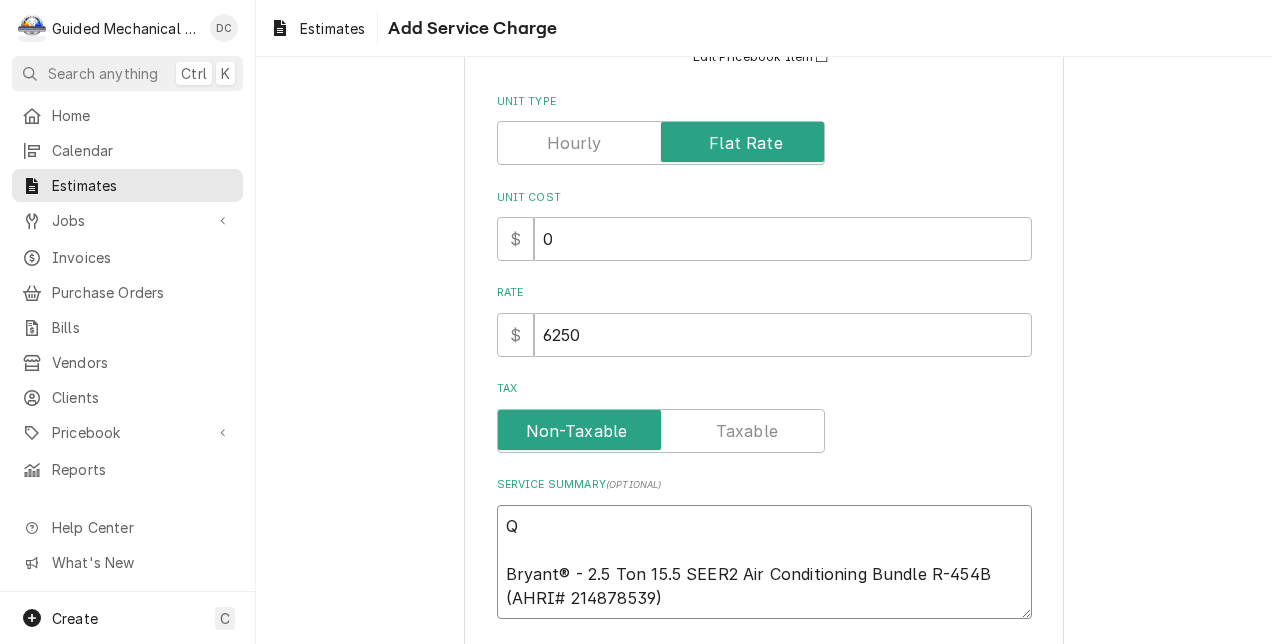 type on "x" 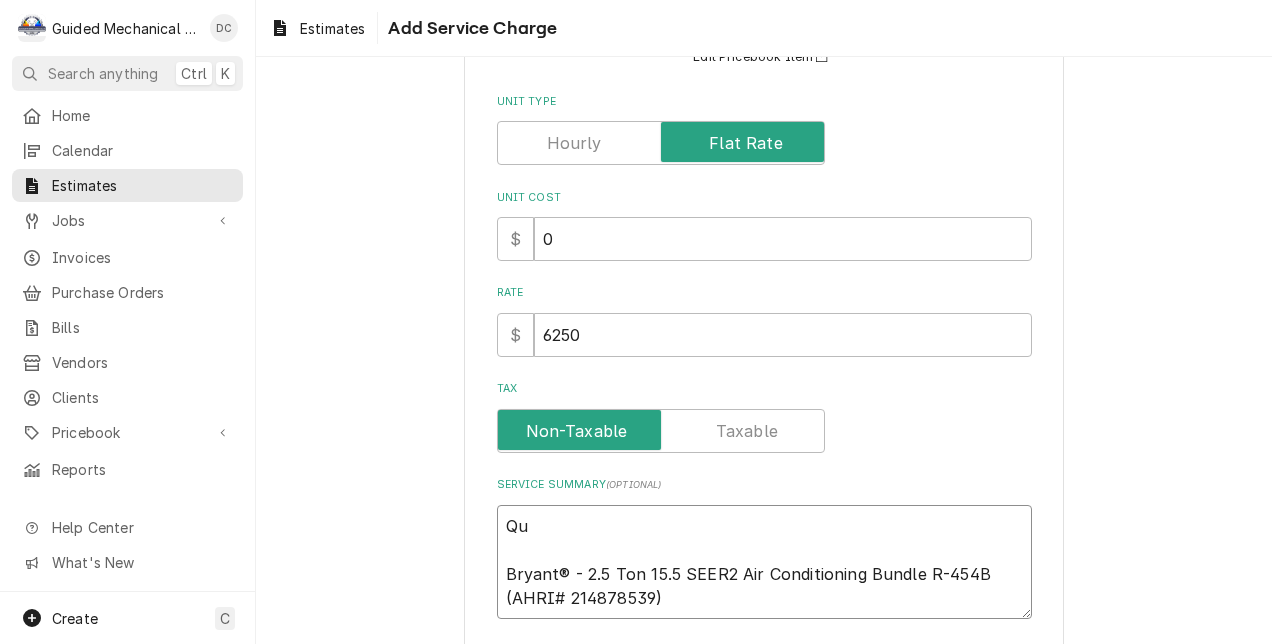 type on "x" 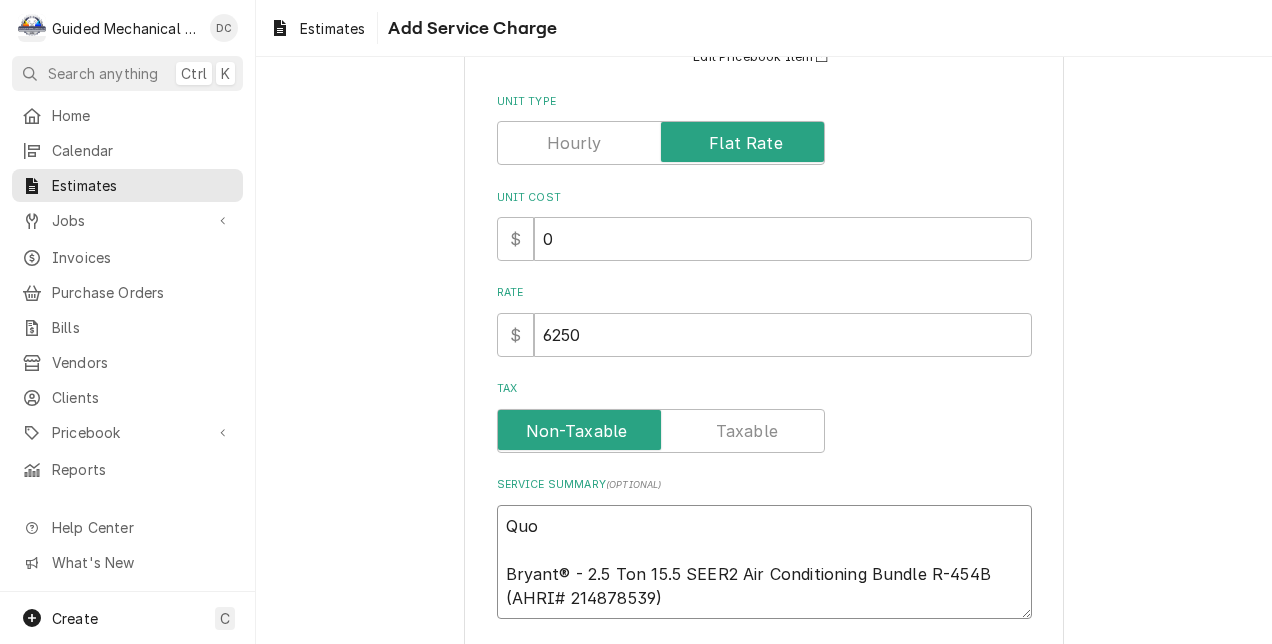 type on "x" 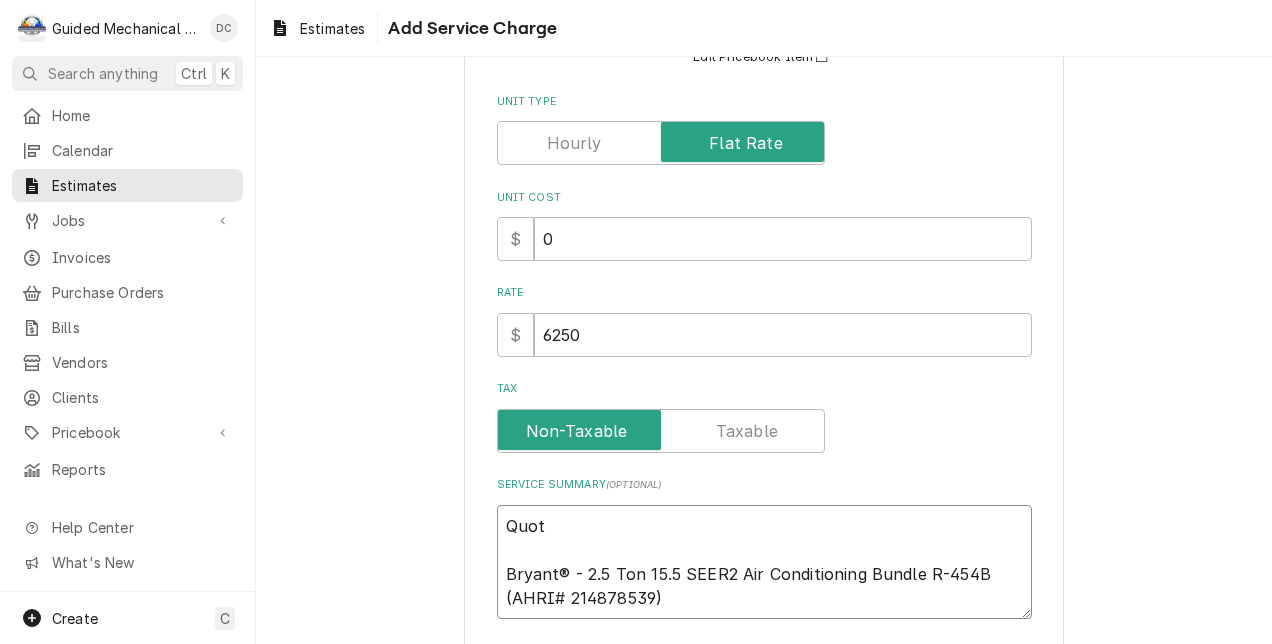 type on "x" 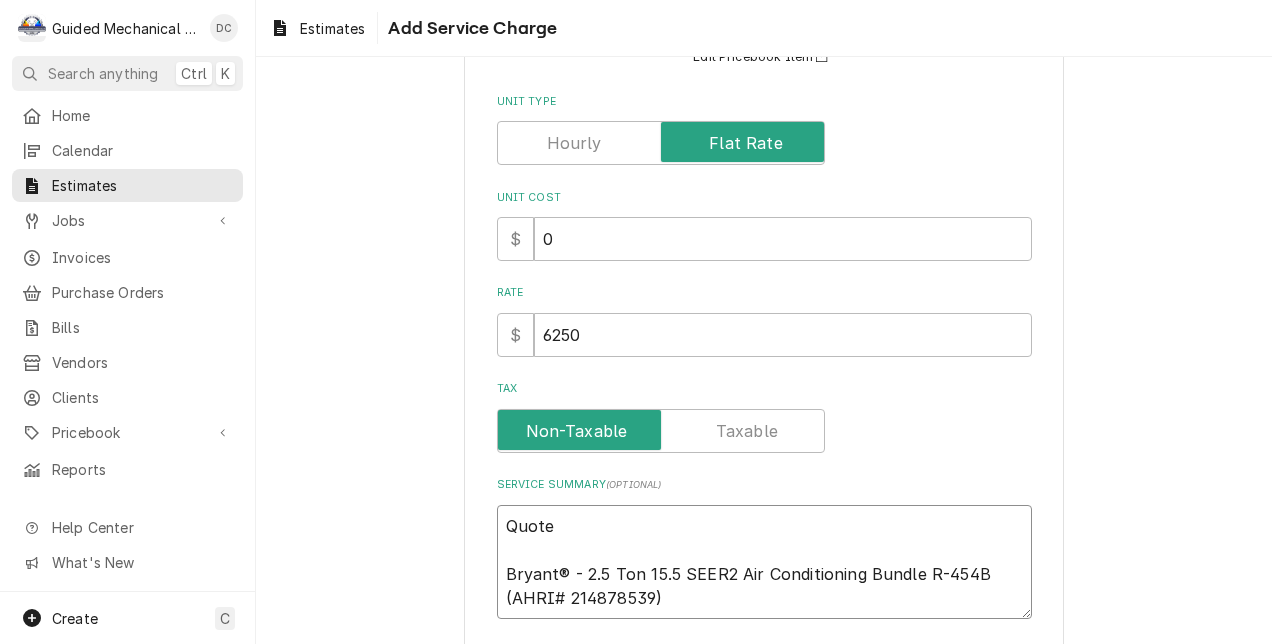 type on "x" 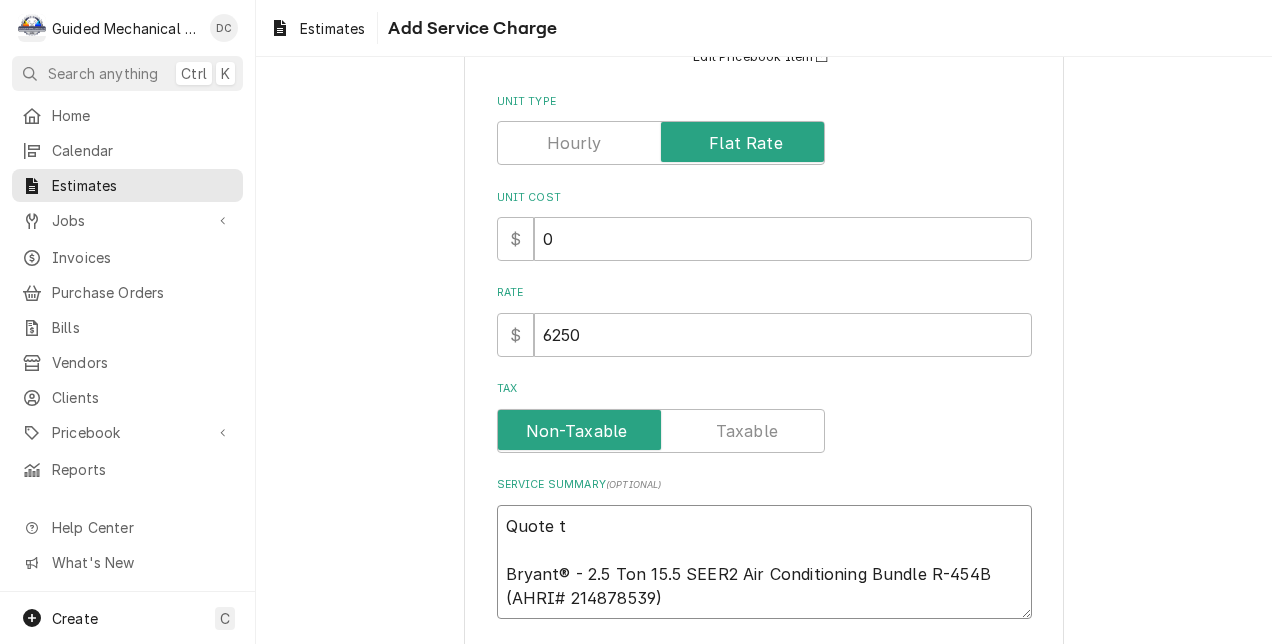 type on "x" 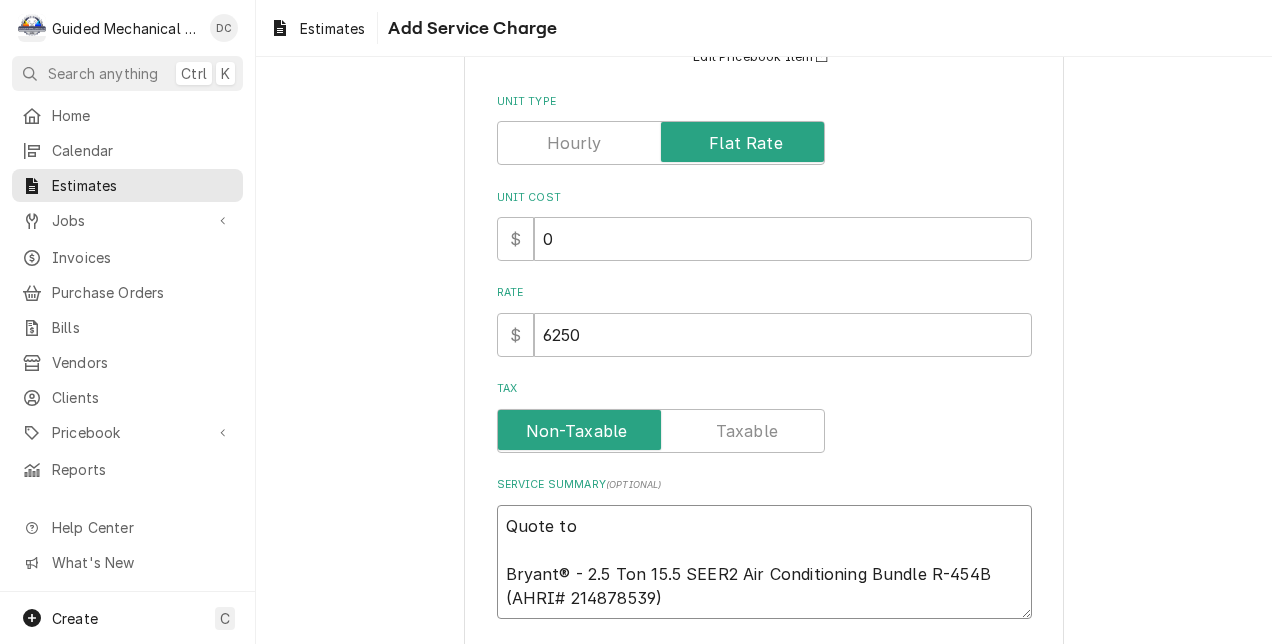 type on "x" 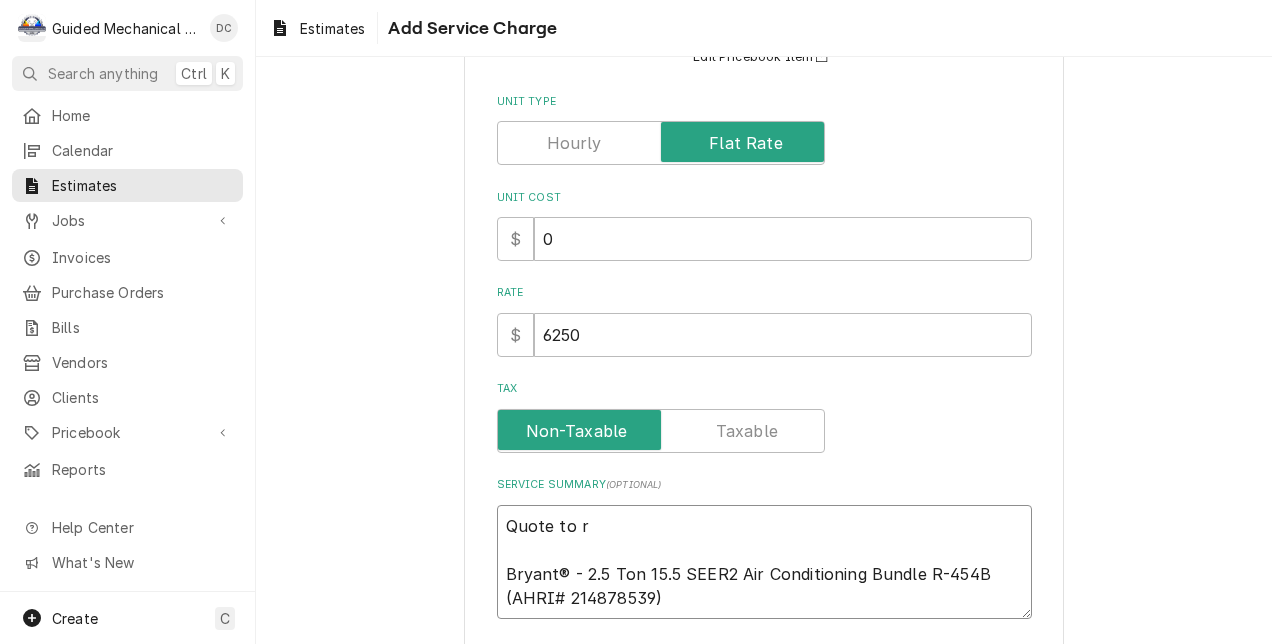 type on "x" 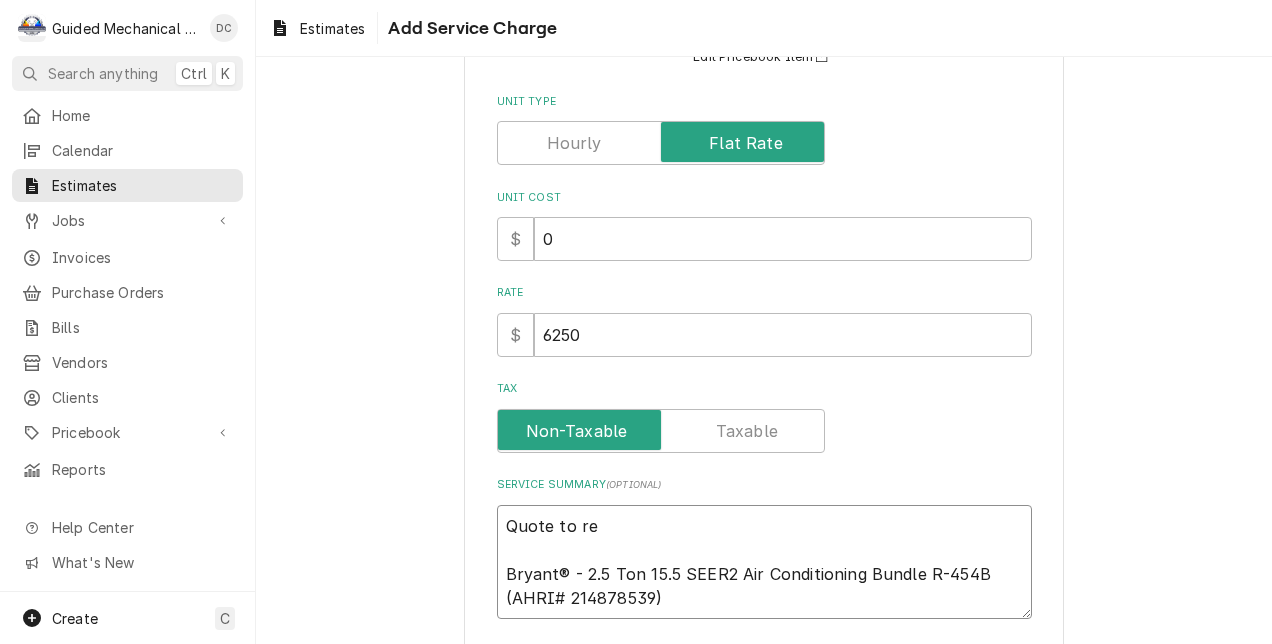type on "x" 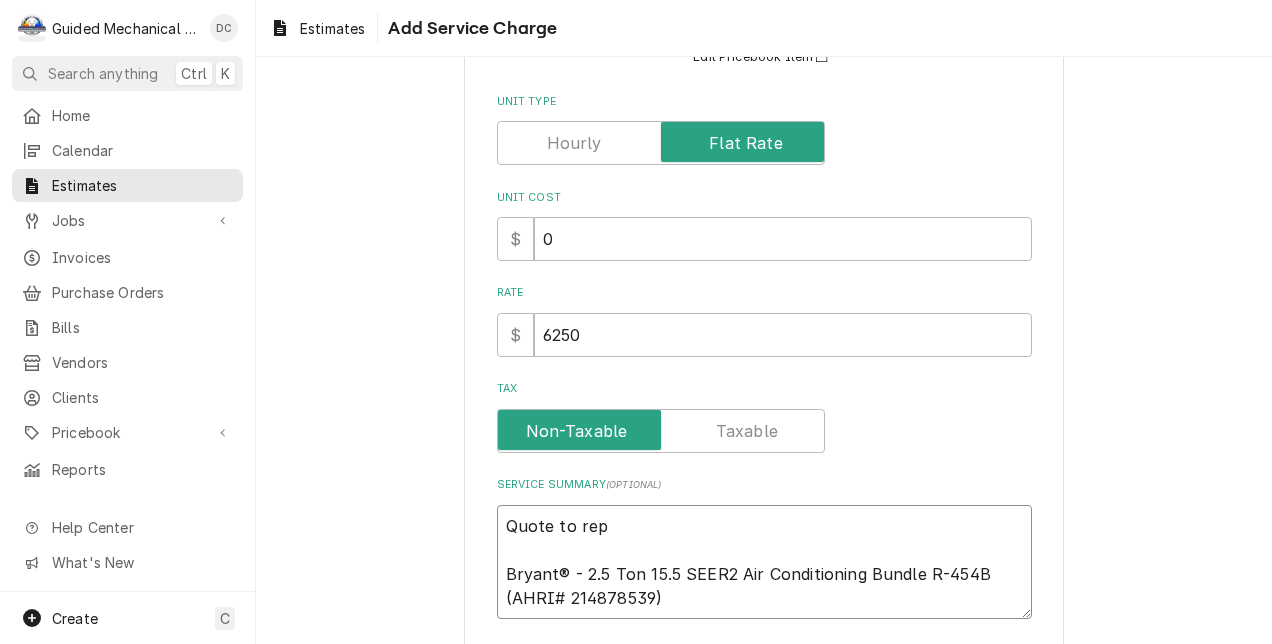 type on "x" 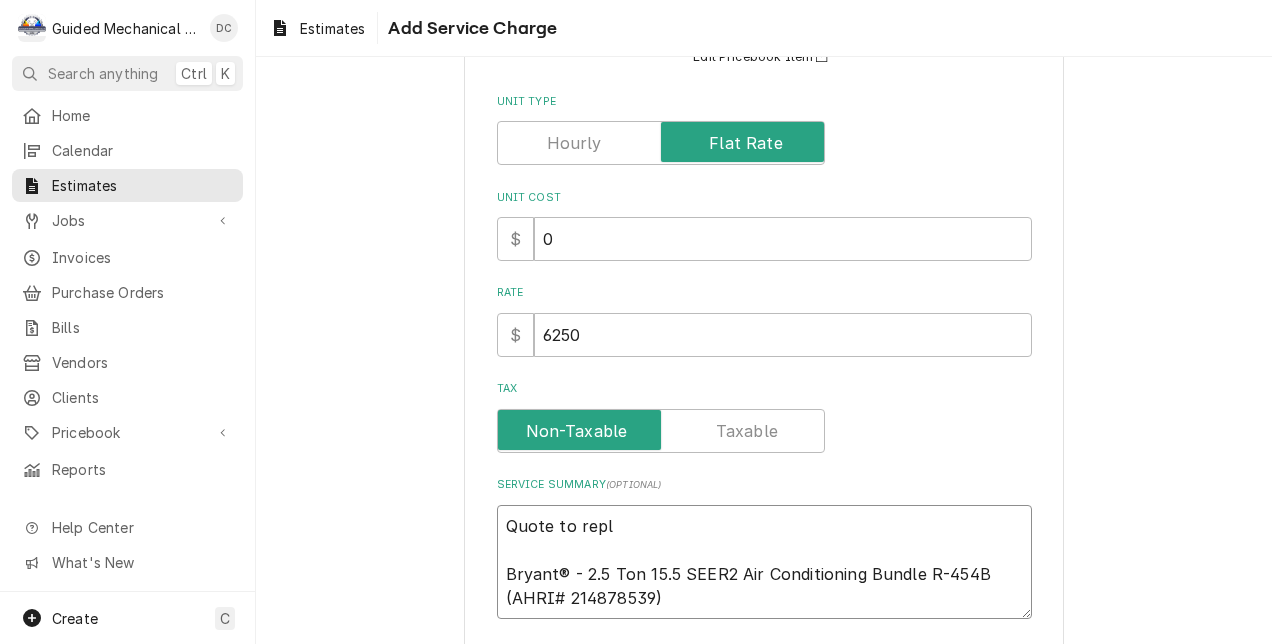 type on "x" 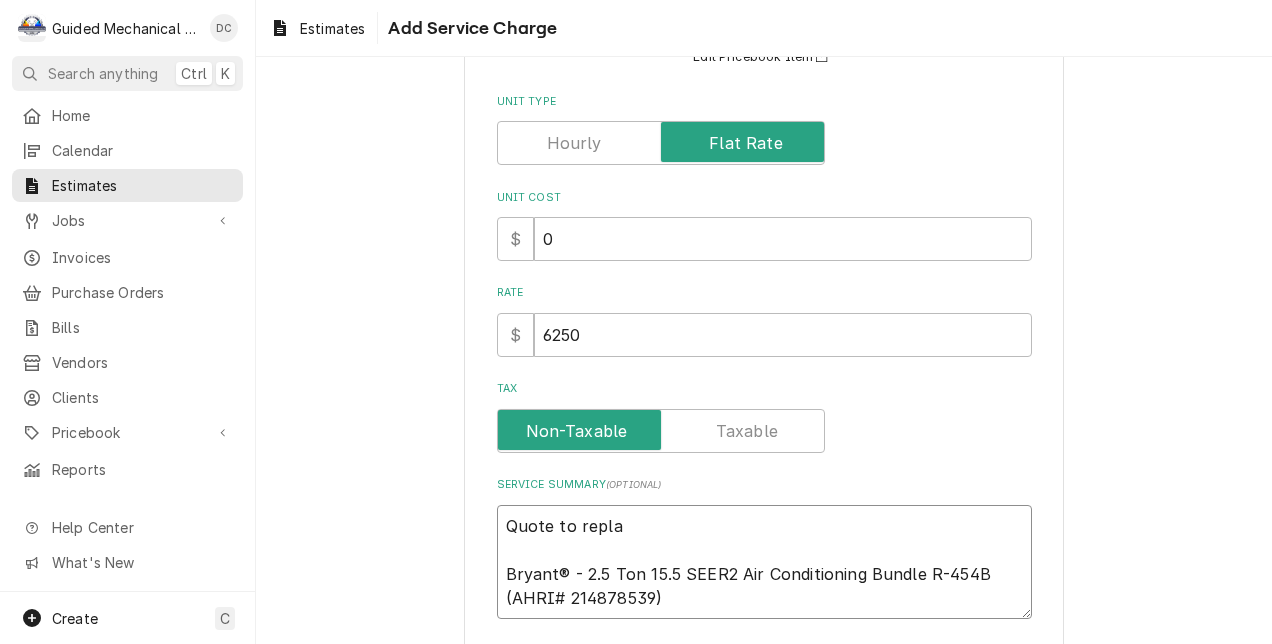 type on "x" 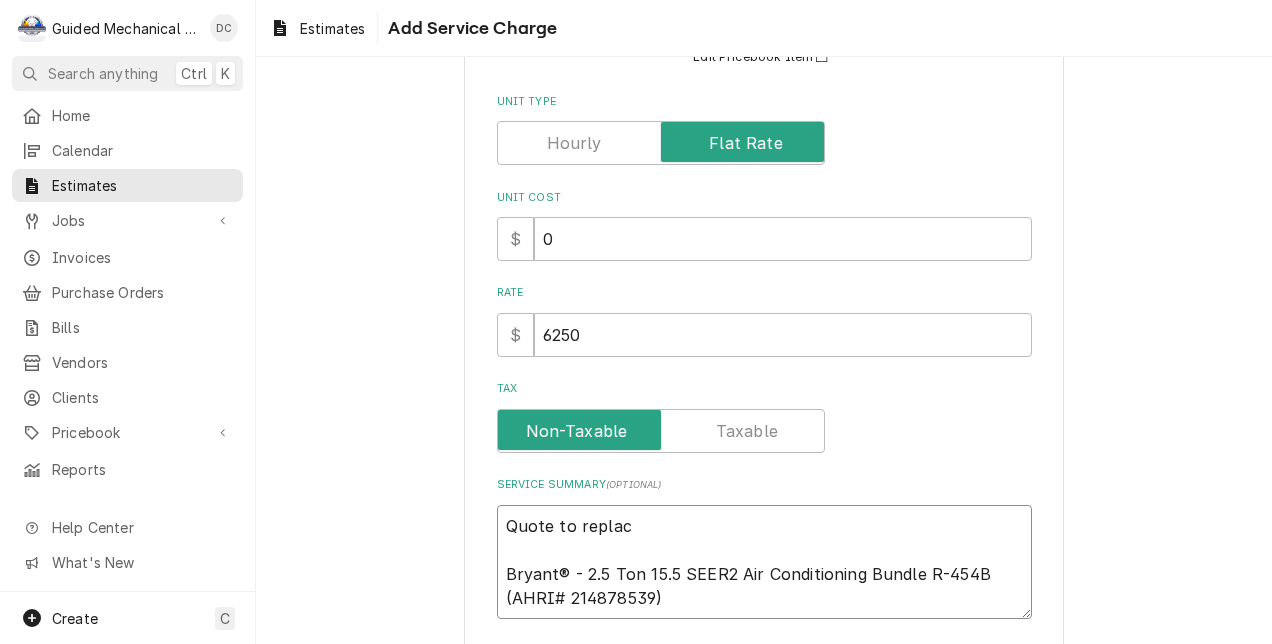 type on "x" 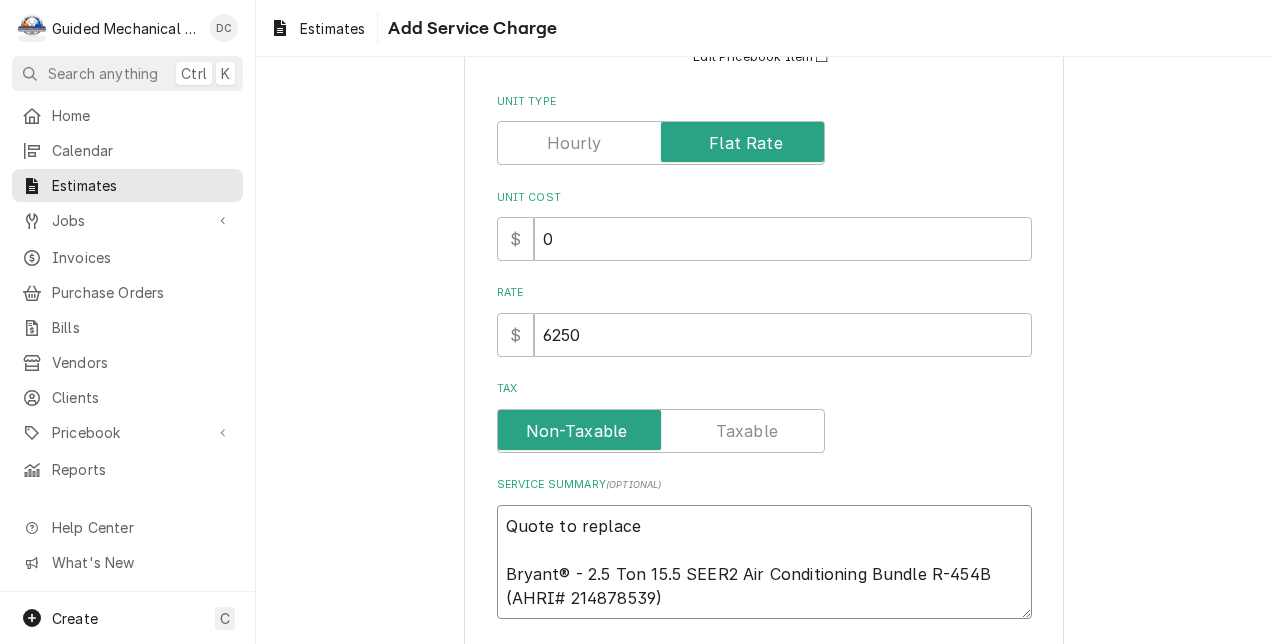 type on "x" 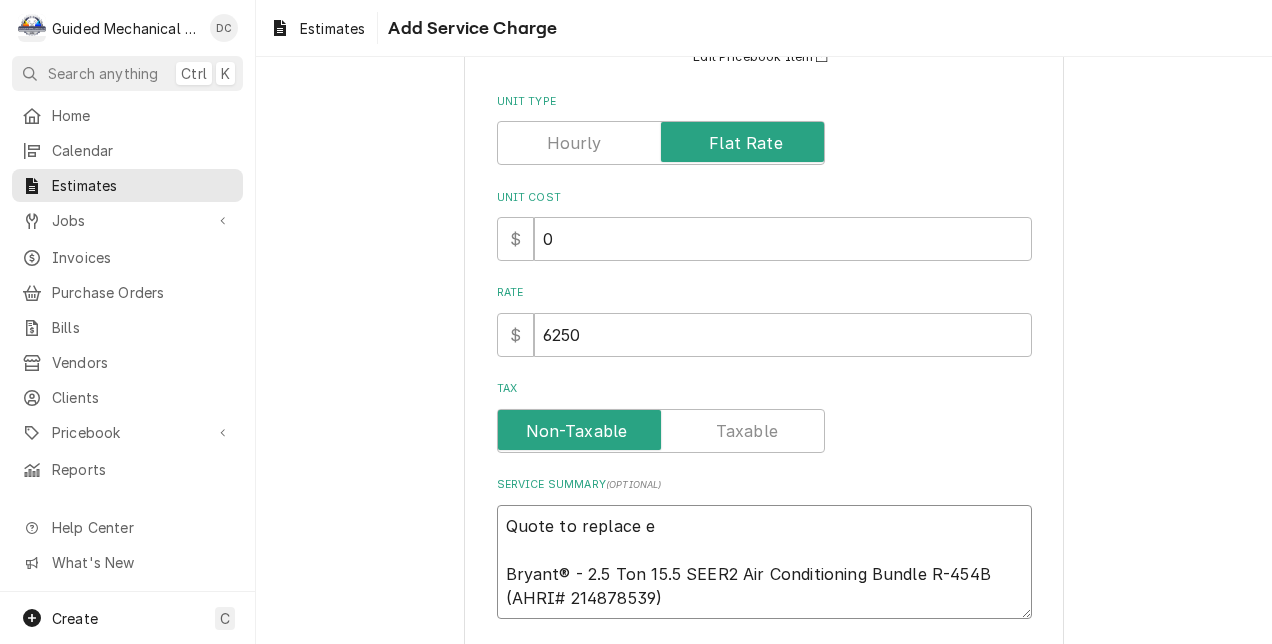 type on "x" 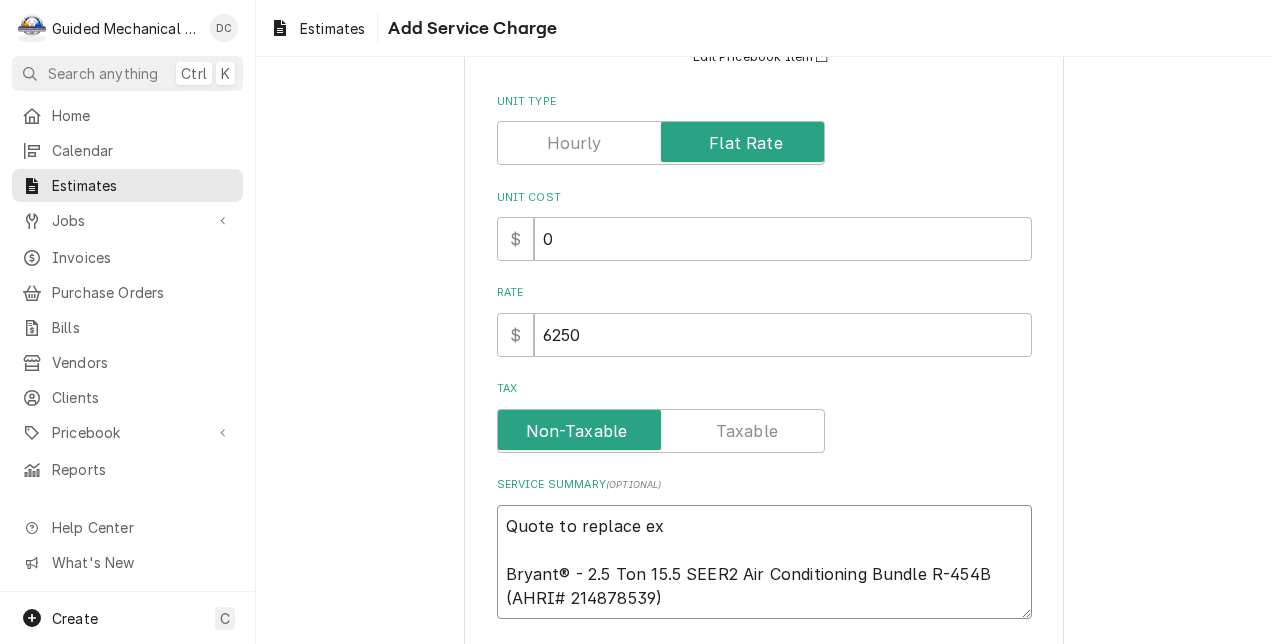 type on "x" 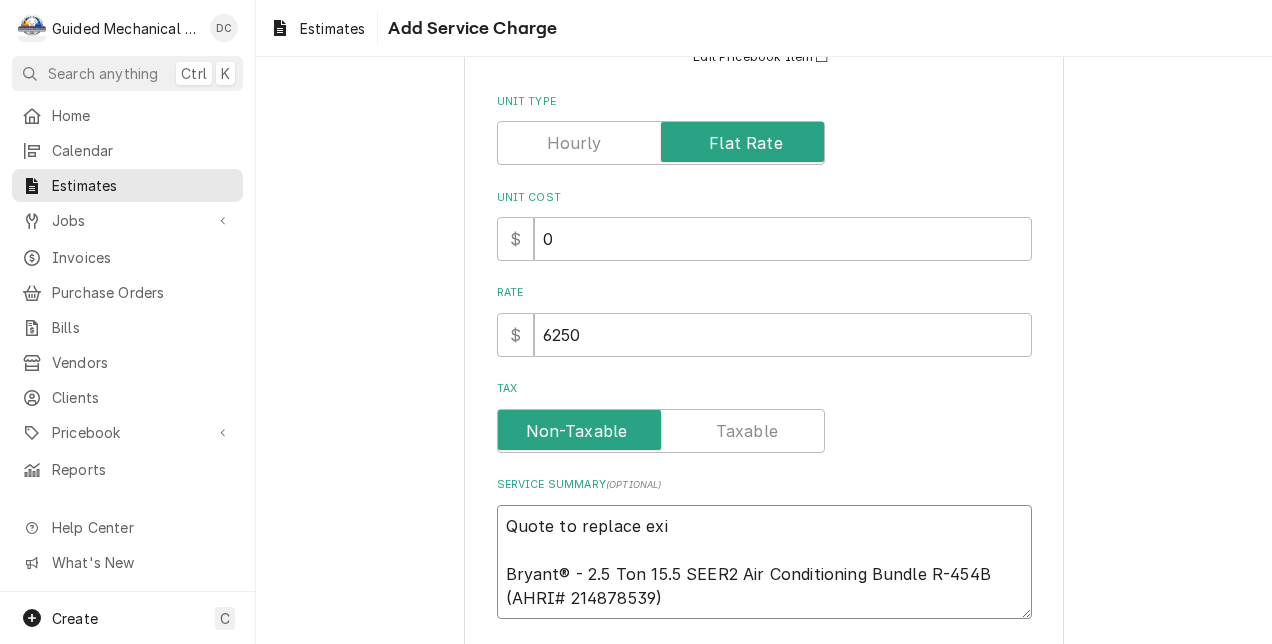 type on "x" 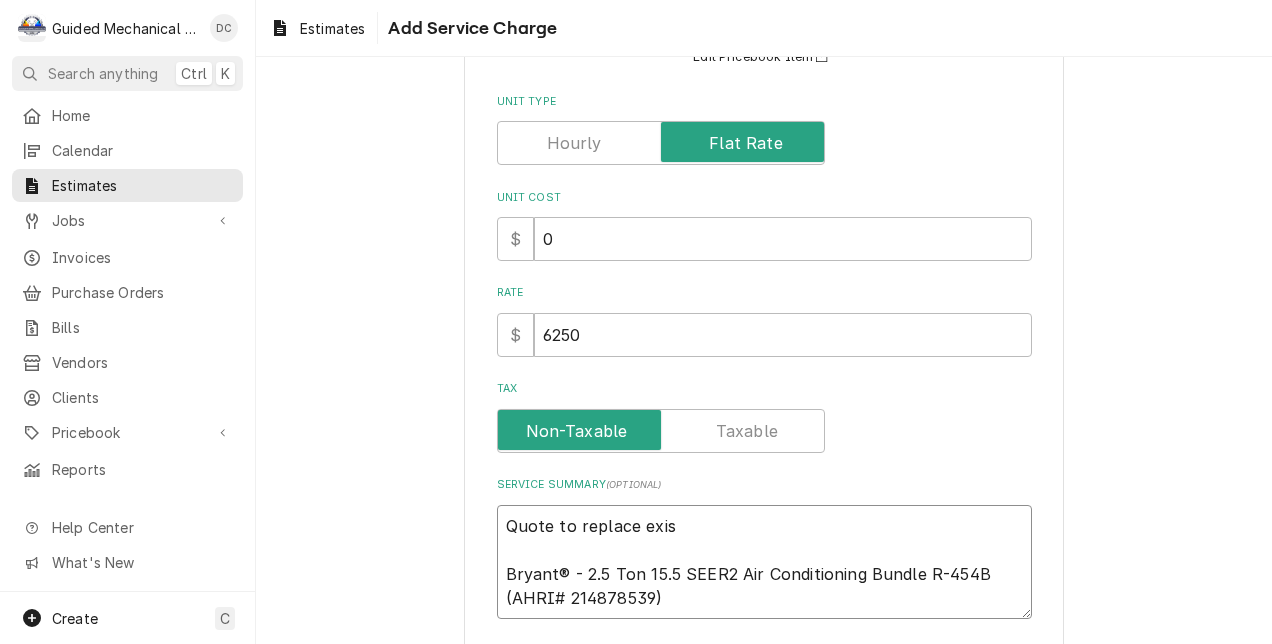 type on "x" 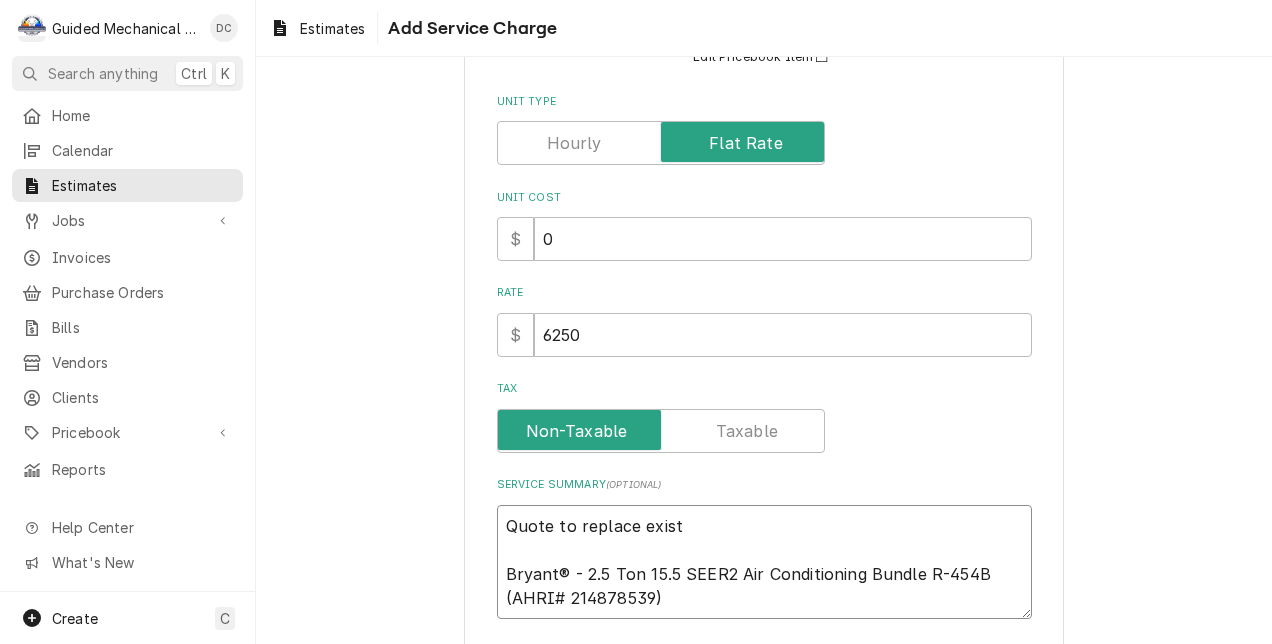 type on "x" 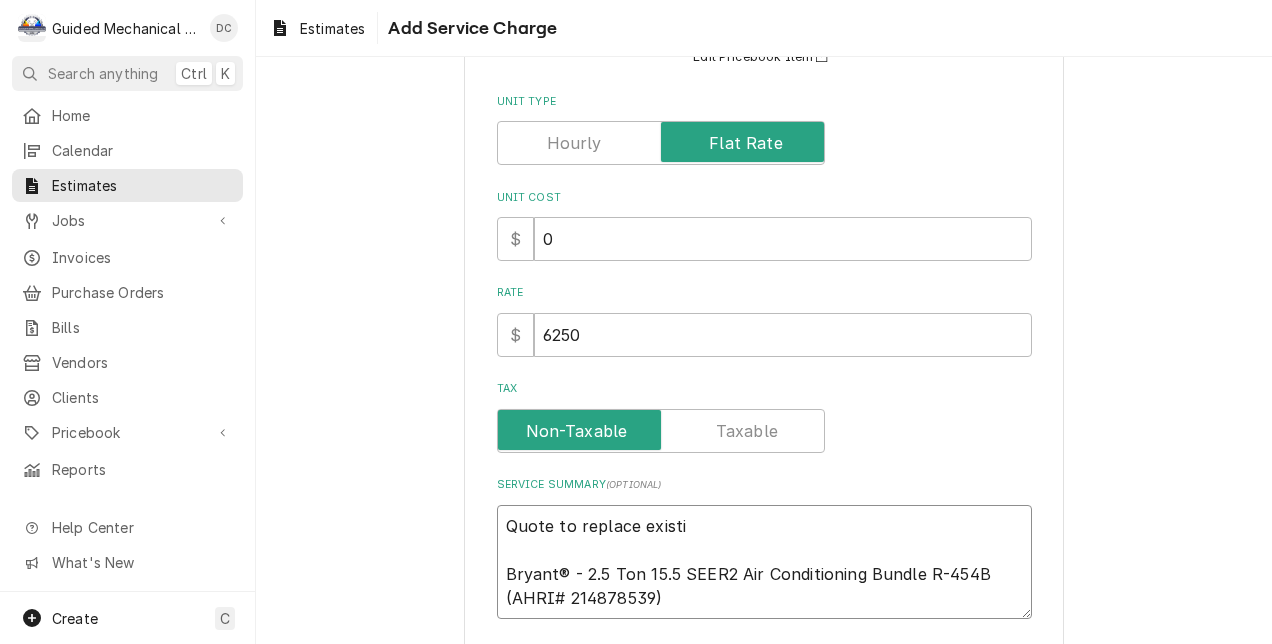 type on "x" 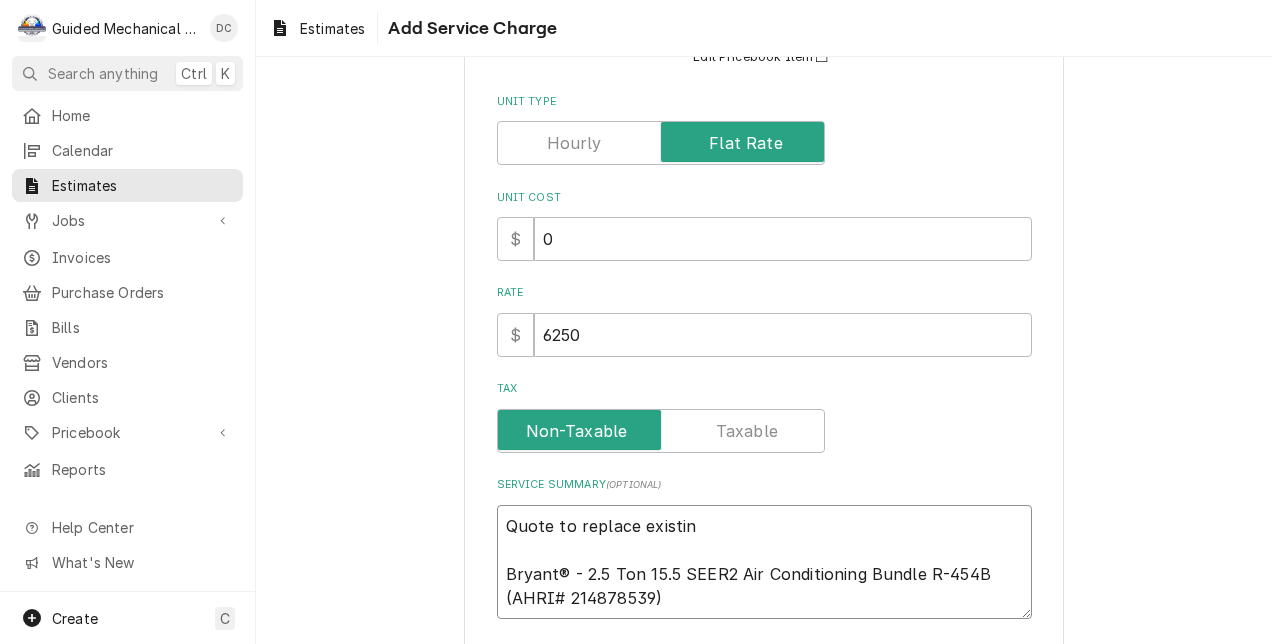 type on "x" 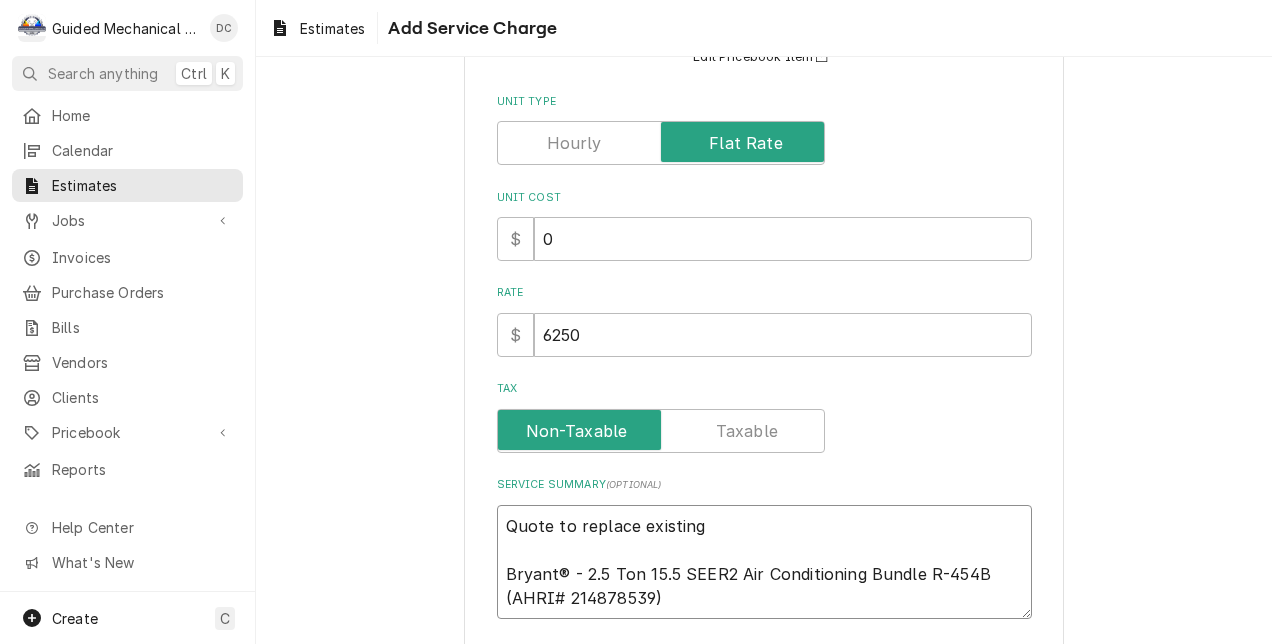 type on "x" 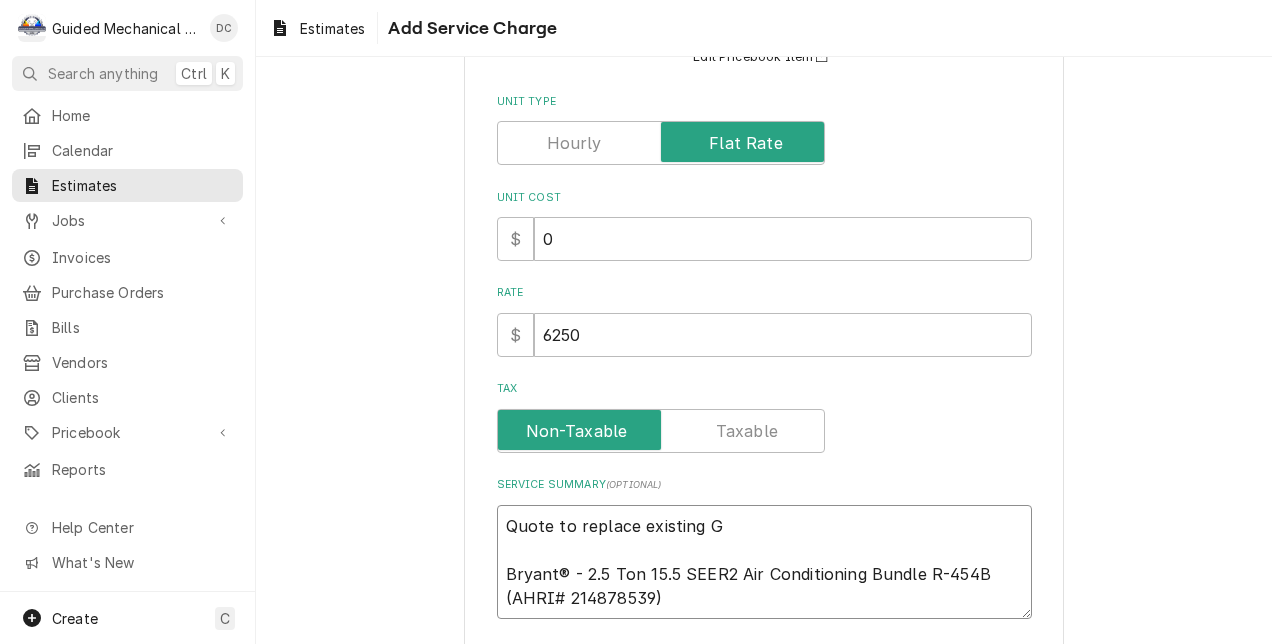 type on "x" 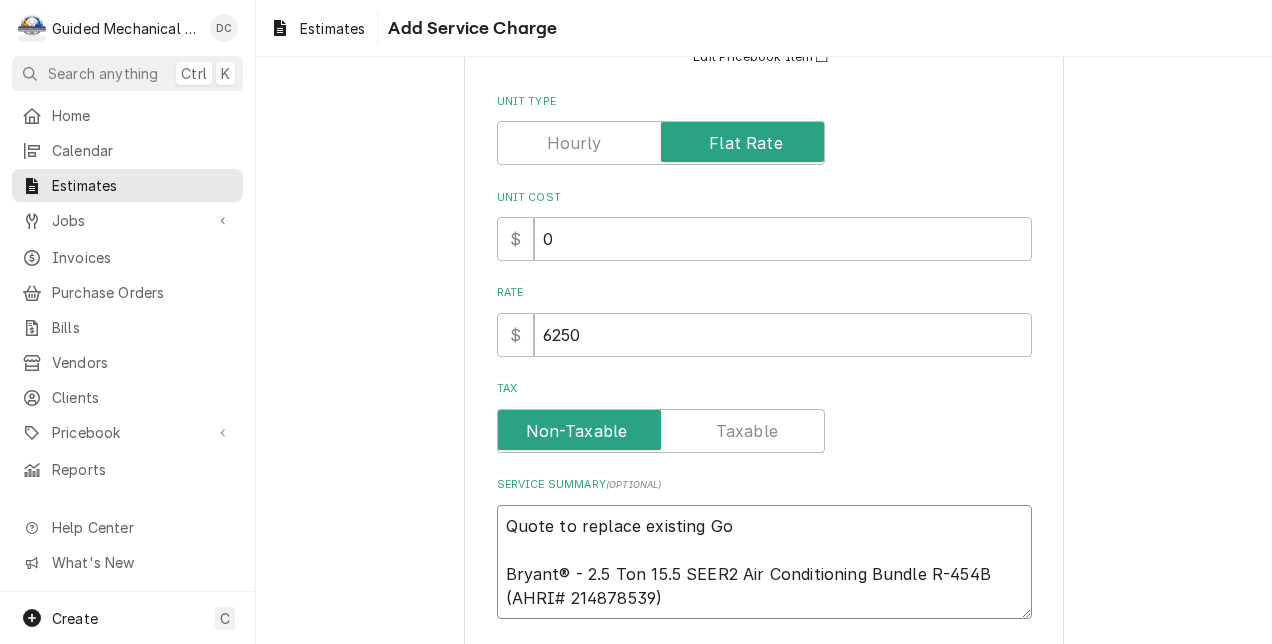 type on "x" 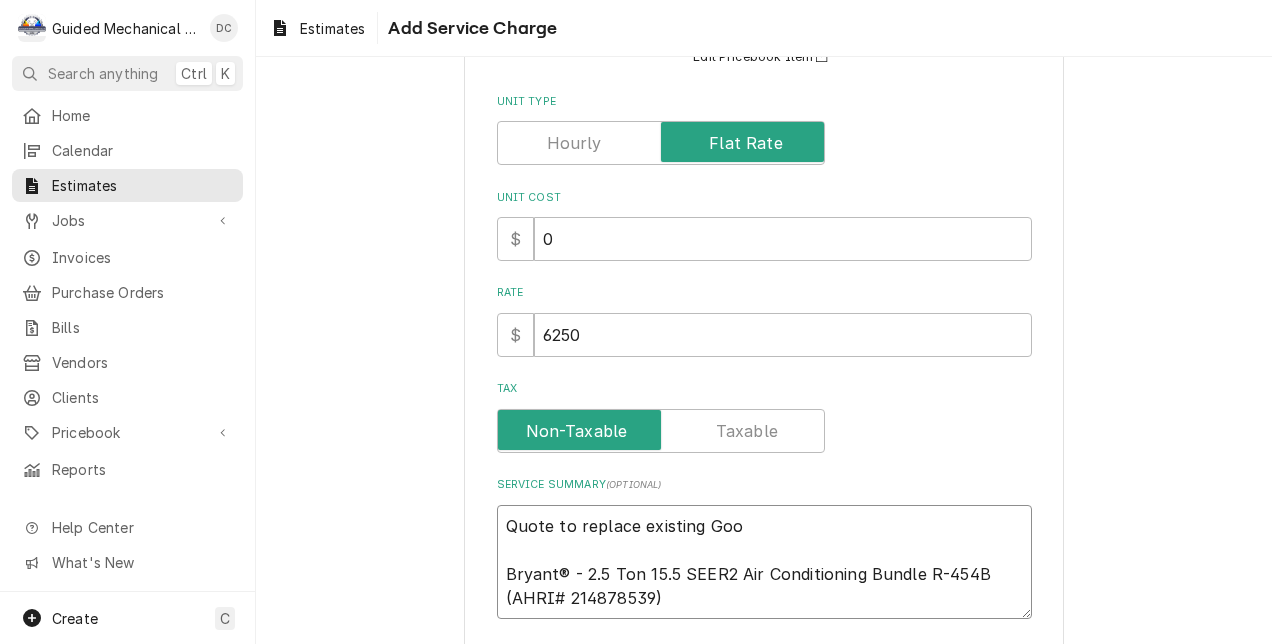 type on "x" 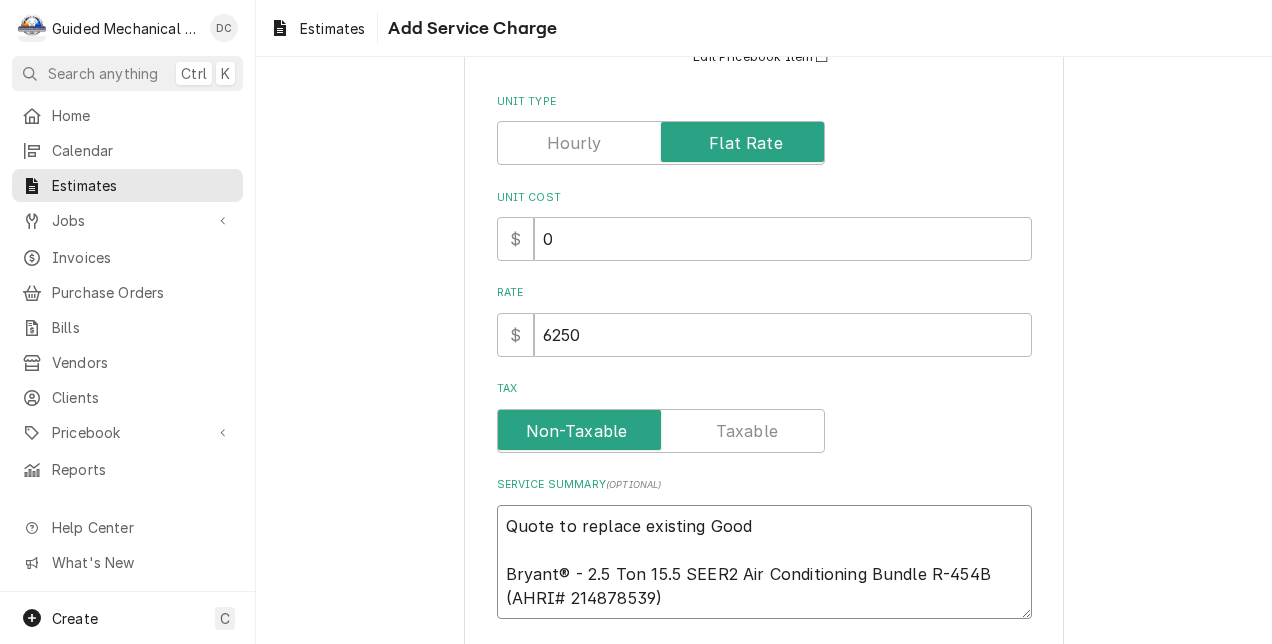 type on "x" 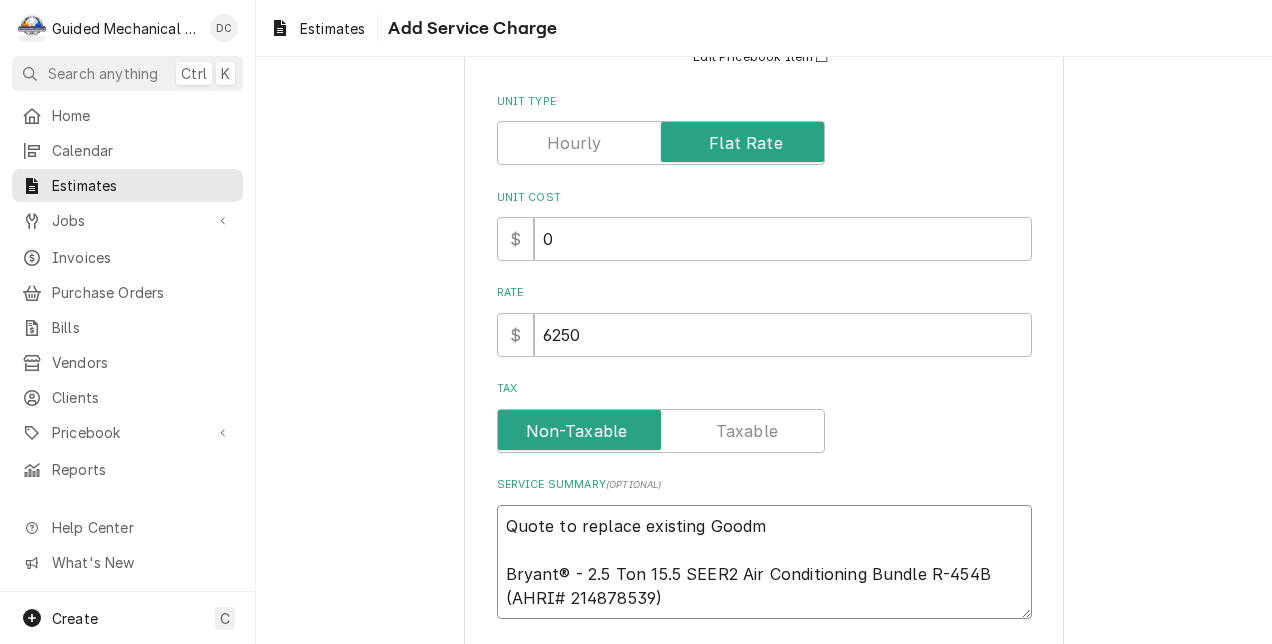 type on "x" 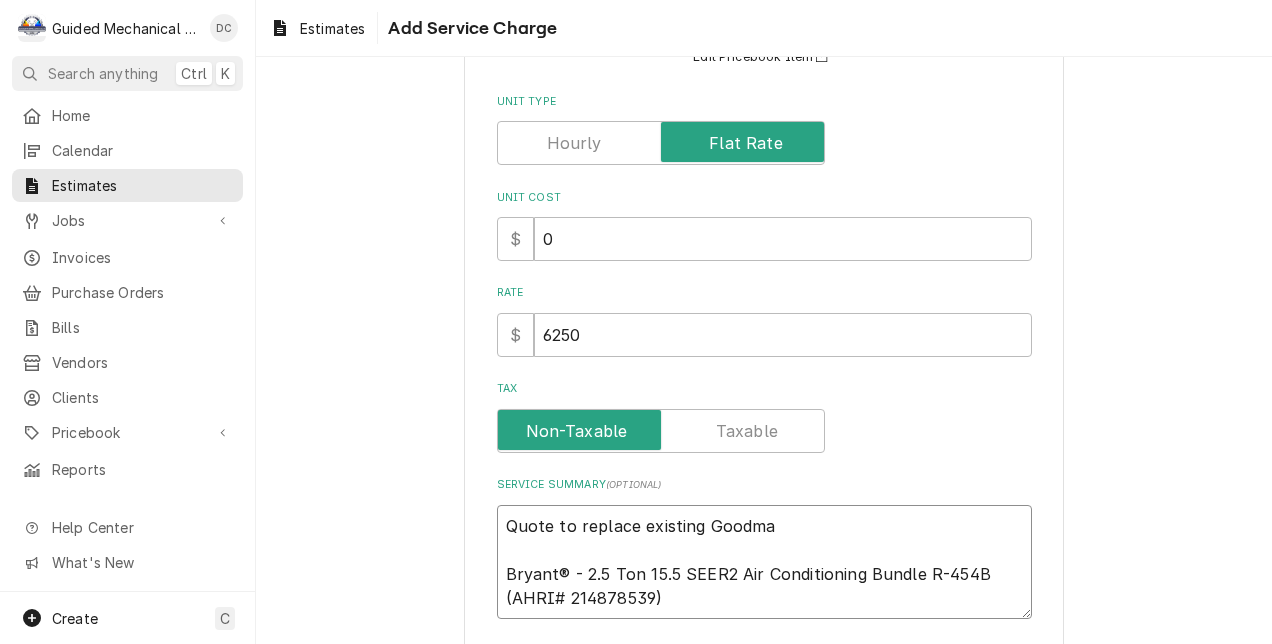 type on "x" 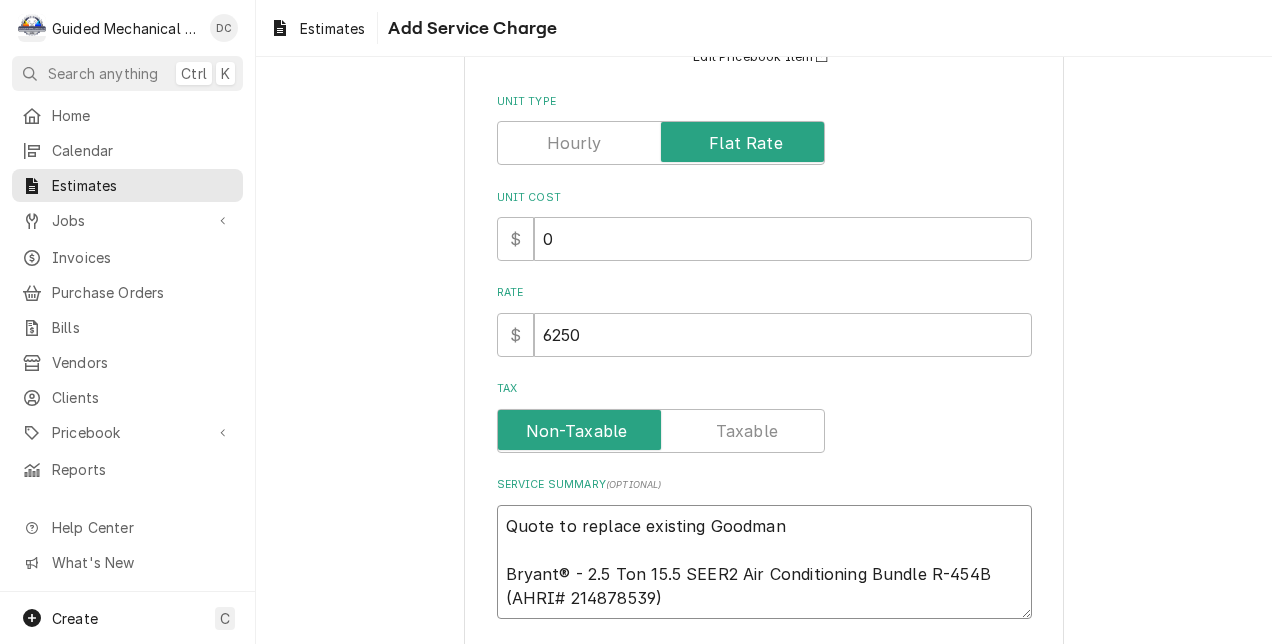 type on "x" 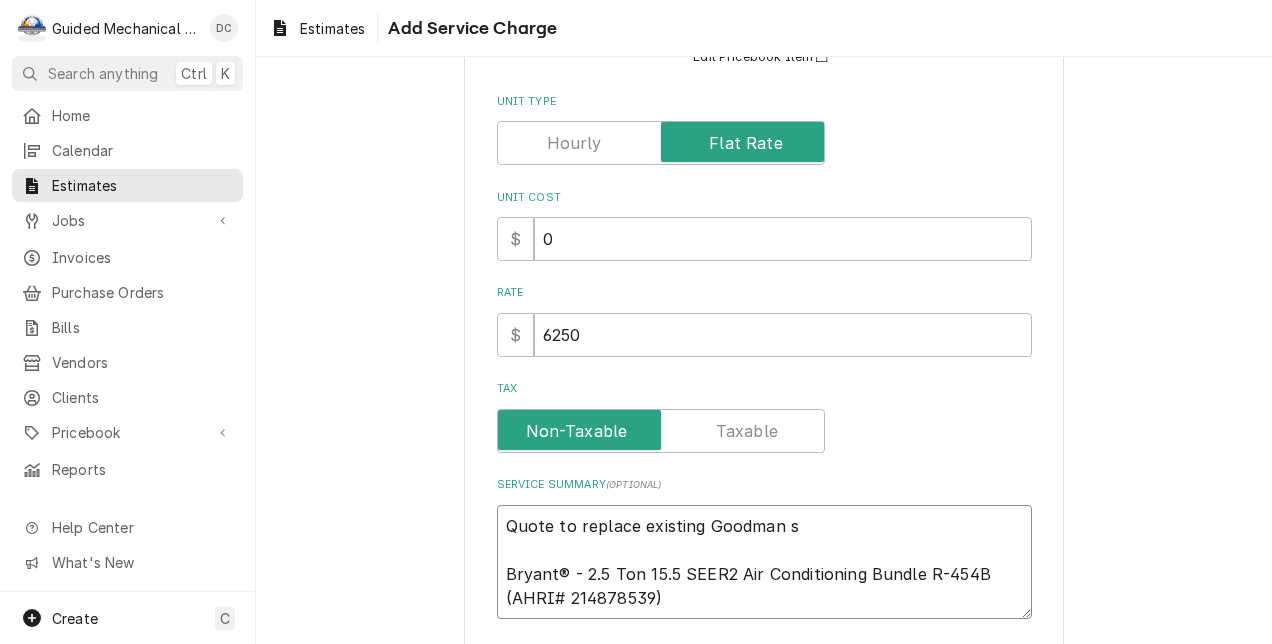 type on "x" 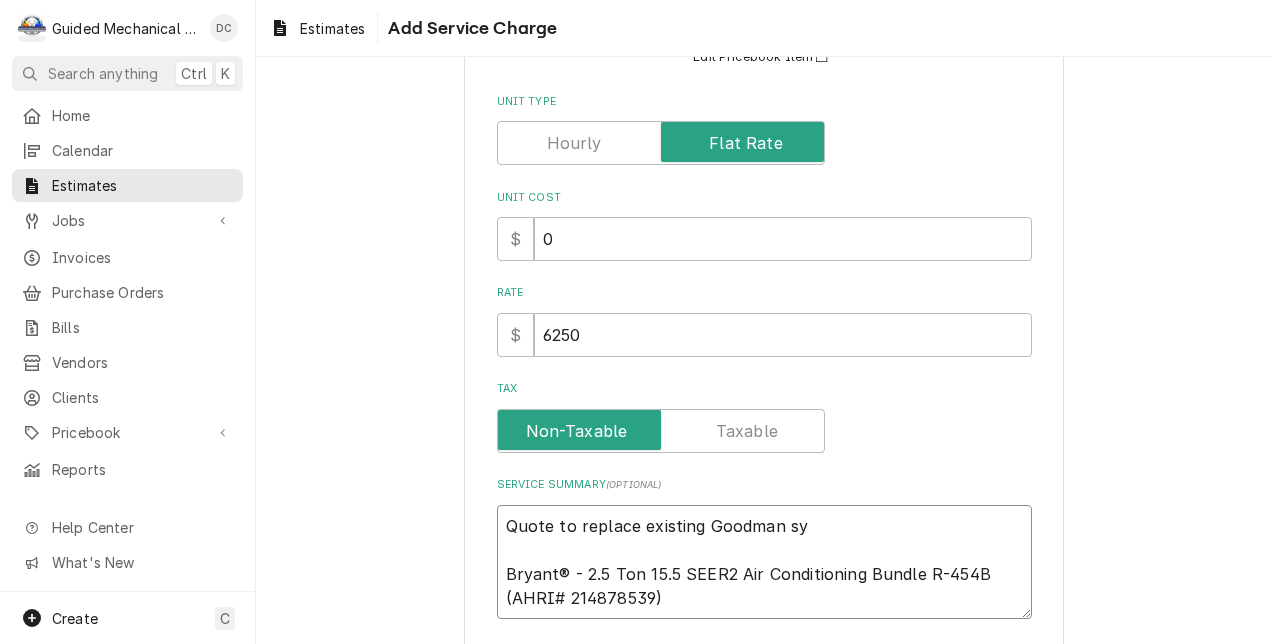 type on "x" 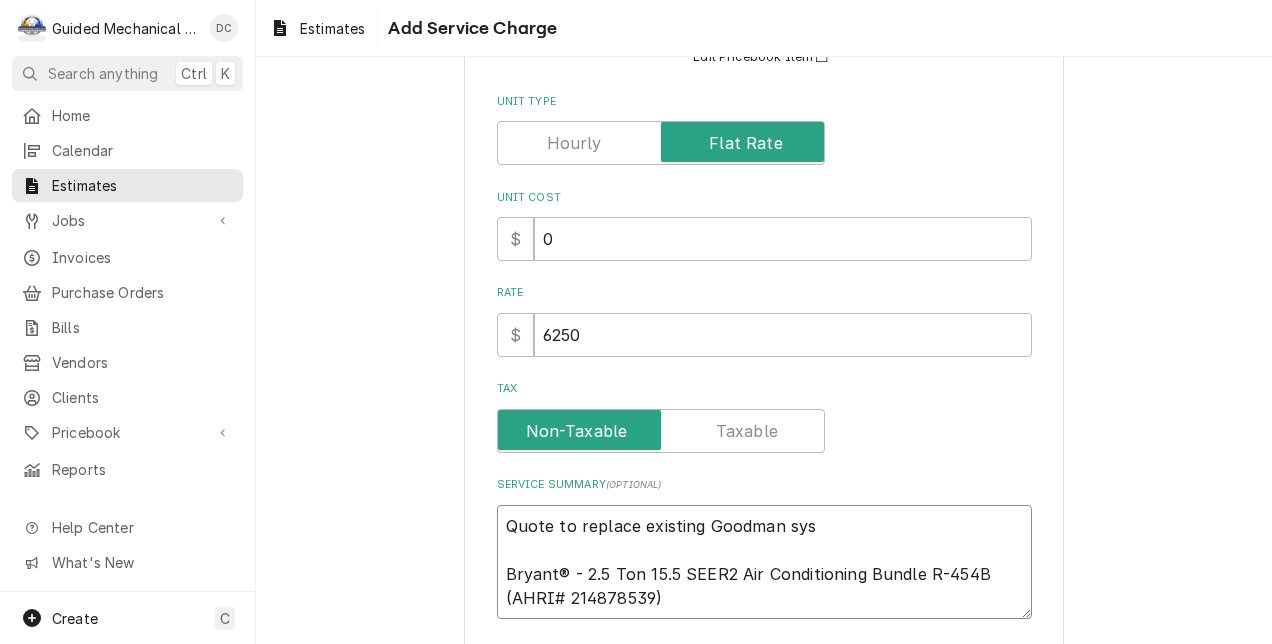 type on "x" 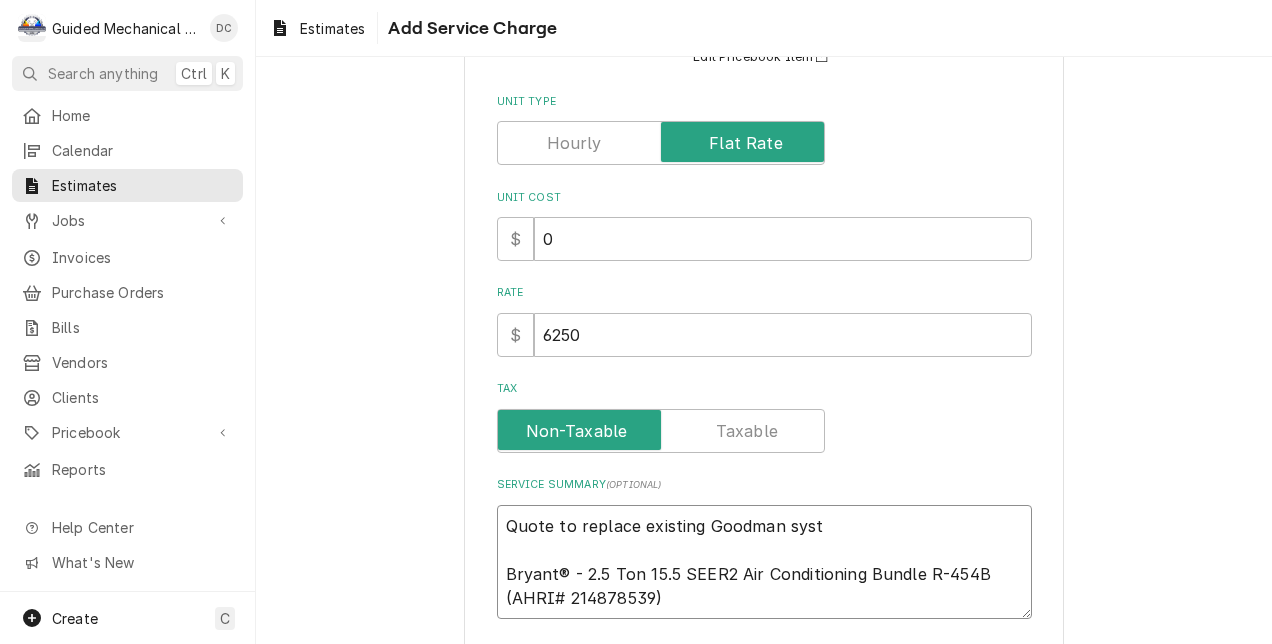 type on "x" 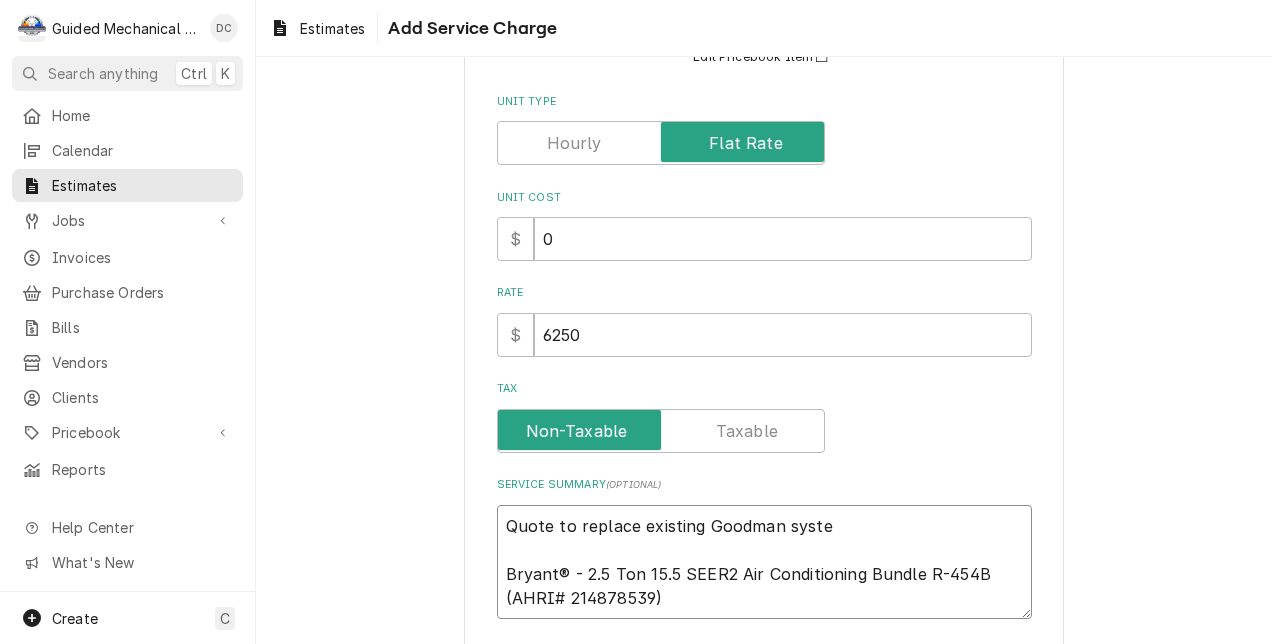 type on "x" 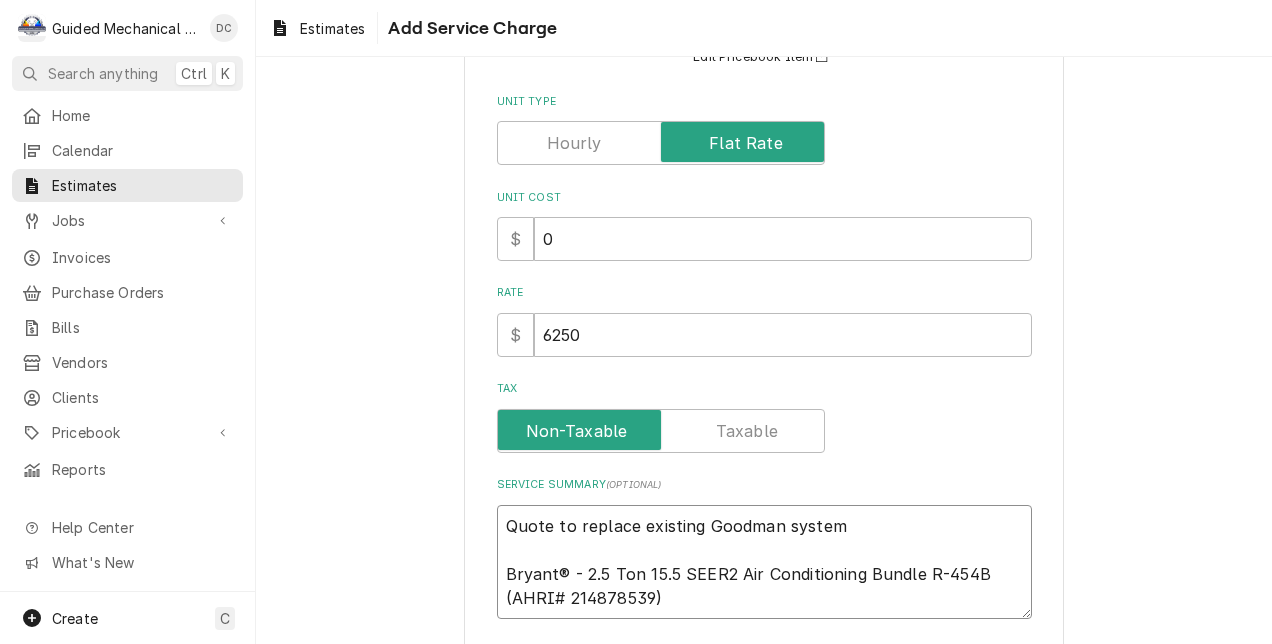 type on "x" 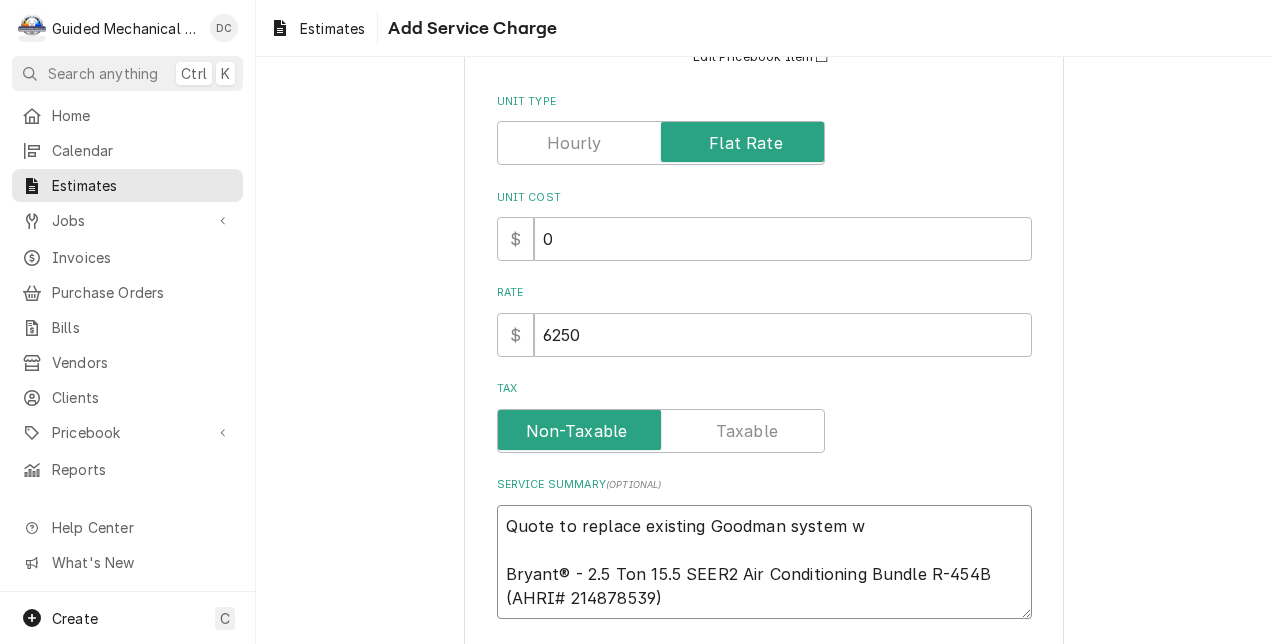 type on "x" 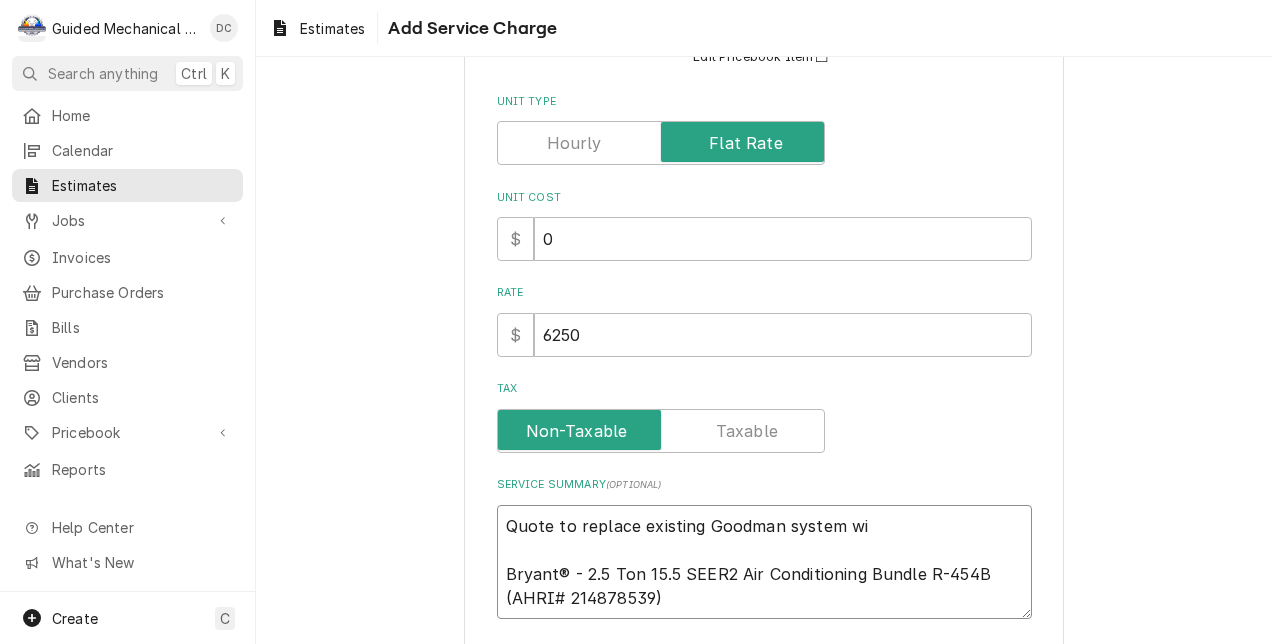 type on "x" 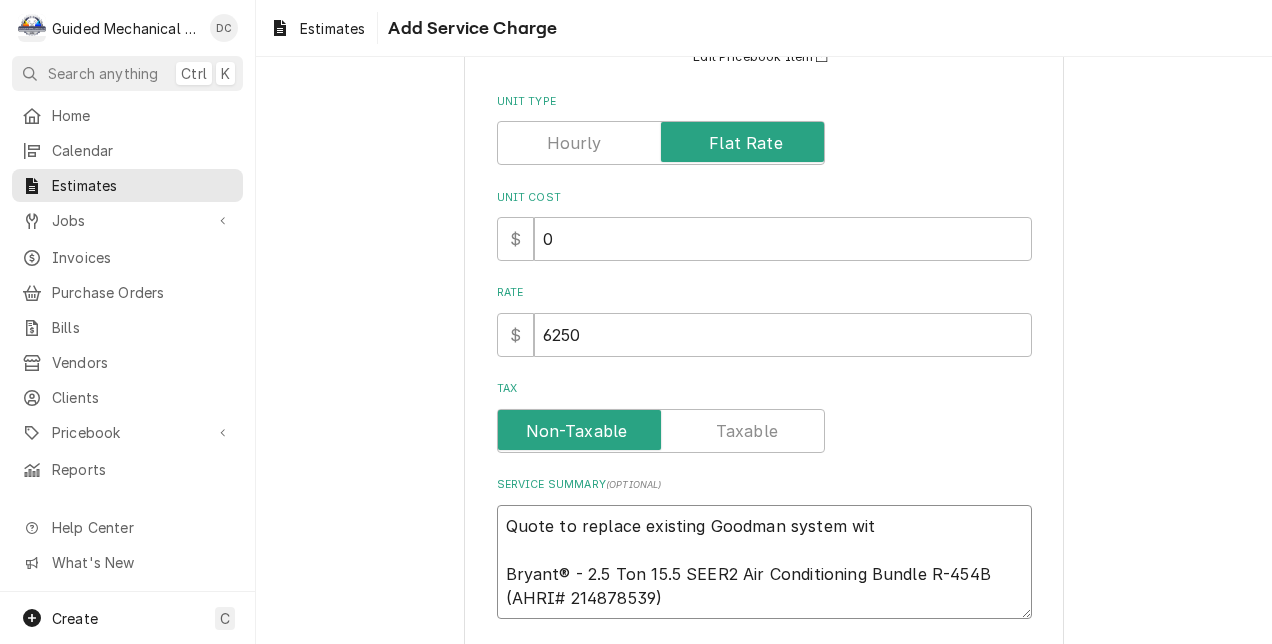 type on "x" 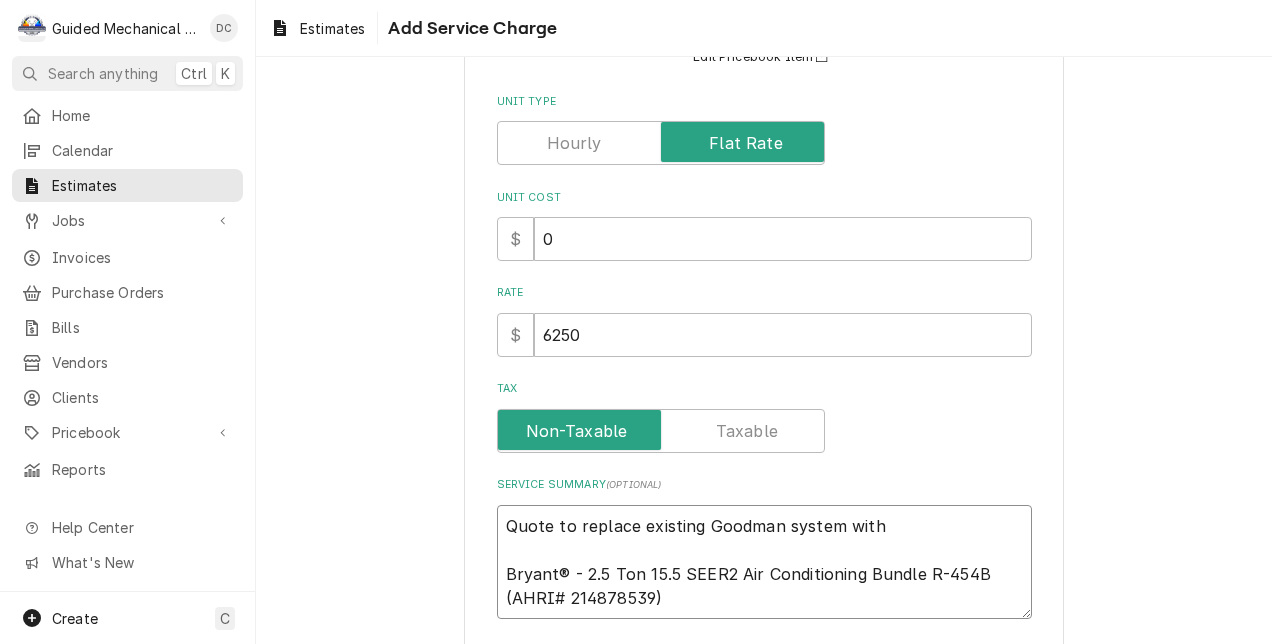 type on "x" 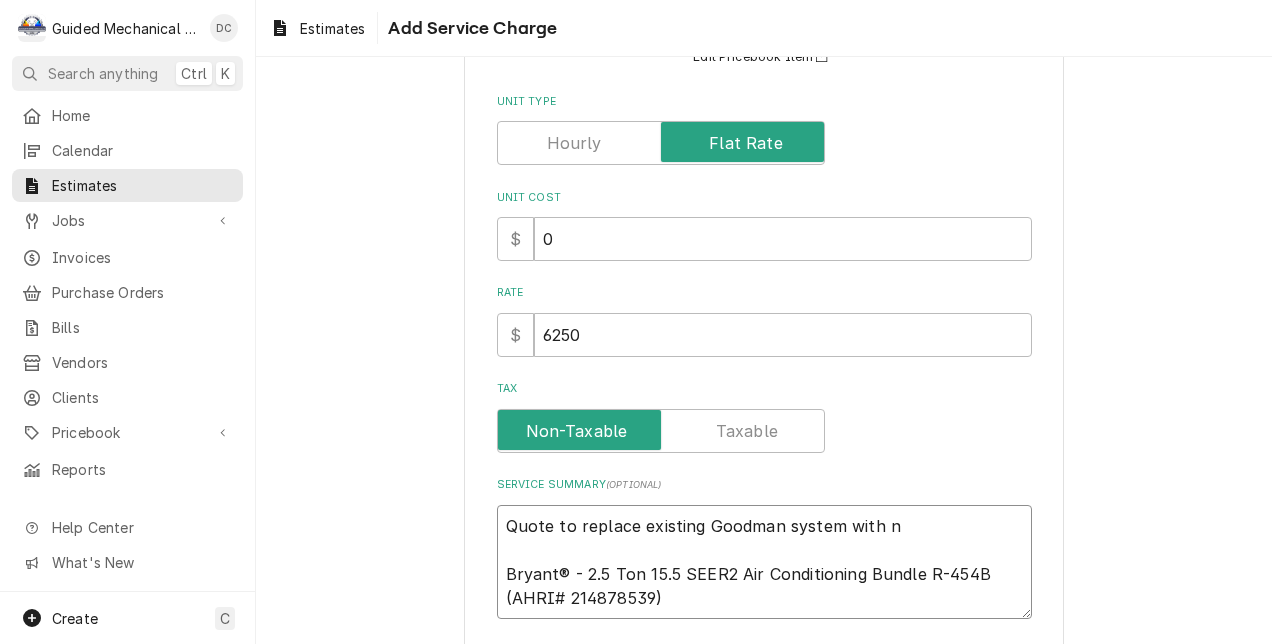 type on "x" 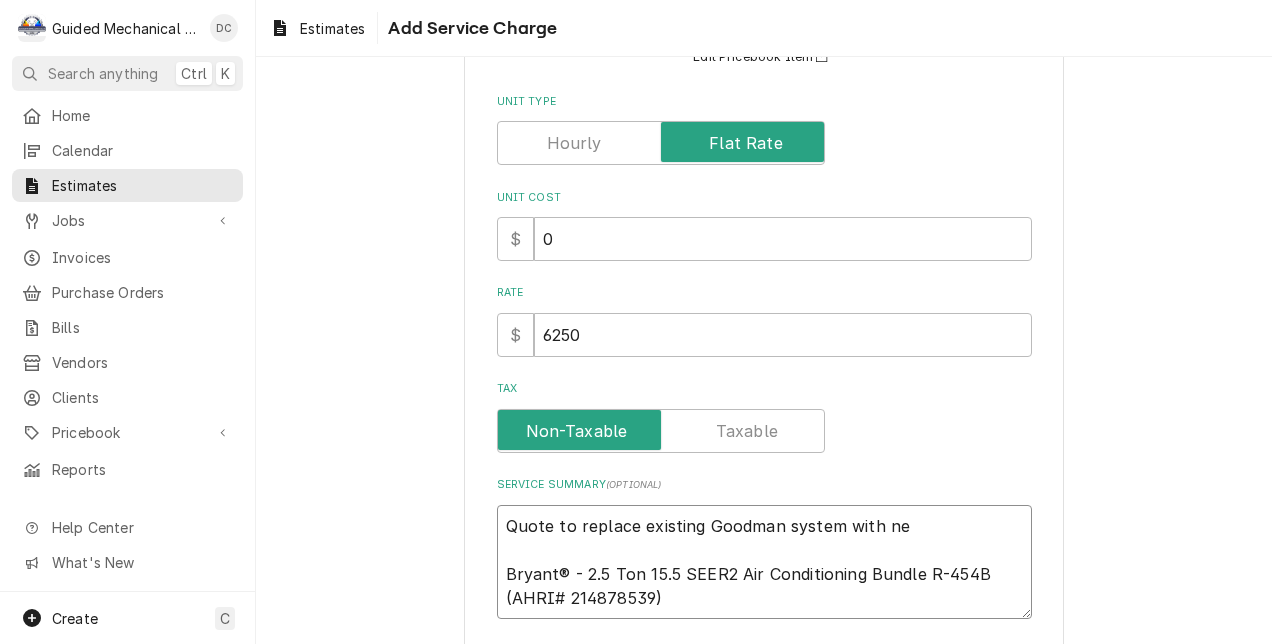 type on "x" 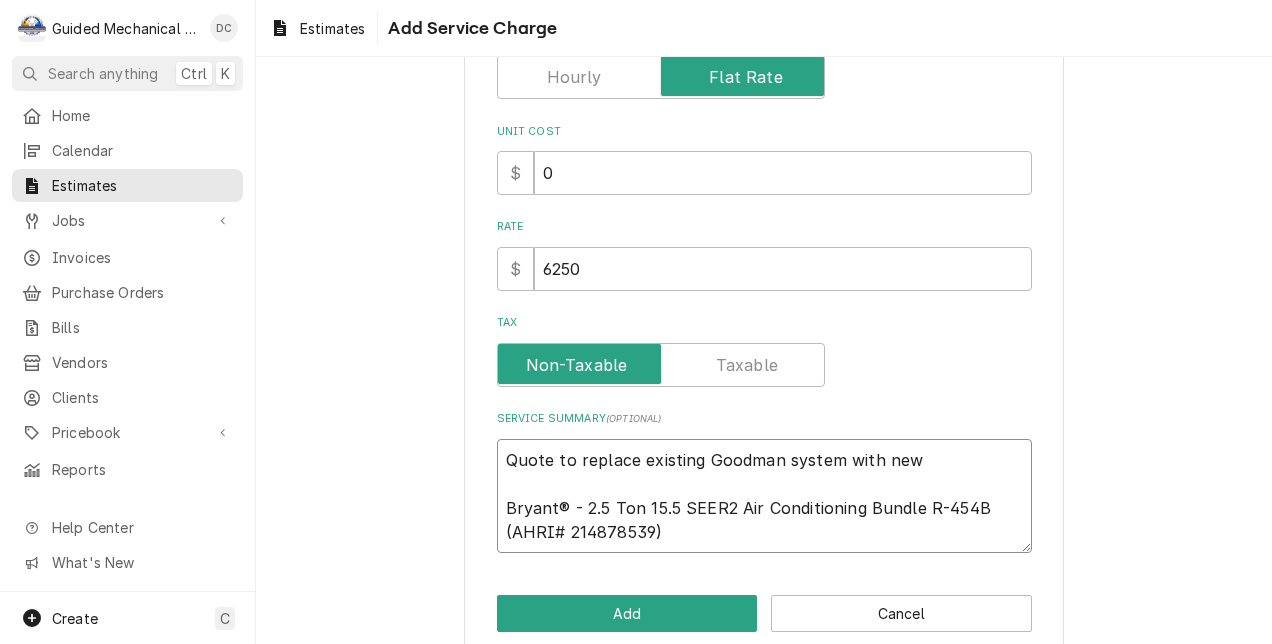 scroll, scrollTop: 298, scrollLeft: 0, axis: vertical 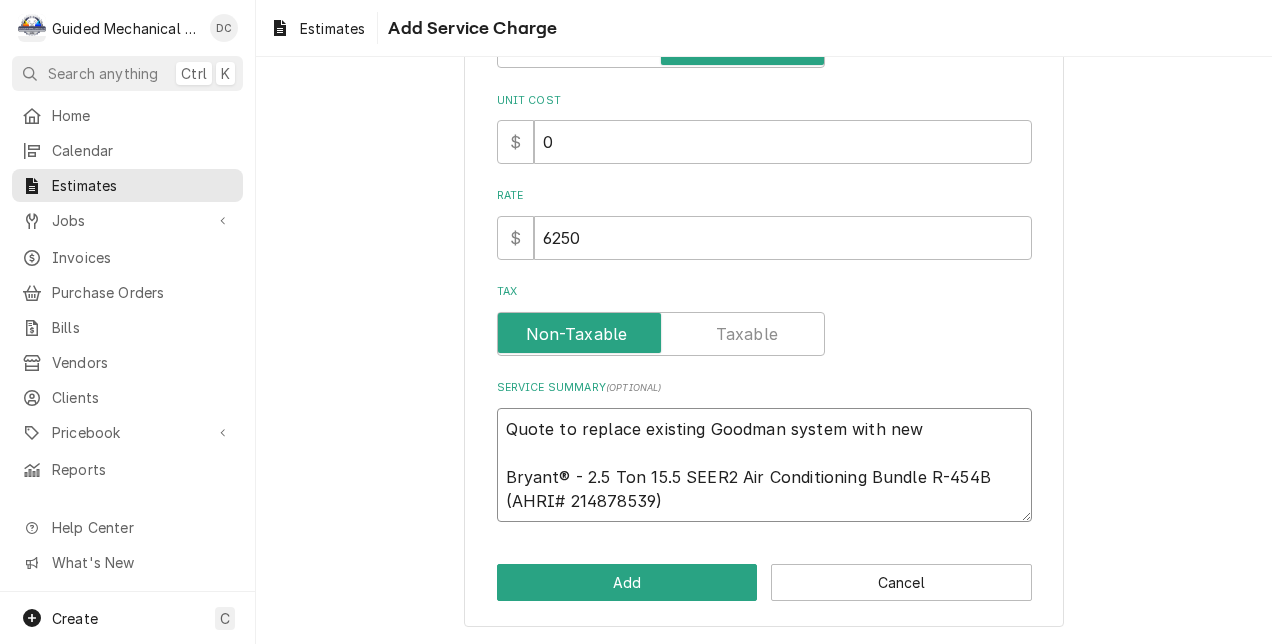 click on "Quote to replace existing Goodman system with new
Bryant® - 2.5 Ton 15.5 SEER2 Air Conditioning Bundle R-454B (AHRI# 214878539)" at bounding box center (764, 465) 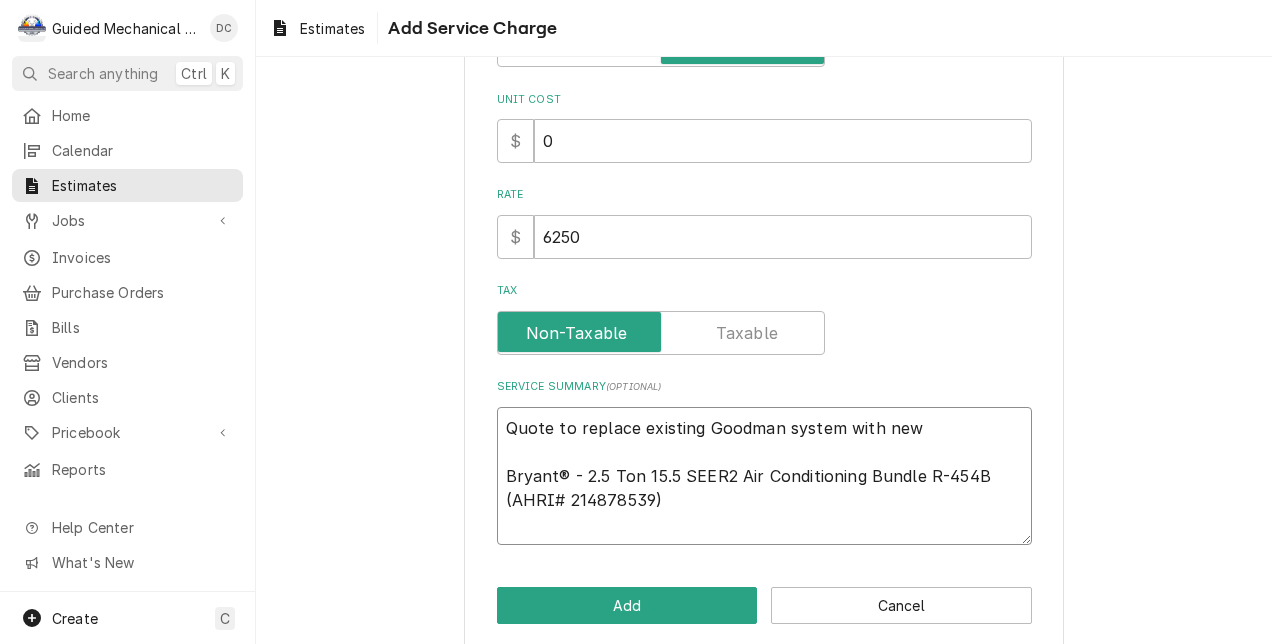 type on "x" 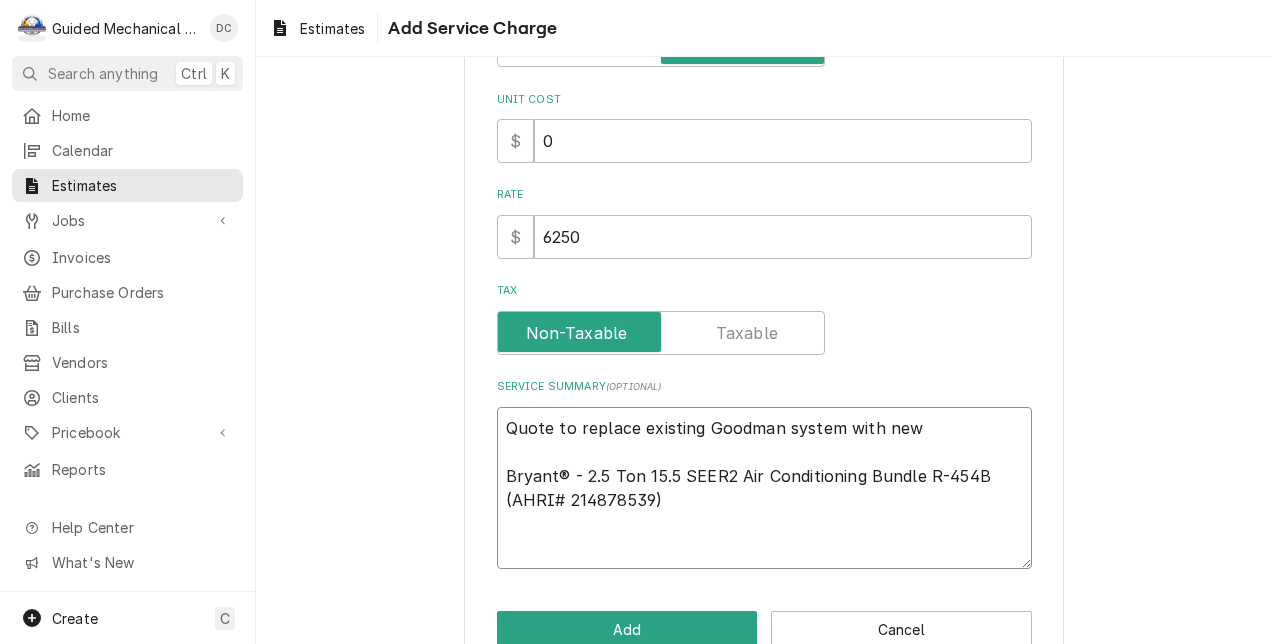 type on "x" 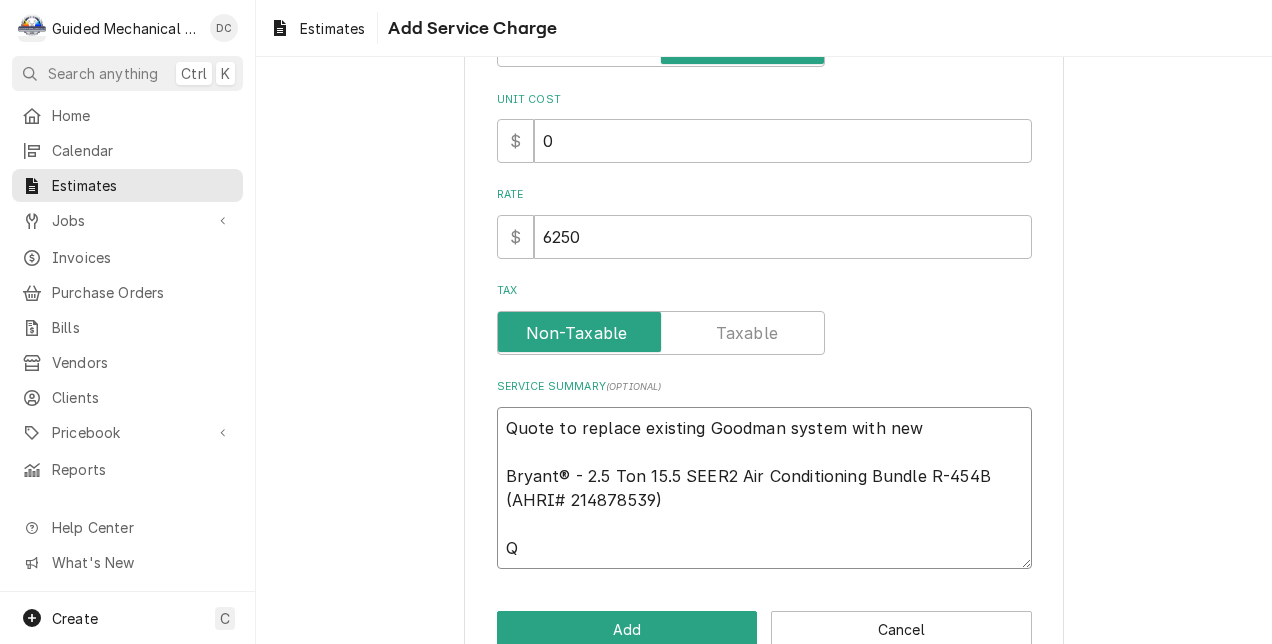 type on "x" 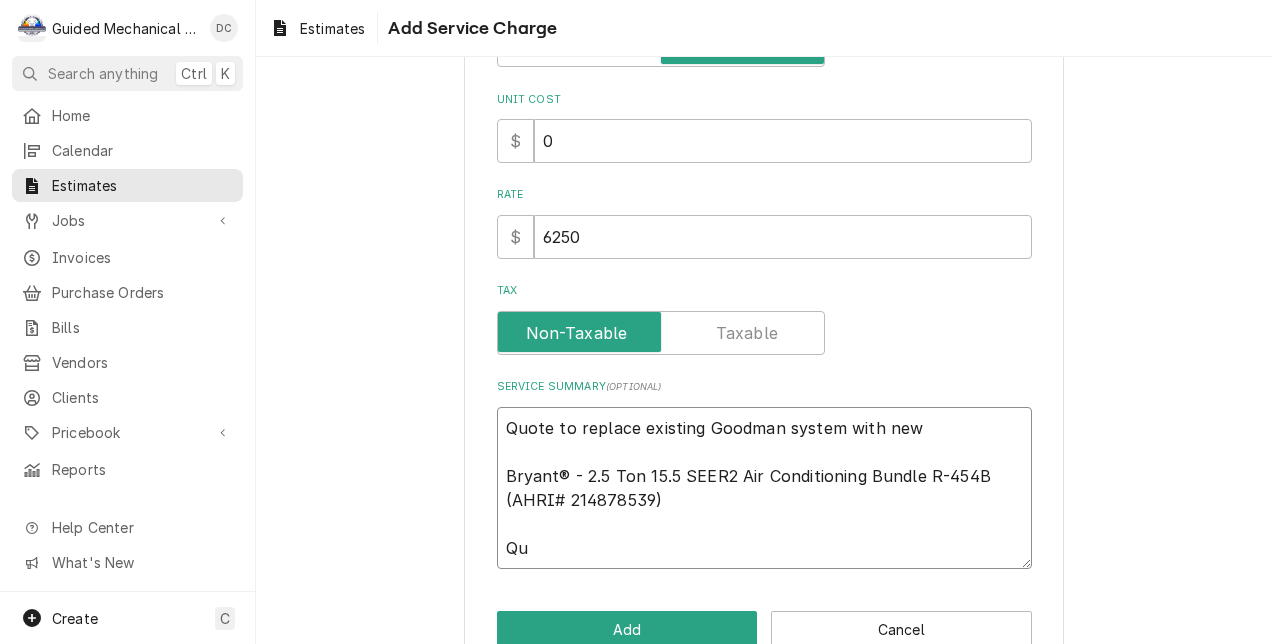 type on "x" 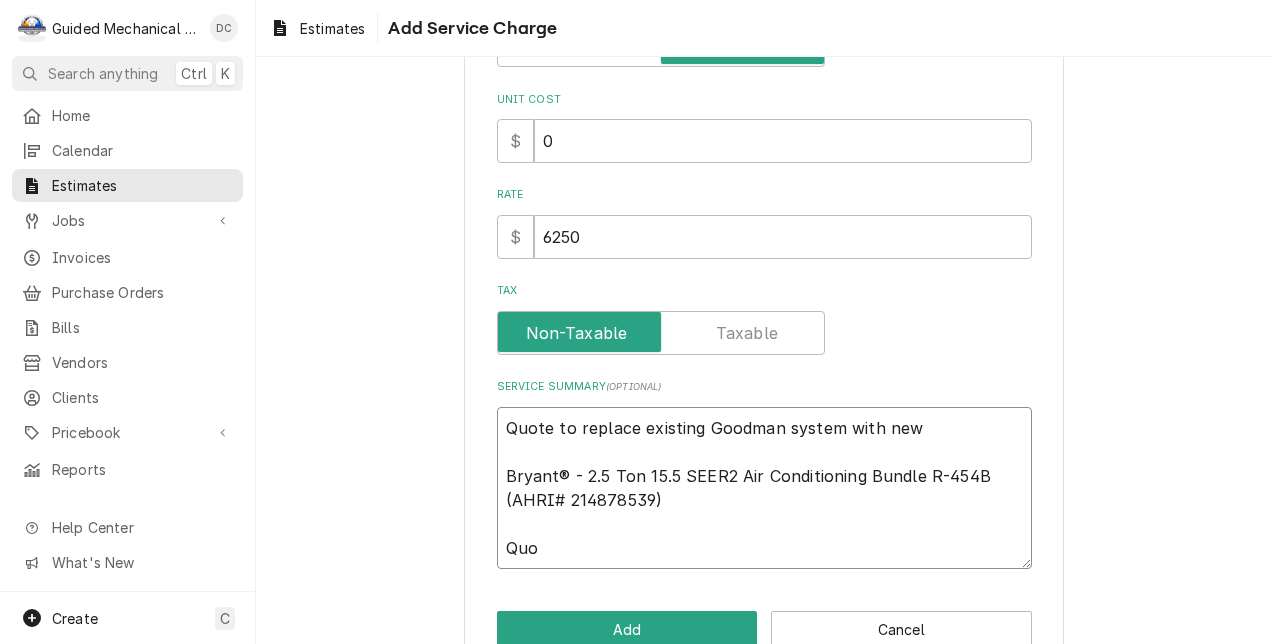 type on "x" 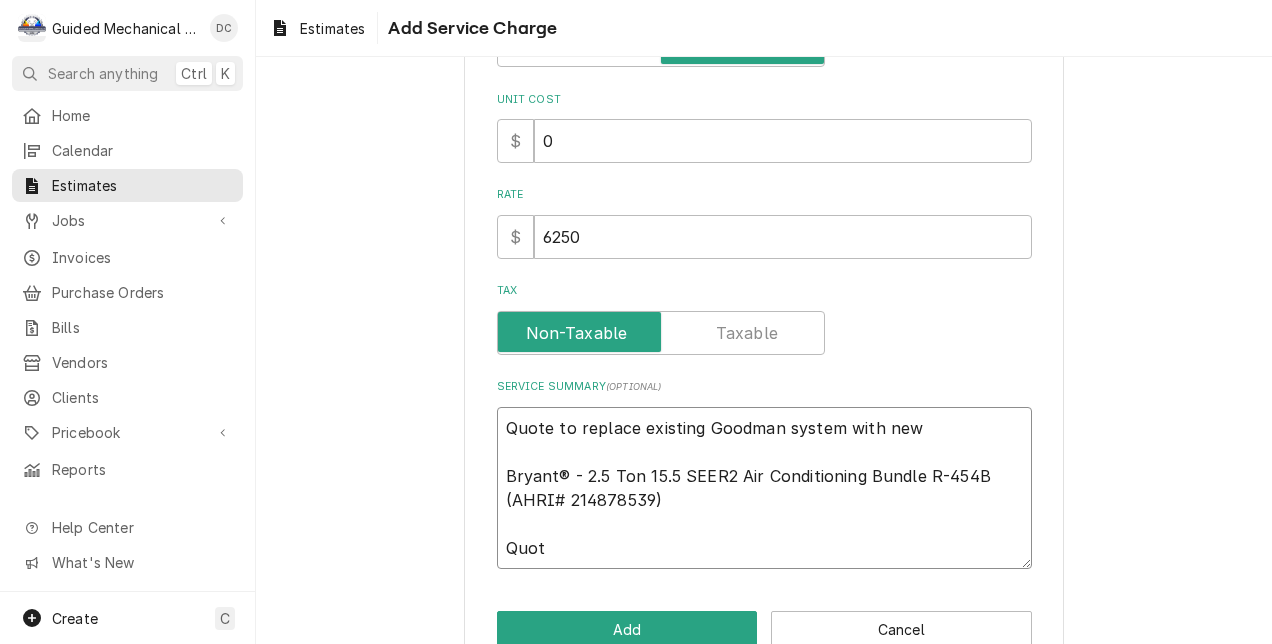 type on "x" 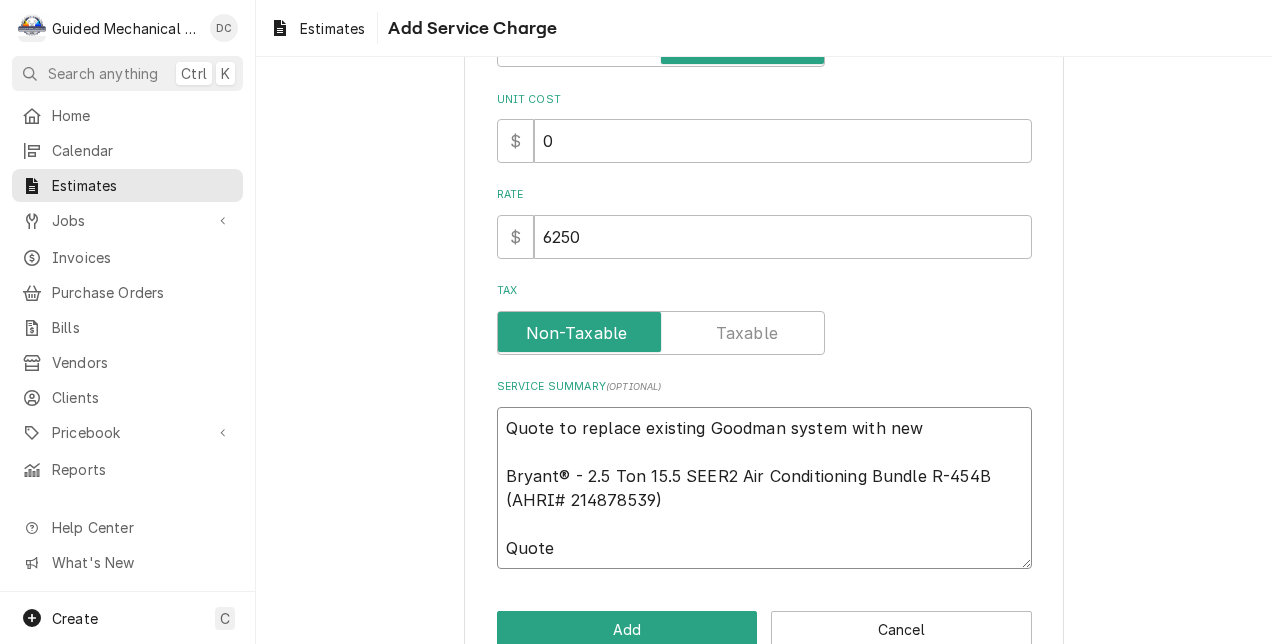 type on "x" 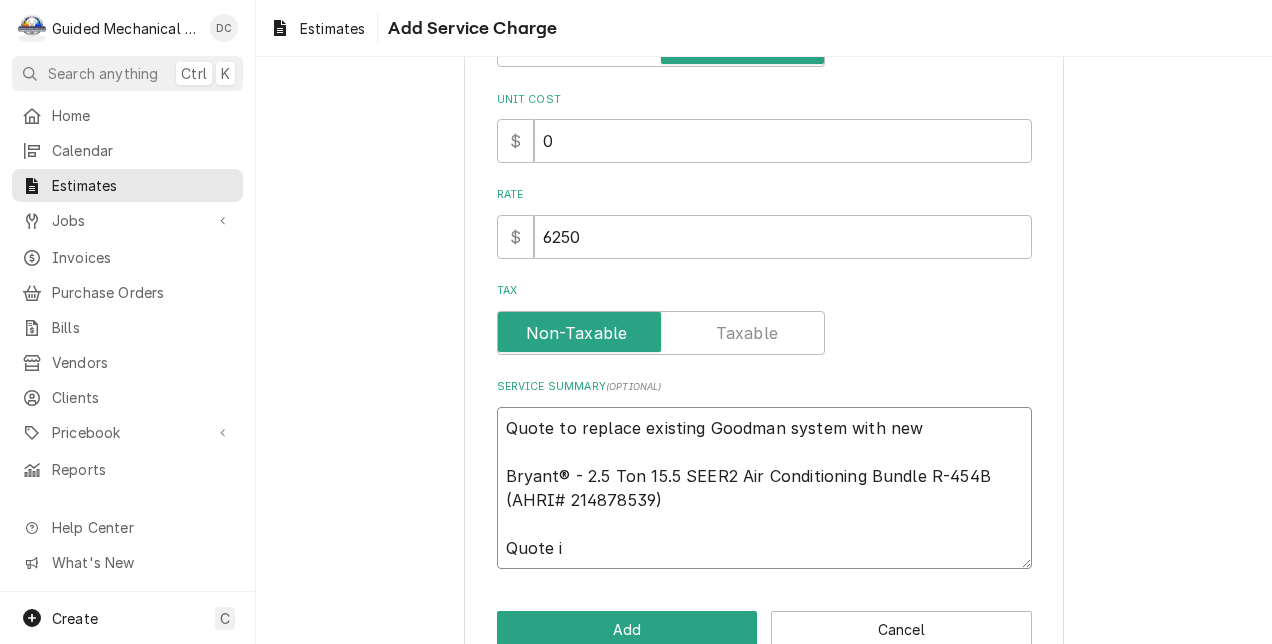 type on "x" 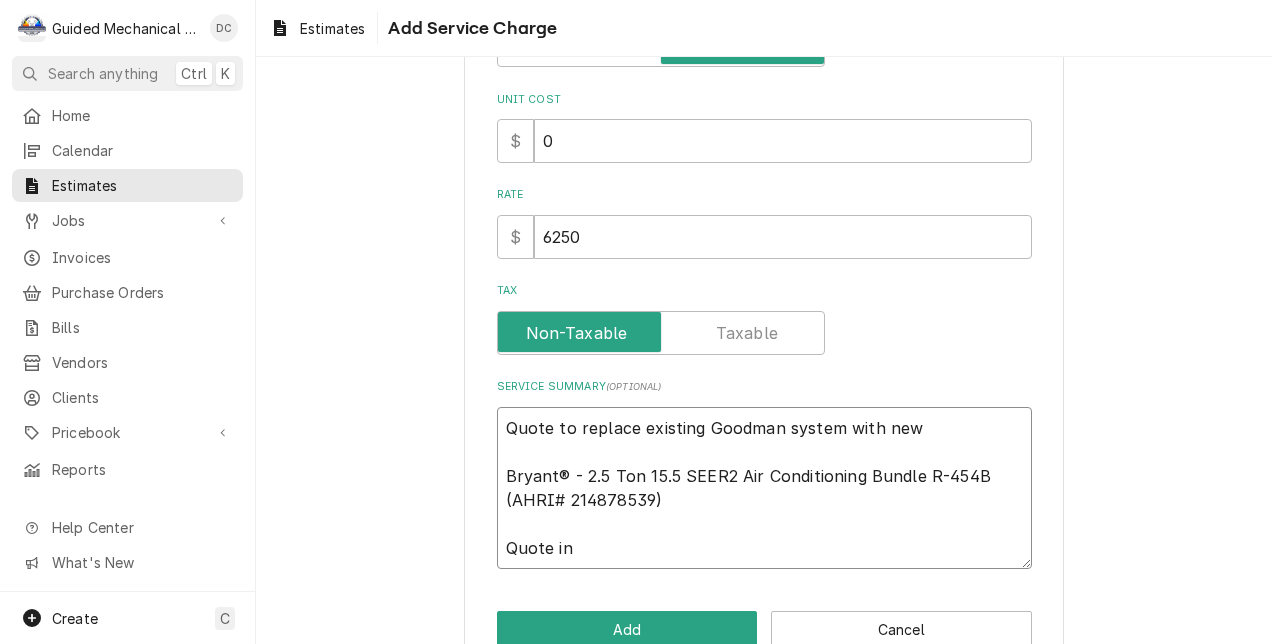 type on "x" 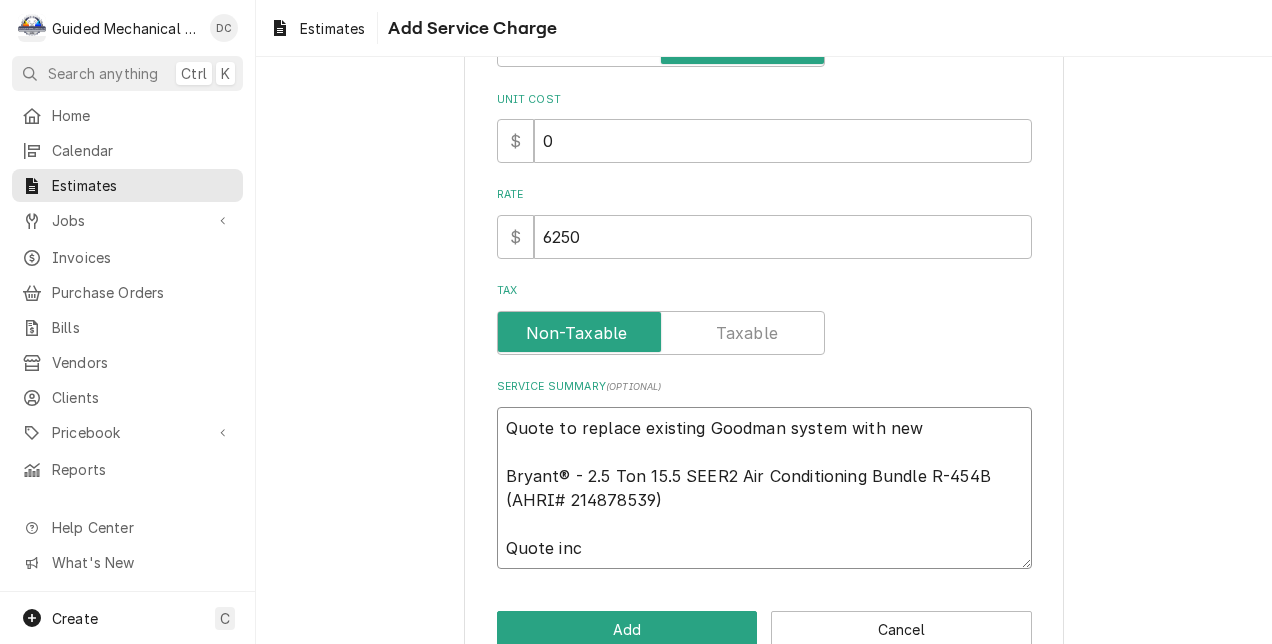type on "x" 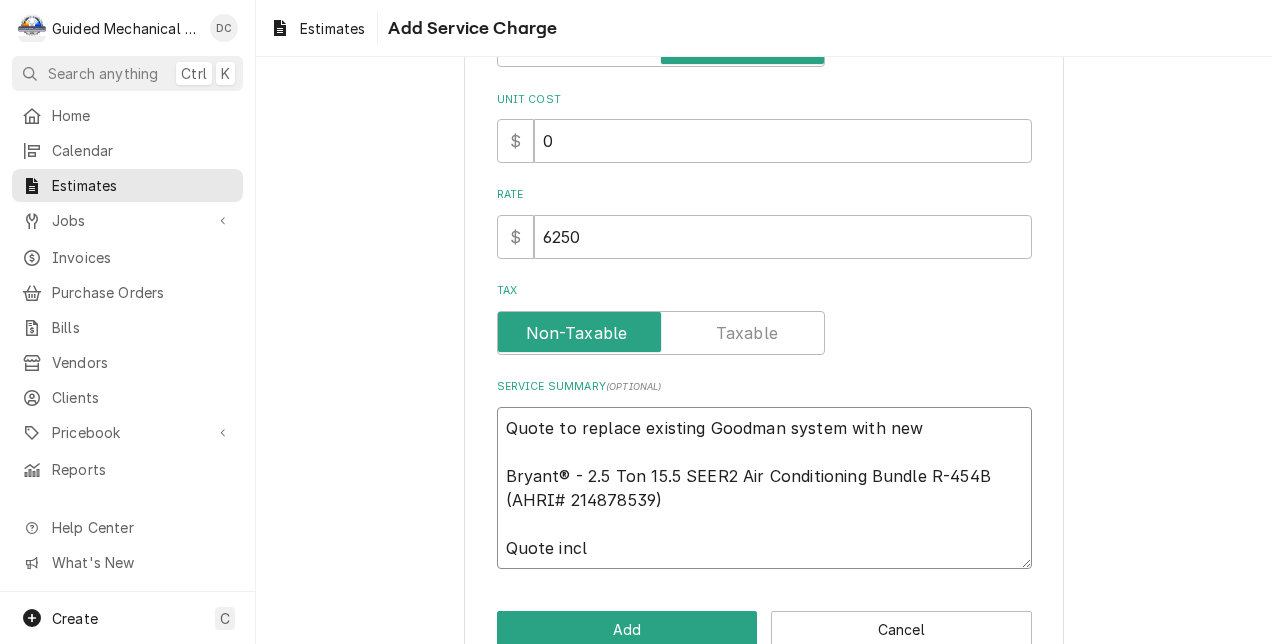 type on "x" 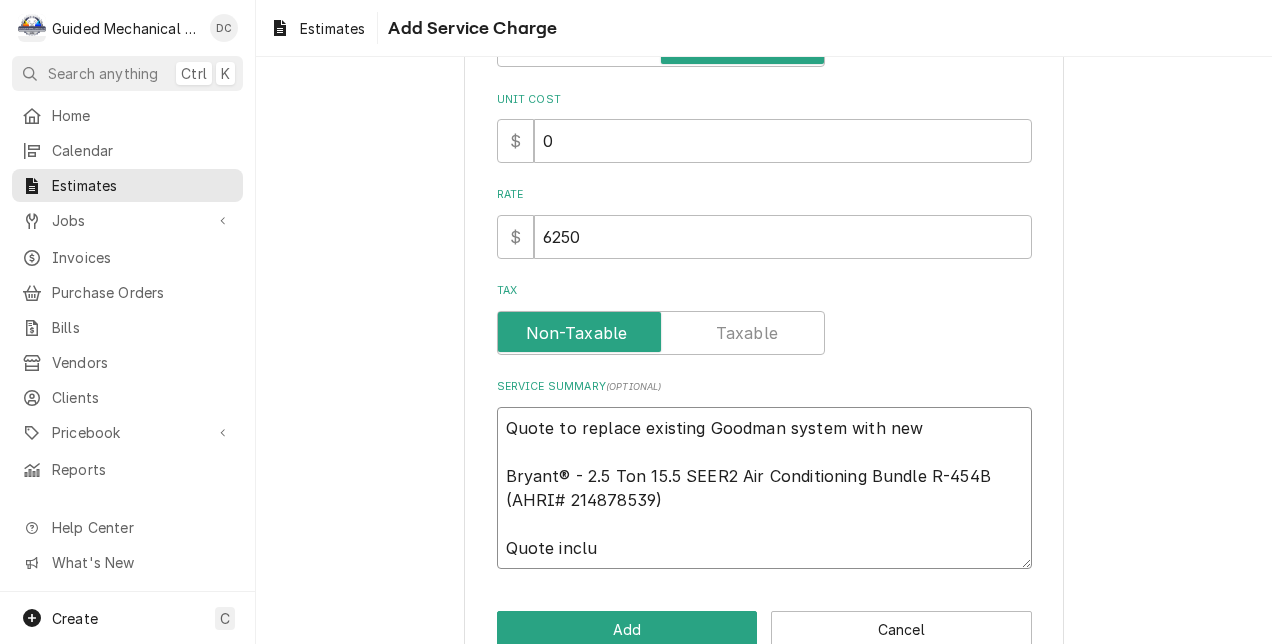 type on "x" 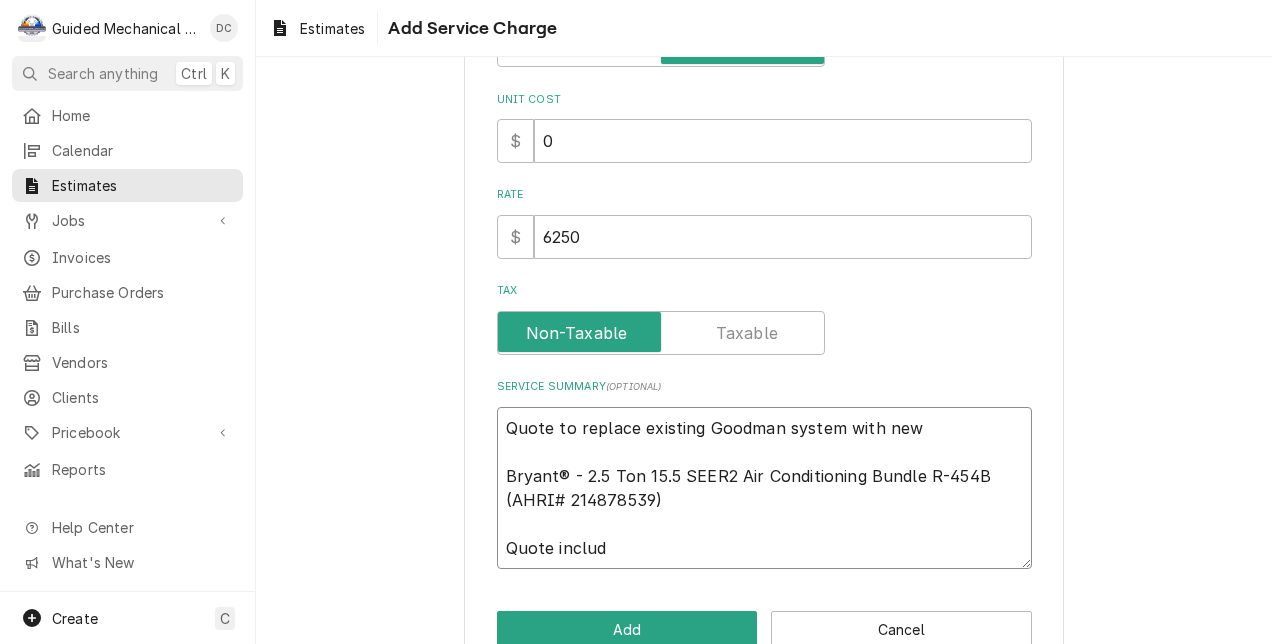 type on "x" 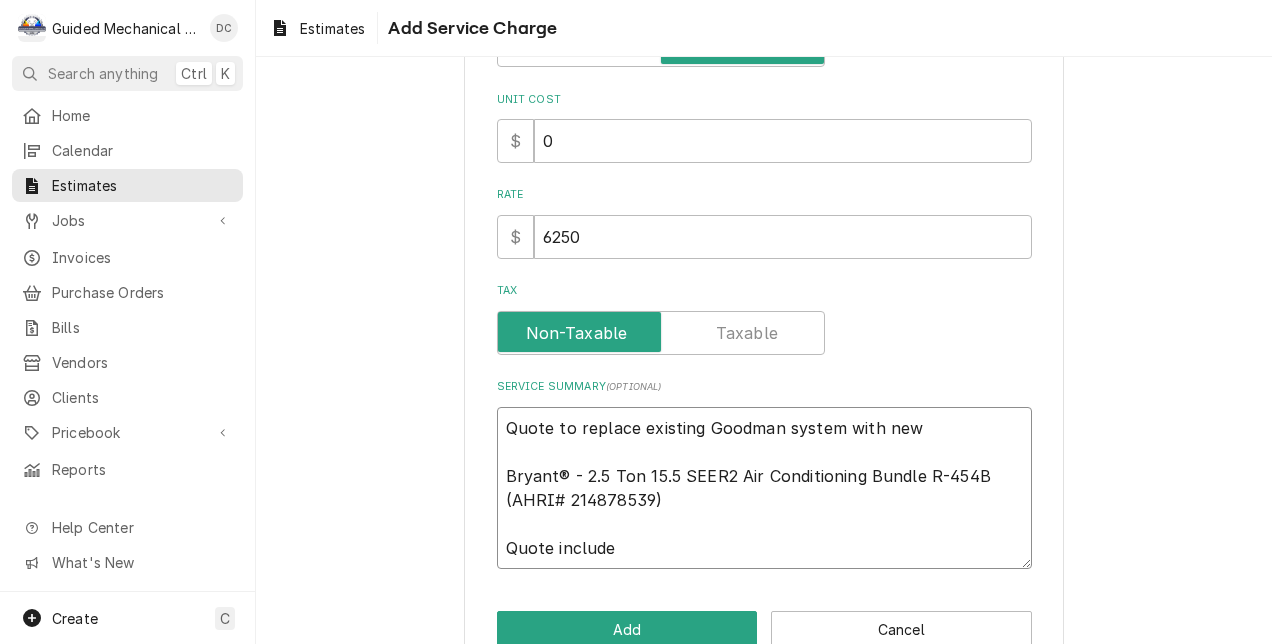 type on "x" 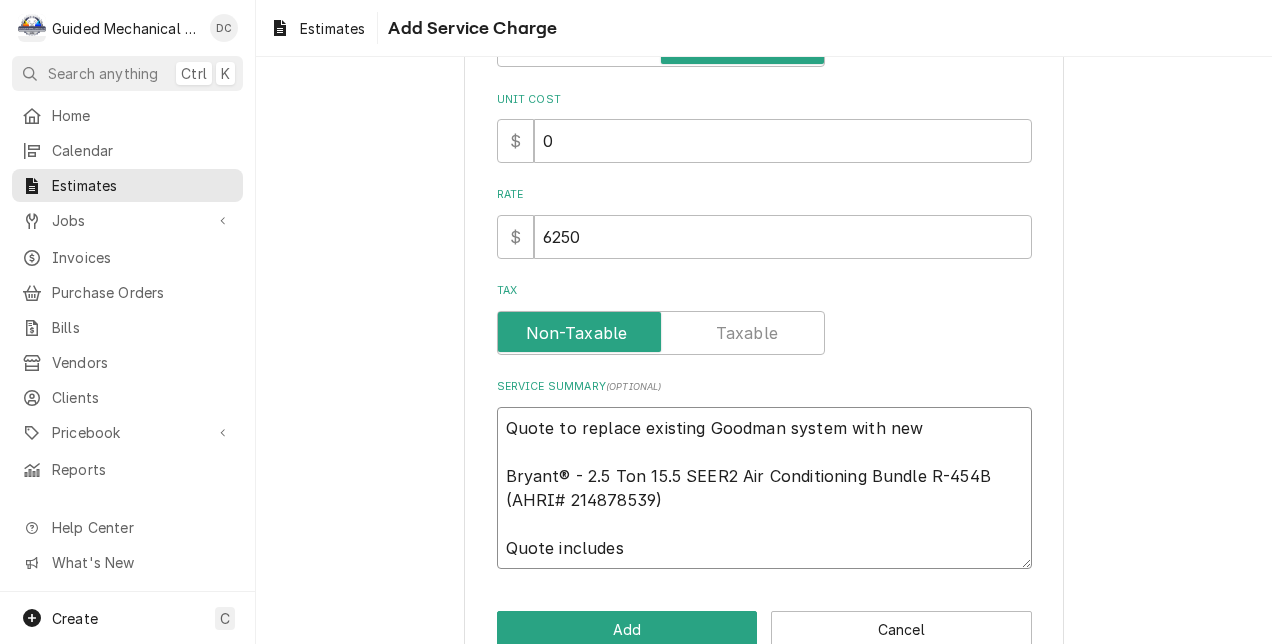 type on "x" 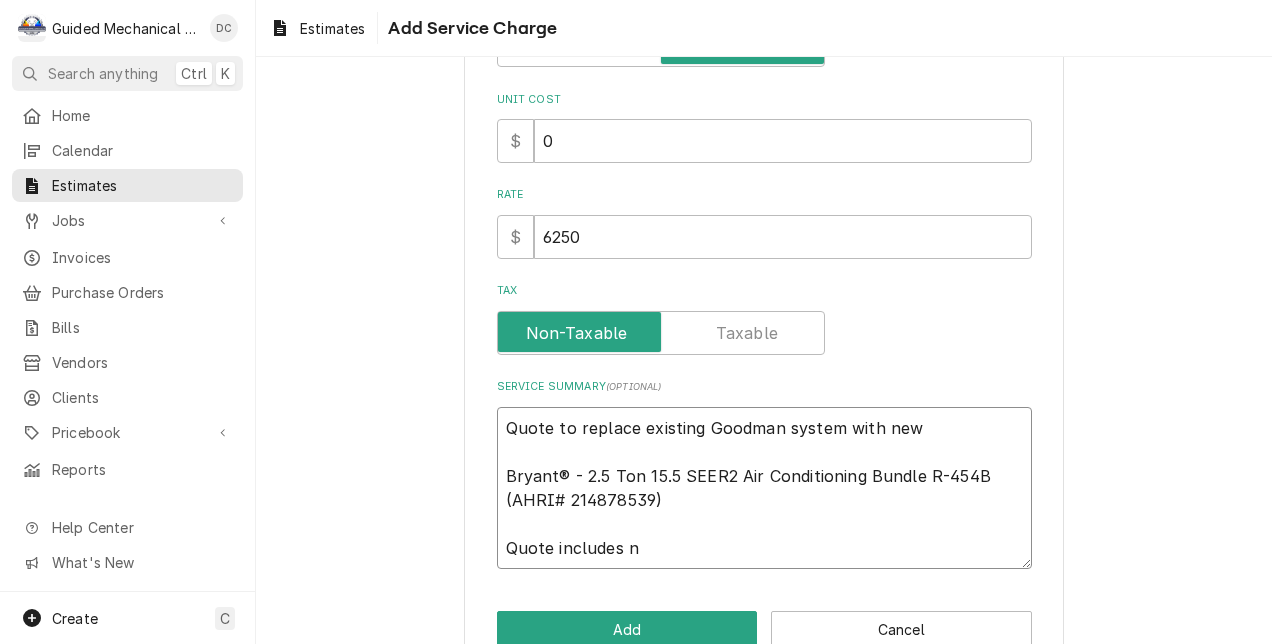 type on "x" 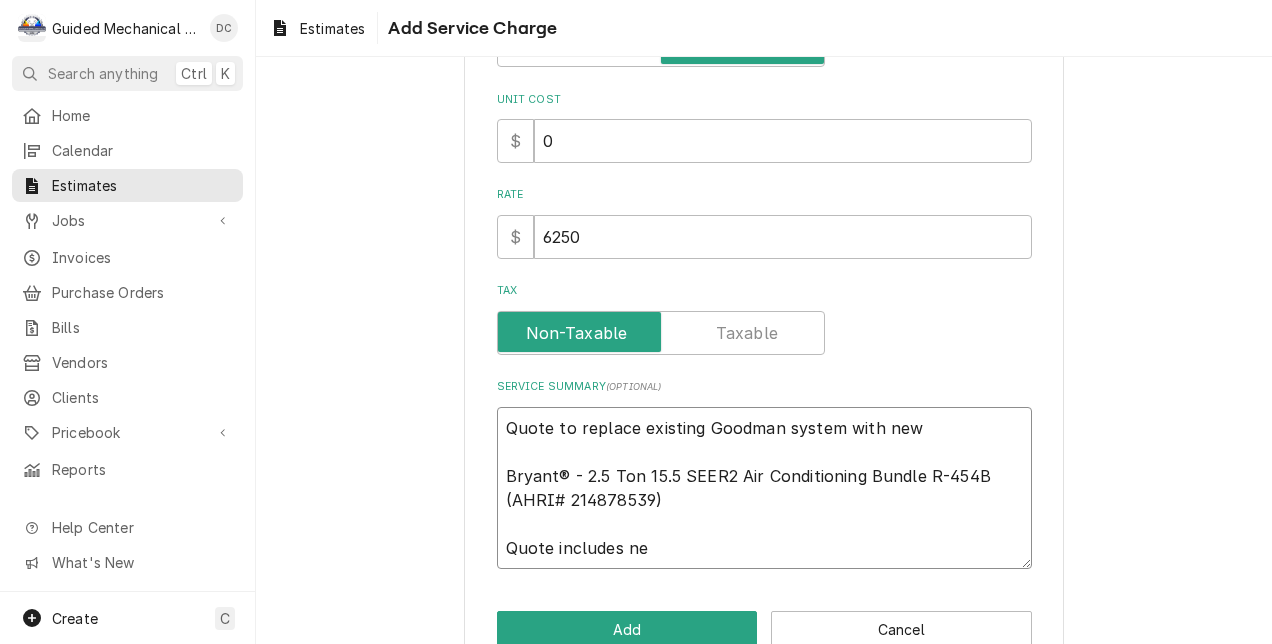 type on "x" 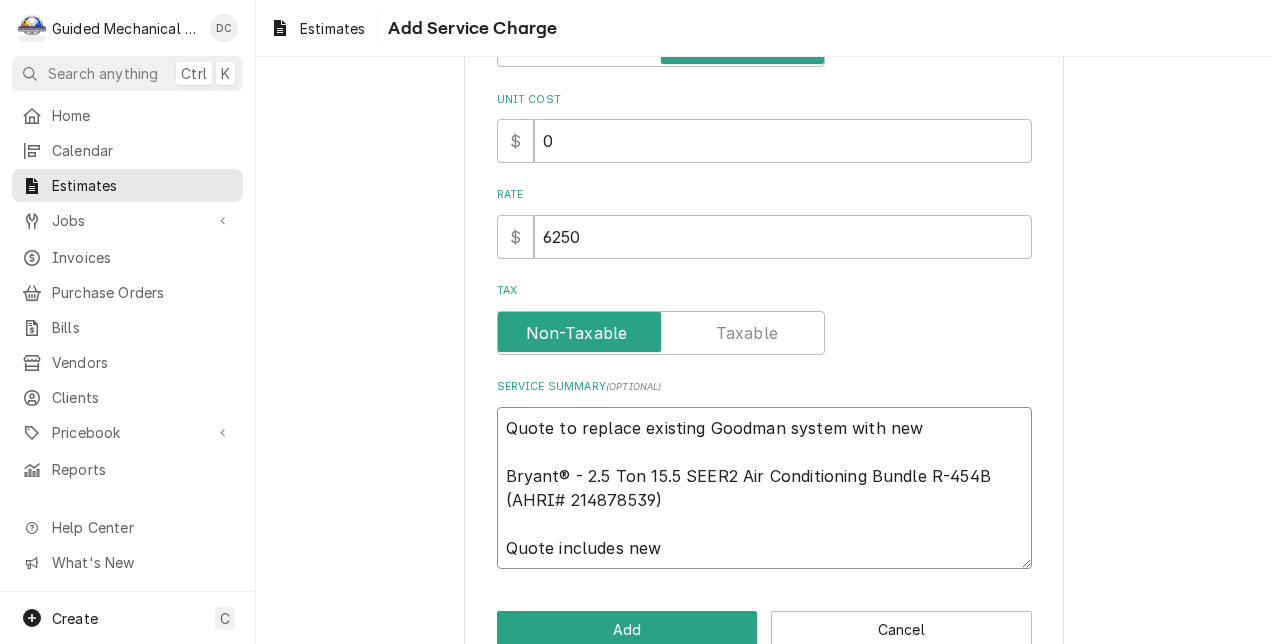 type on "x" 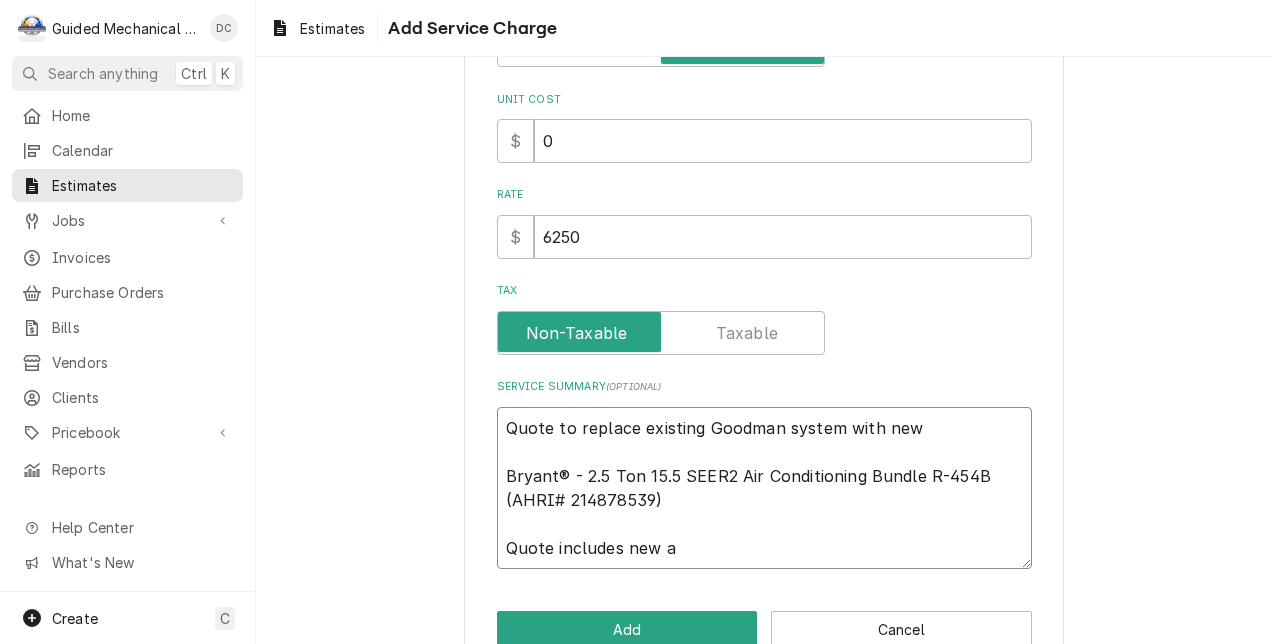 type on "x" 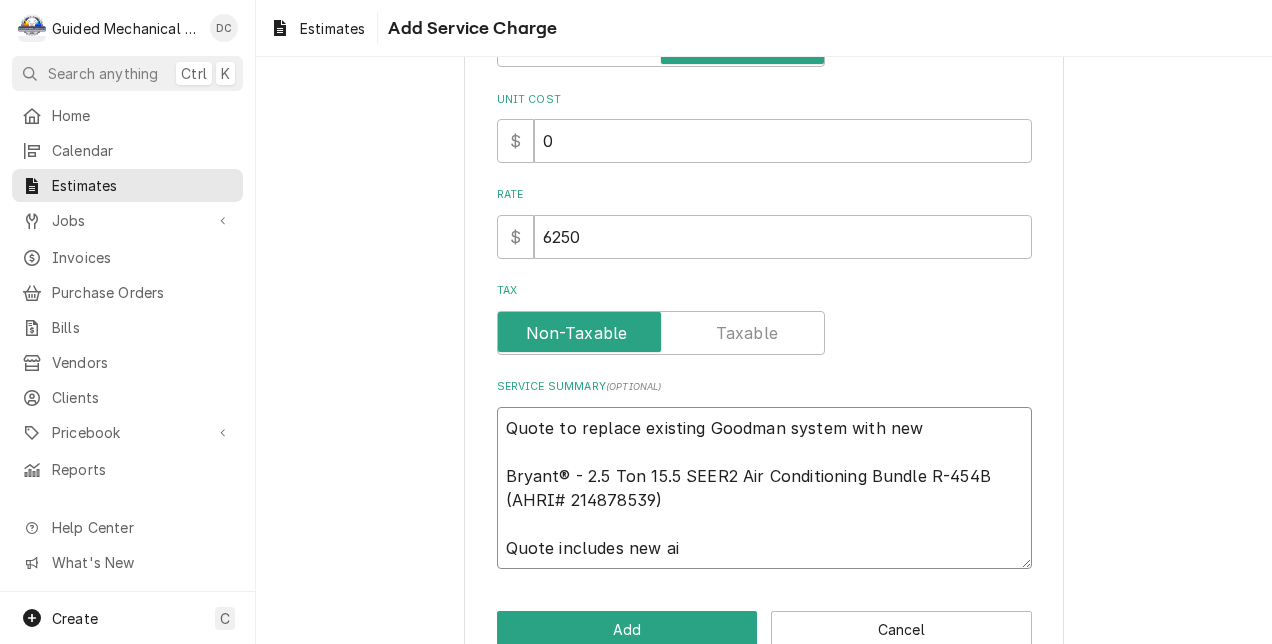 type on "x" 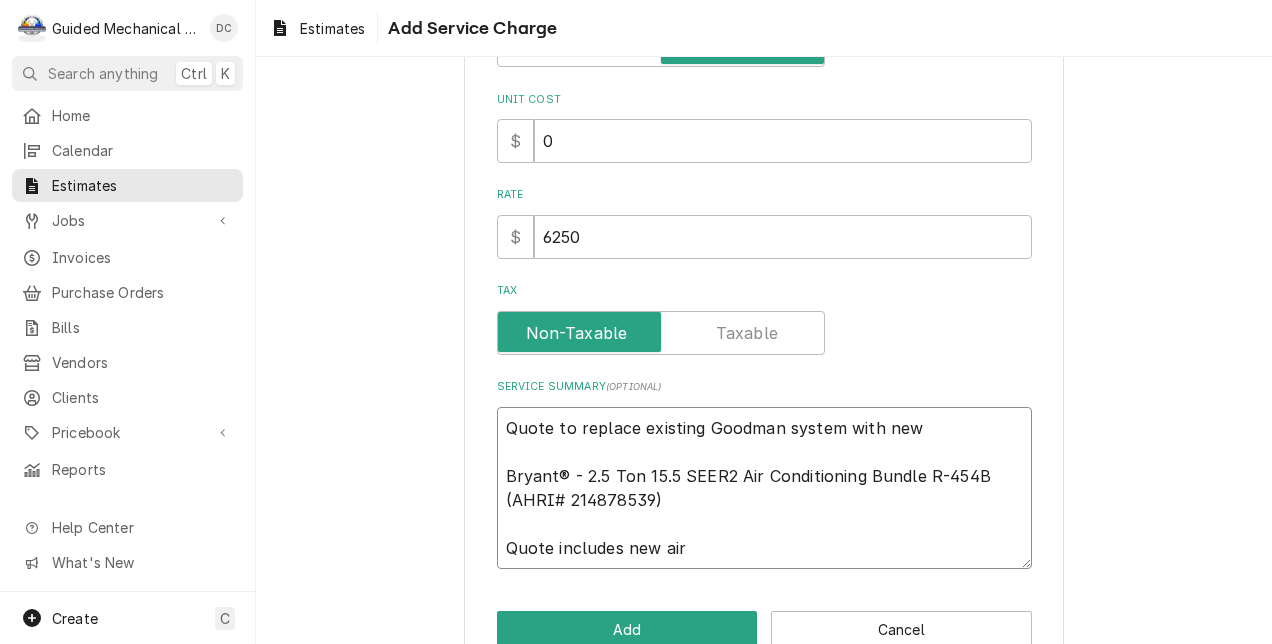 type on "x" 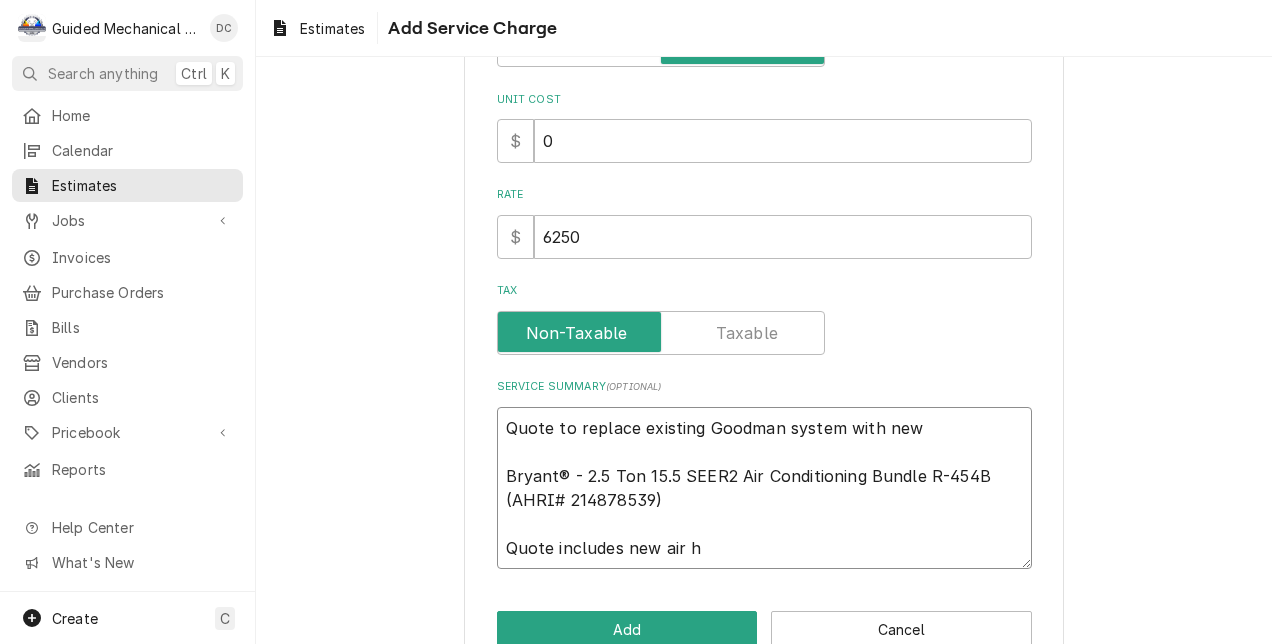 type on "x" 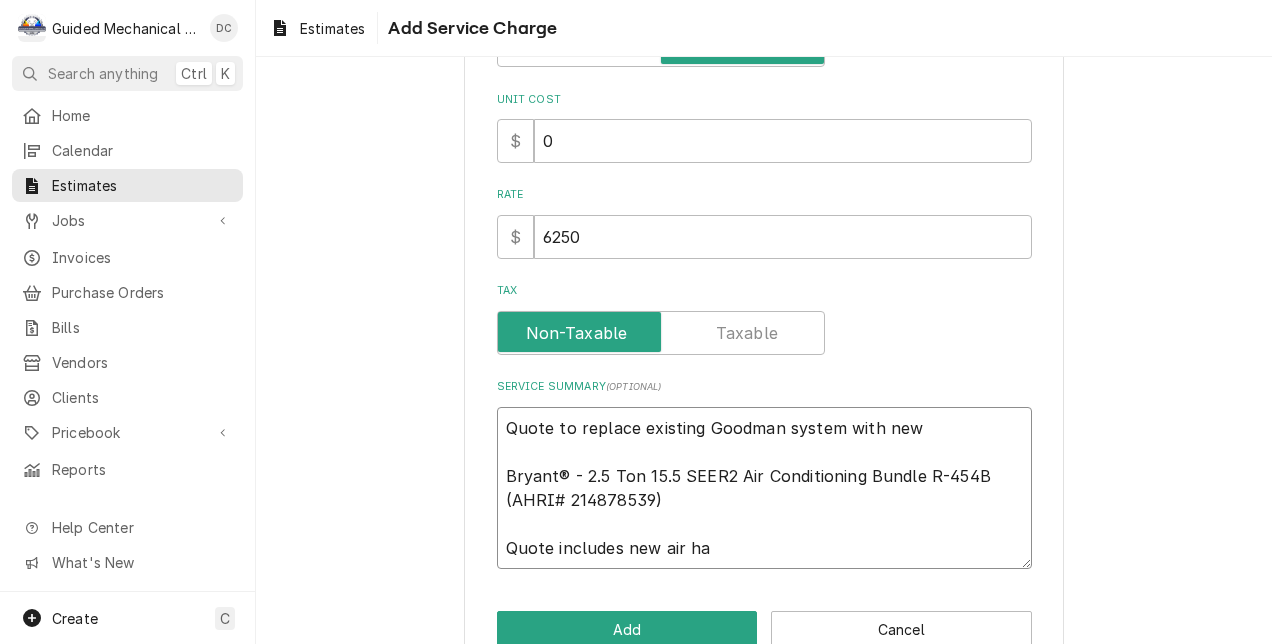 type on "x" 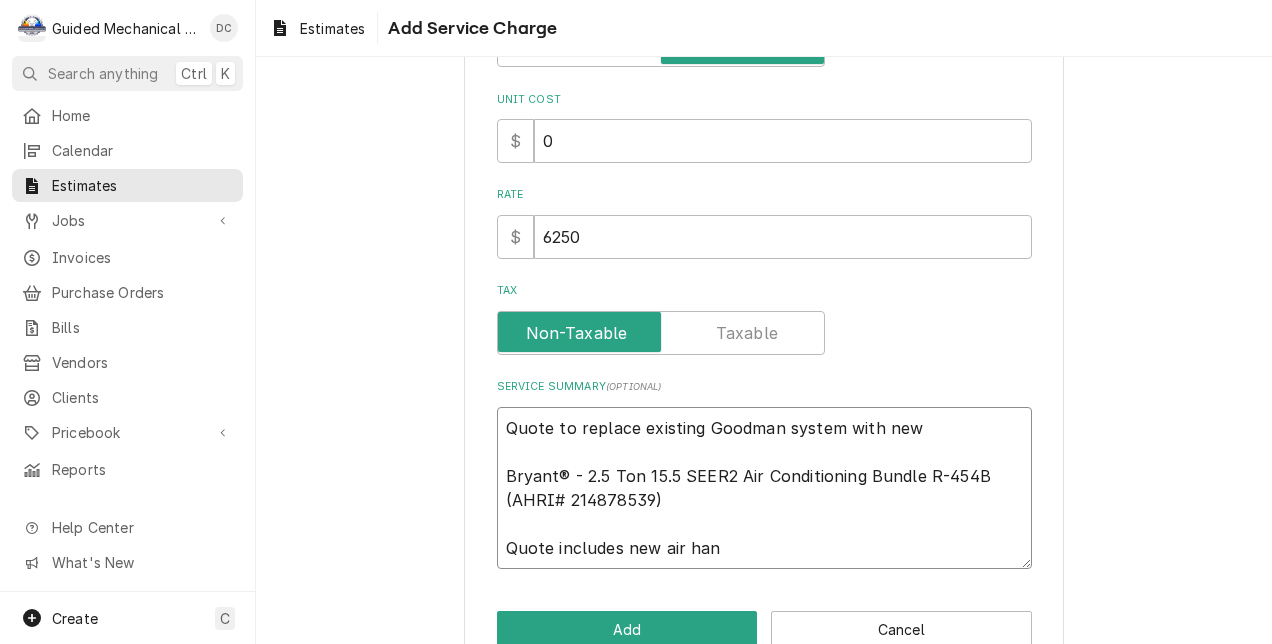 type on "x" 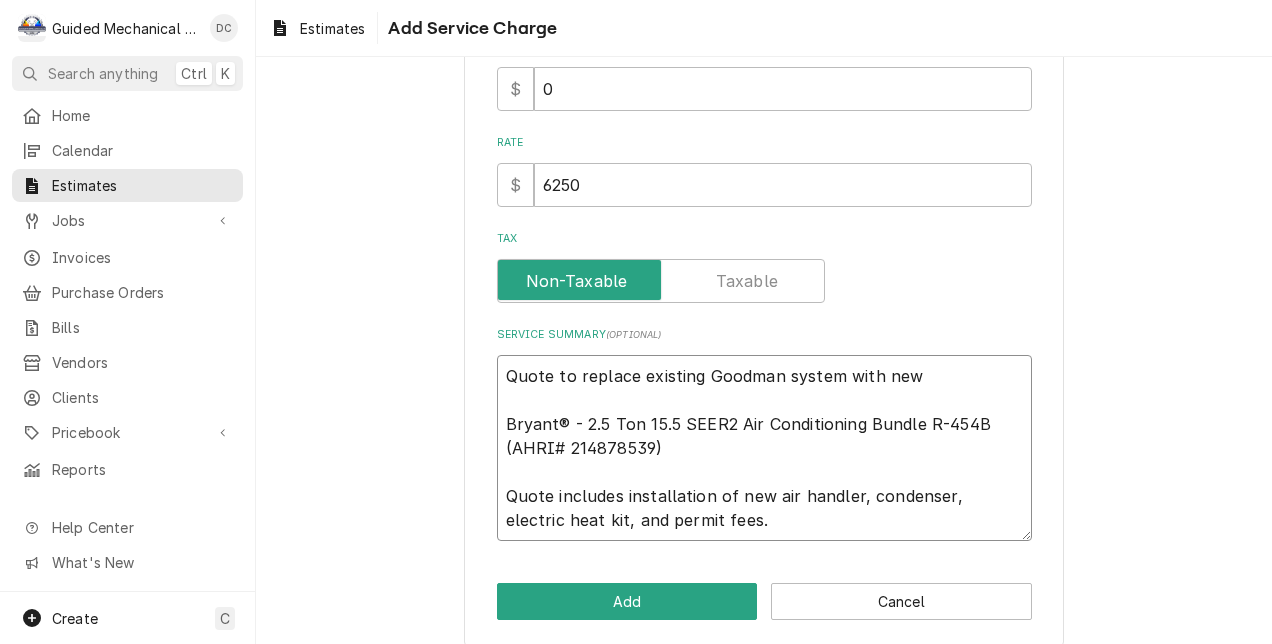 scroll, scrollTop: 370, scrollLeft: 0, axis: vertical 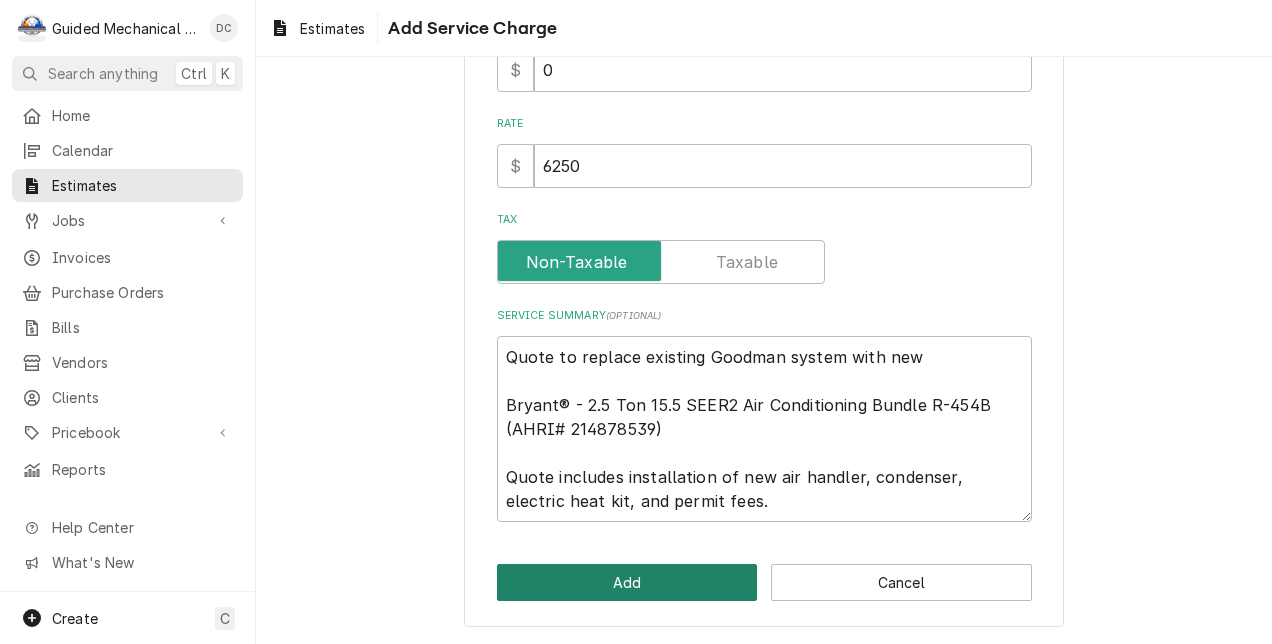 click on "Add" at bounding box center (627, 582) 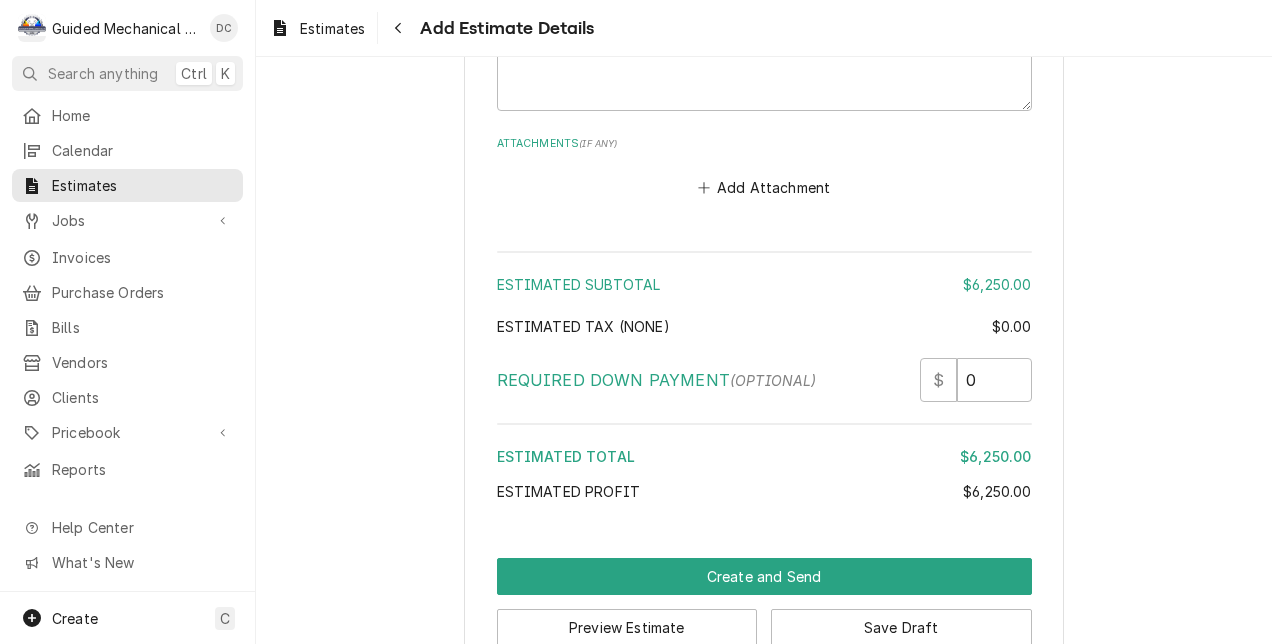 scroll, scrollTop: 2389, scrollLeft: 0, axis: vertical 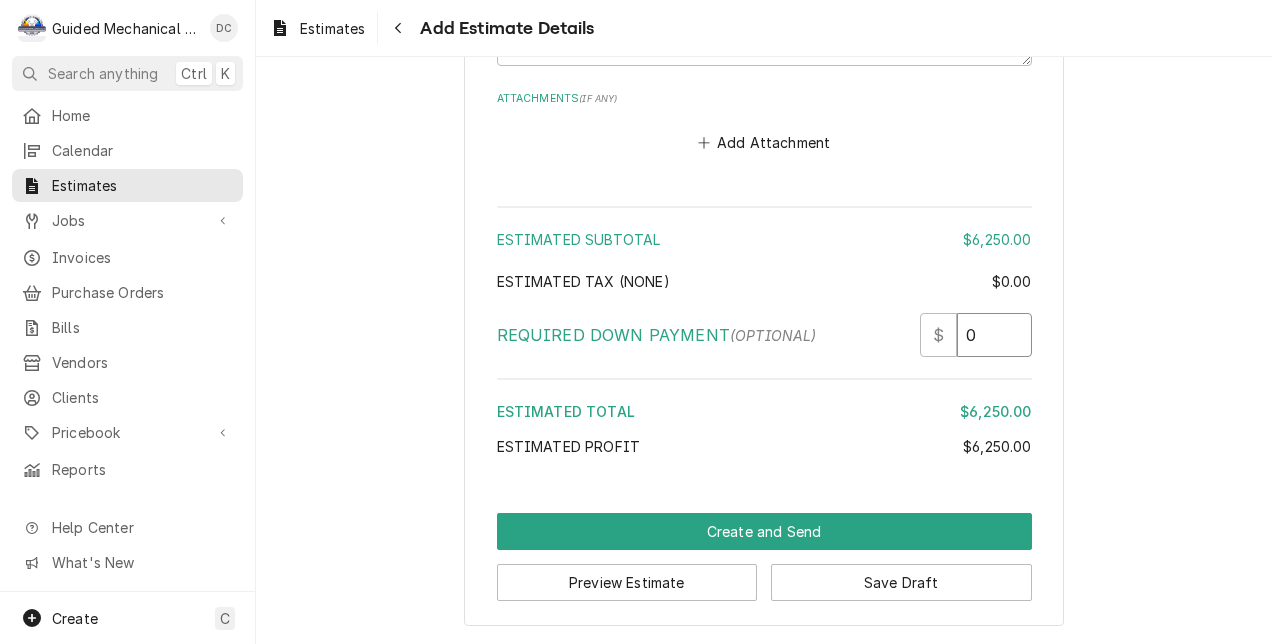 click on "0" at bounding box center (994, 335) 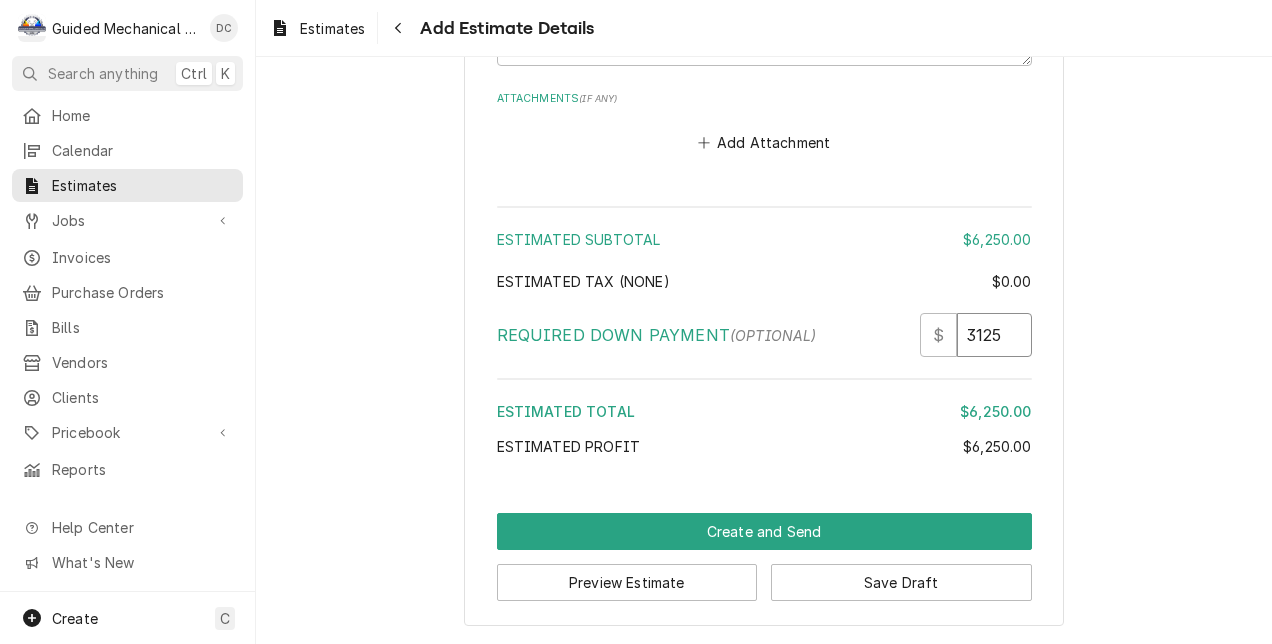 scroll, scrollTop: 0, scrollLeft: 0, axis: both 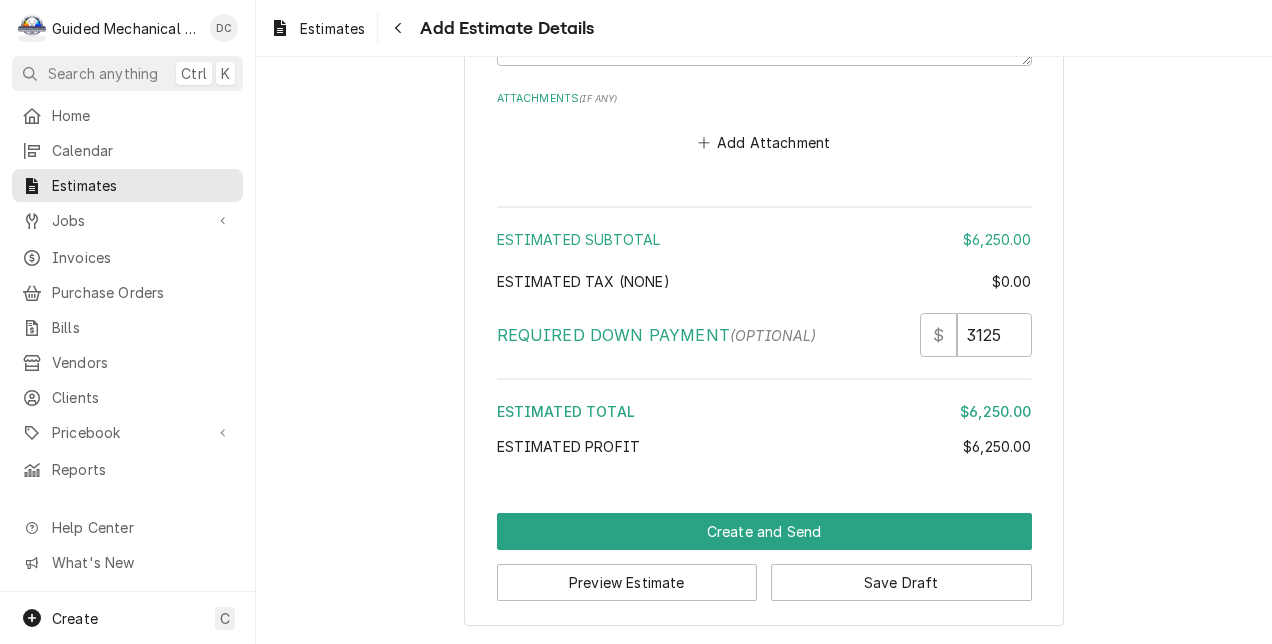 click on "Please provide the following information to create your estimate: Client Details Client Mike & Barbara Shepherd Edit Client Service Location Home / 8075 55th St E, Palmetto, FL 34221 Edit Service Location Basic Details Service Type Quote Edit Service Type Reason For Call new ac system Equipment  ( optional ) Search for Equipment... View/Edit Logged Equipment    Labels  ( optional ) Add Labels... Billing Address Same as service location Issue Date 2025-08-08 Expiration Date 2025-08-15 Payment Methods Accept Online Card Payments Charge Details Estimated Service Charges Short Description Quote Unit Cost $0.00 Qty. 1 Price $6,250.00 Amount $6,250.00 Tax Non-Taxable Service  Summary Quote to replace existing Goodman system with new
Bryant® - 2.5 Ton 15.5 SEER2 Air Conditioning Bundle R-454B (AHRI# 214878539)
Quote includes installation of new air handler, condenser, electric heat kit, and permit fees. Add Service Charge Estimated Parts and Materials  ( if any ) Add Part or Material  ( if any )  ( if any )  ( )" at bounding box center [764, -832] 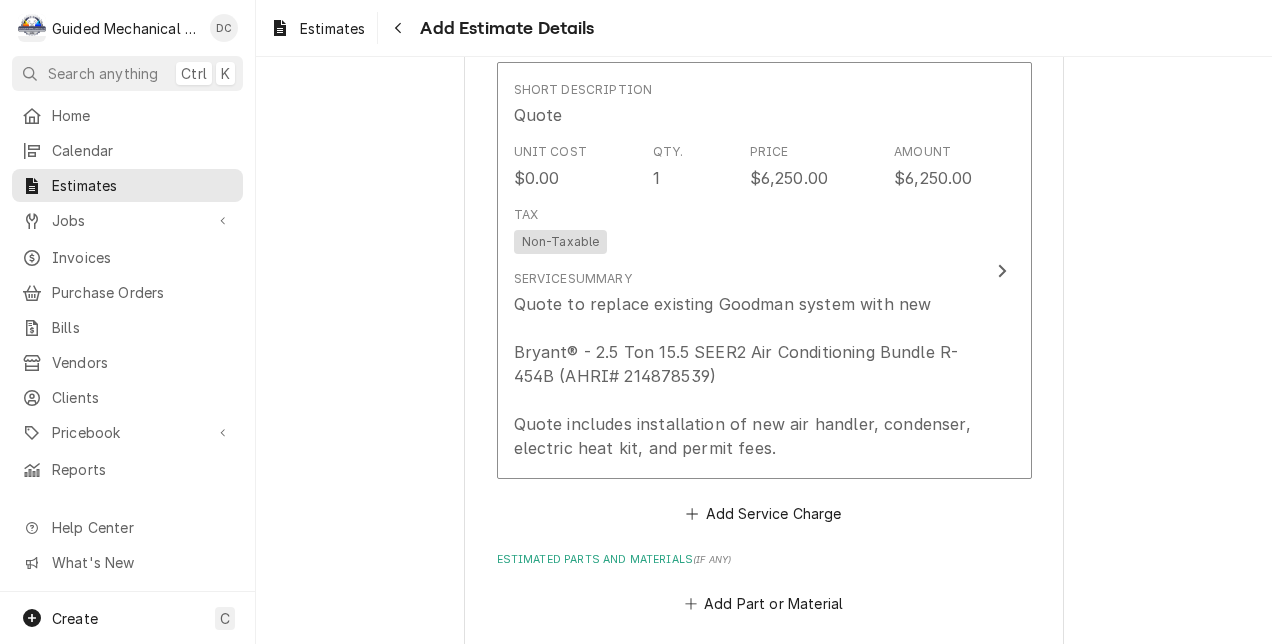 scroll, scrollTop: 1389, scrollLeft: 0, axis: vertical 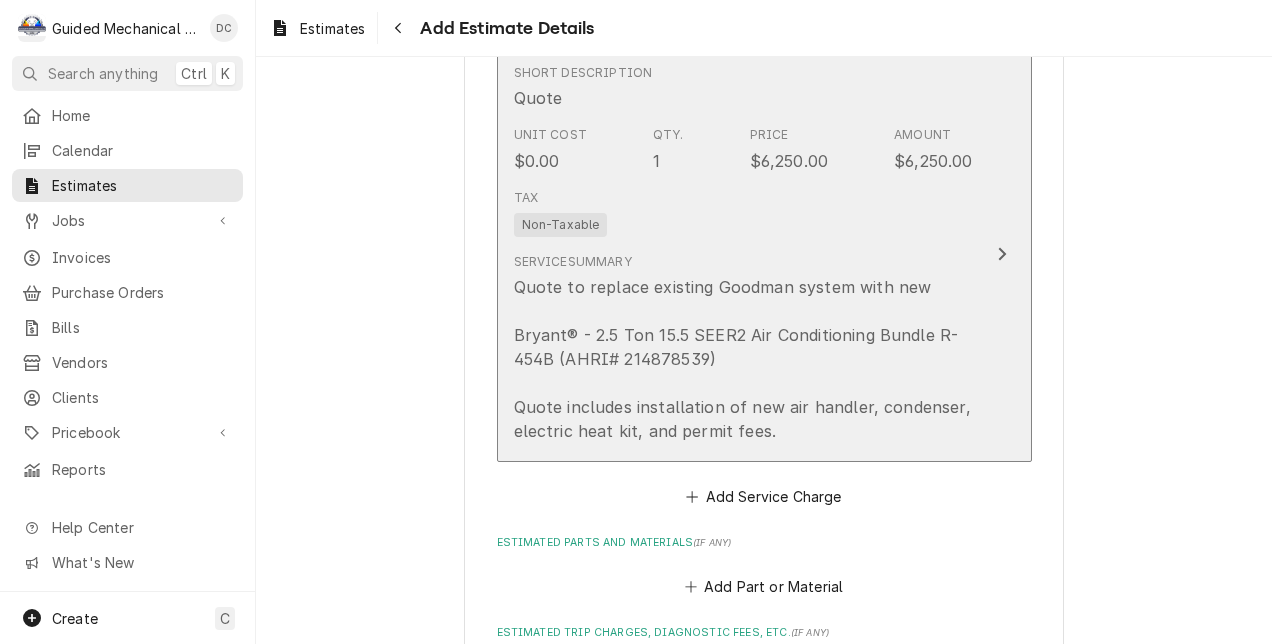 click on "Quote to replace existing Goodman system with new
Bryant® - 2.5 Ton 15.5 SEER2 Air Conditioning Bundle R-454B (AHRI# 214878539)
Quote includes installation of new air handler, condenser, electric heat kit, and permit fees." at bounding box center (743, 359) 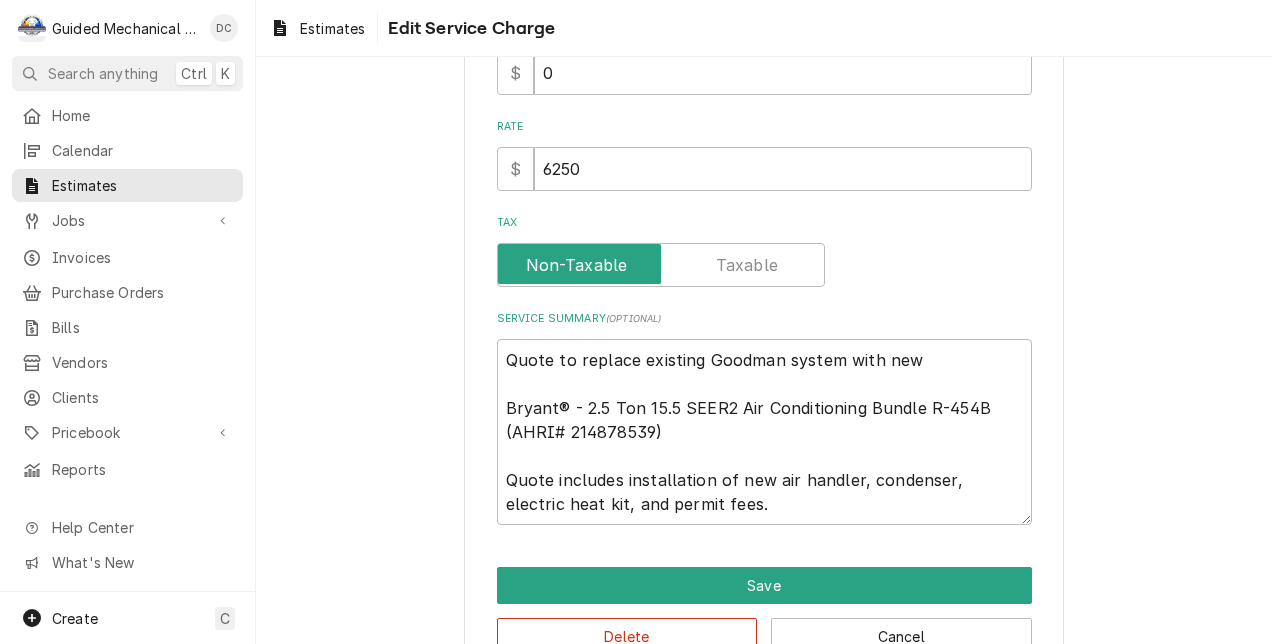 scroll, scrollTop: 400, scrollLeft: 0, axis: vertical 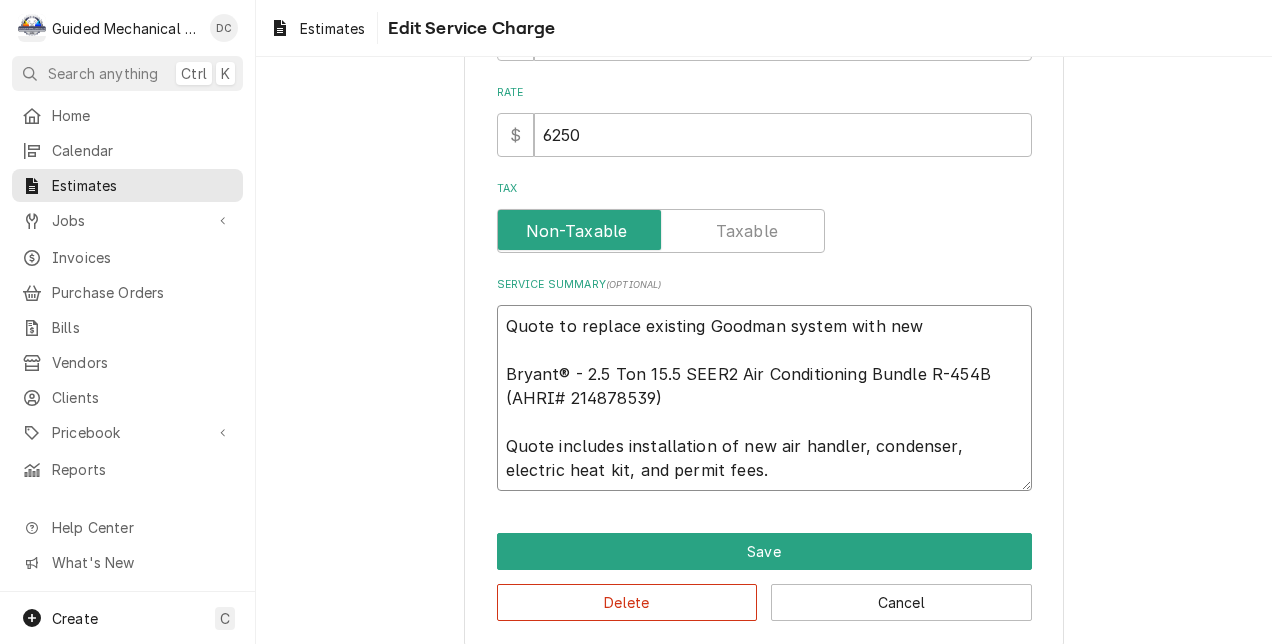 click on "Quote to replace existing Goodman system with new
Bryant® - 2.5 Ton 15.5 SEER2 Air Conditioning Bundle R-454B (AHRI# 214878539)
Quote includes installation of new air handler, condenser, electric heat kit, and permit fees." at bounding box center [764, 398] 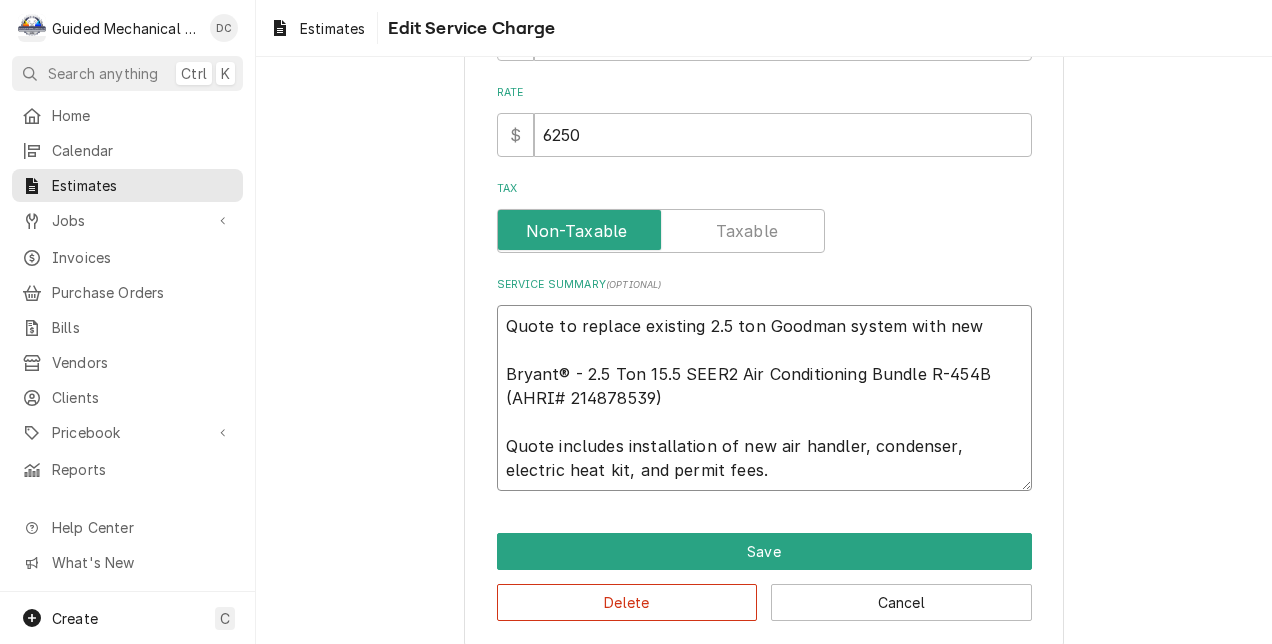 scroll, scrollTop: 421, scrollLeft: 0, axis: vertical 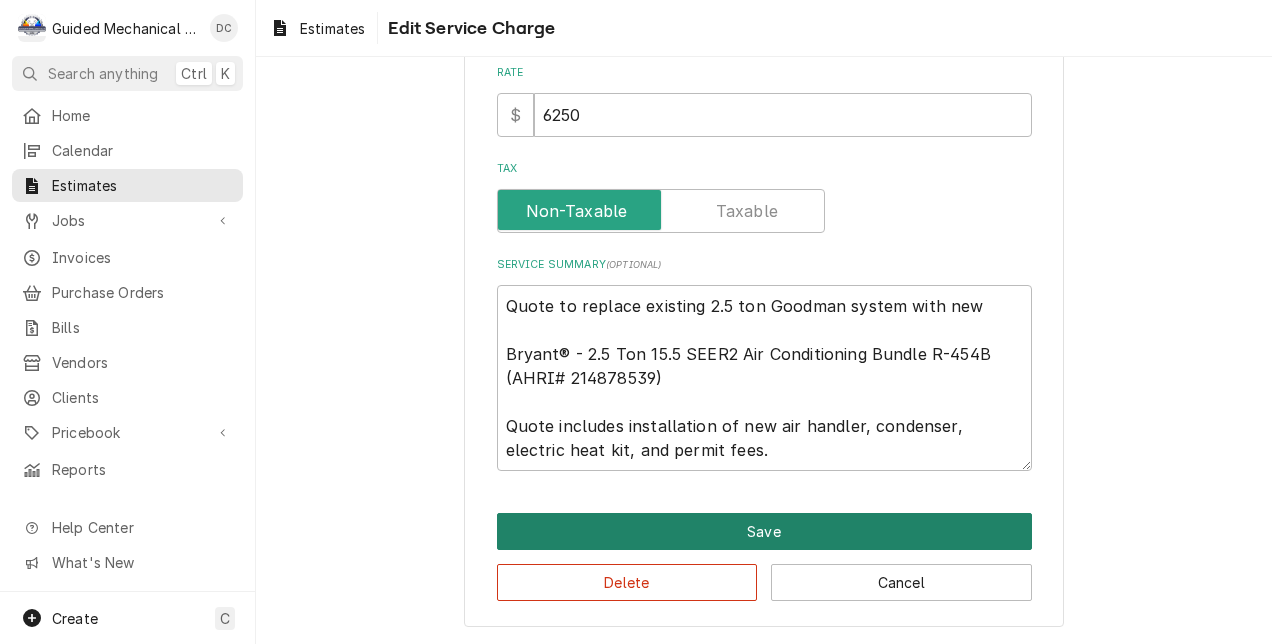 click on "Save" at bounding box center (764, 531) 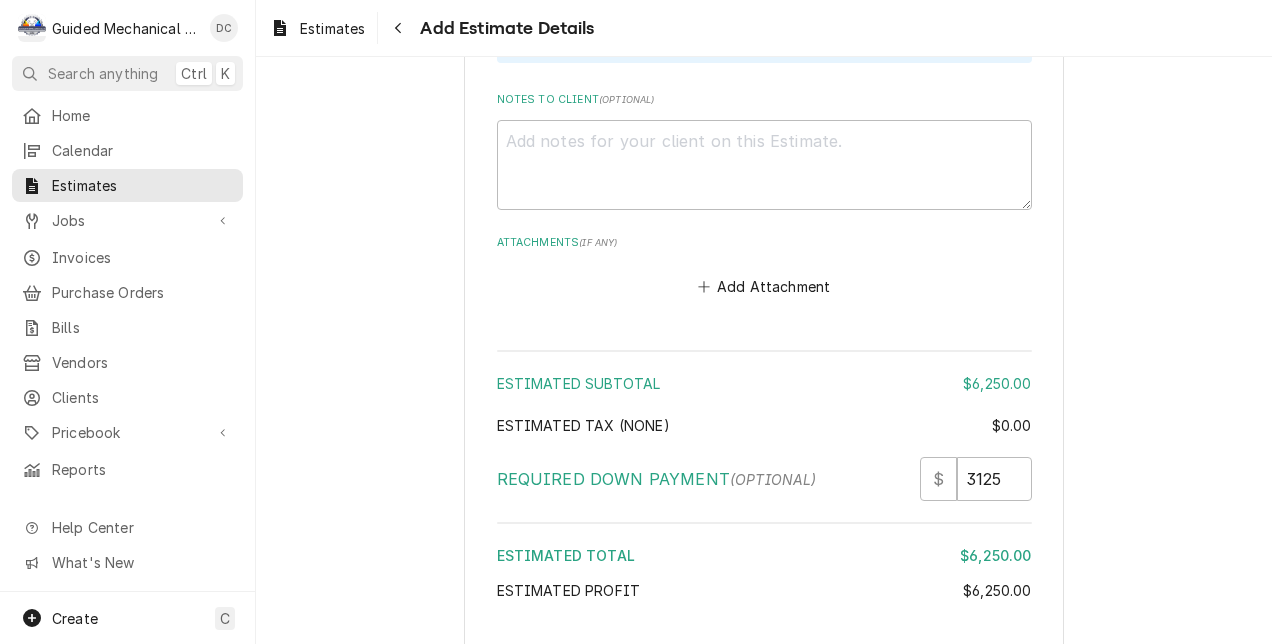 scroll, scrollTop: 2413, scrollLeft: 0, axis: vertical 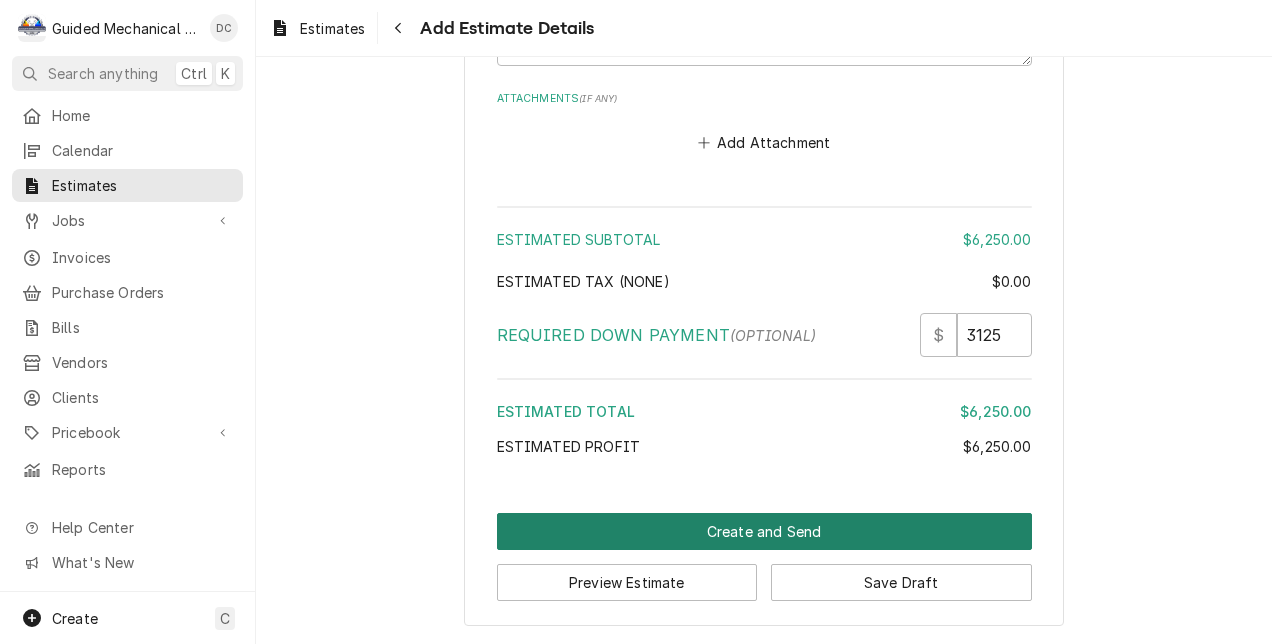 click on "Create and Send" at bounding box center (764, 531) 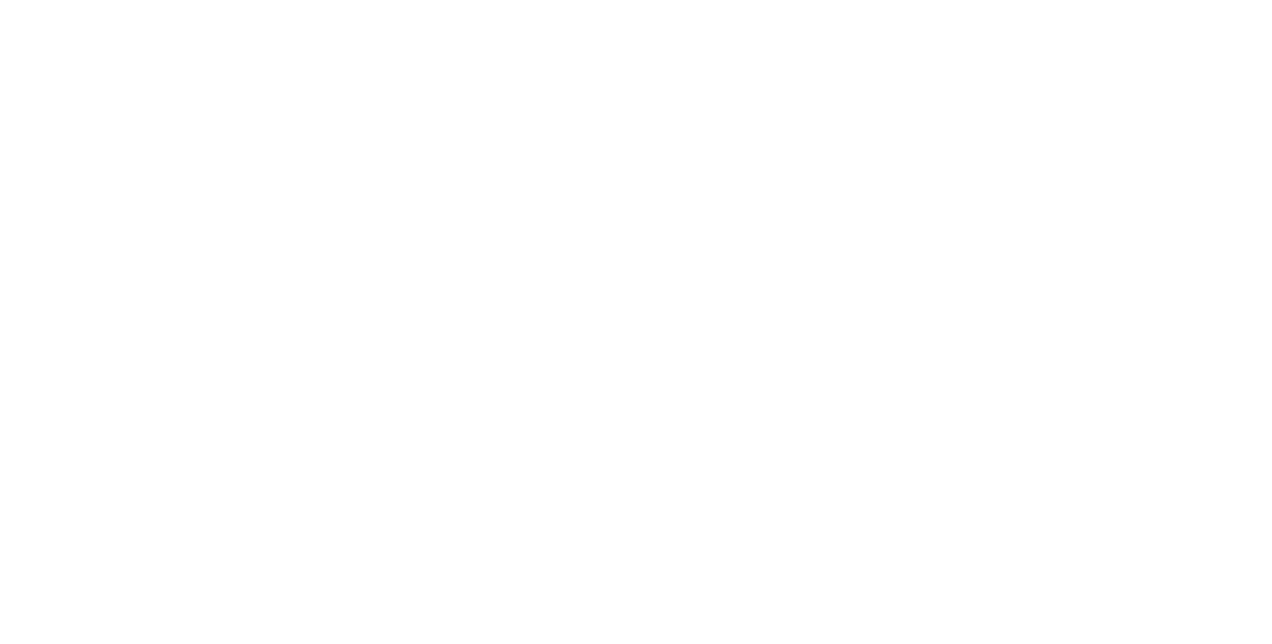 scroll, scrollTop: 0, scrollLeft: 0, axis: both 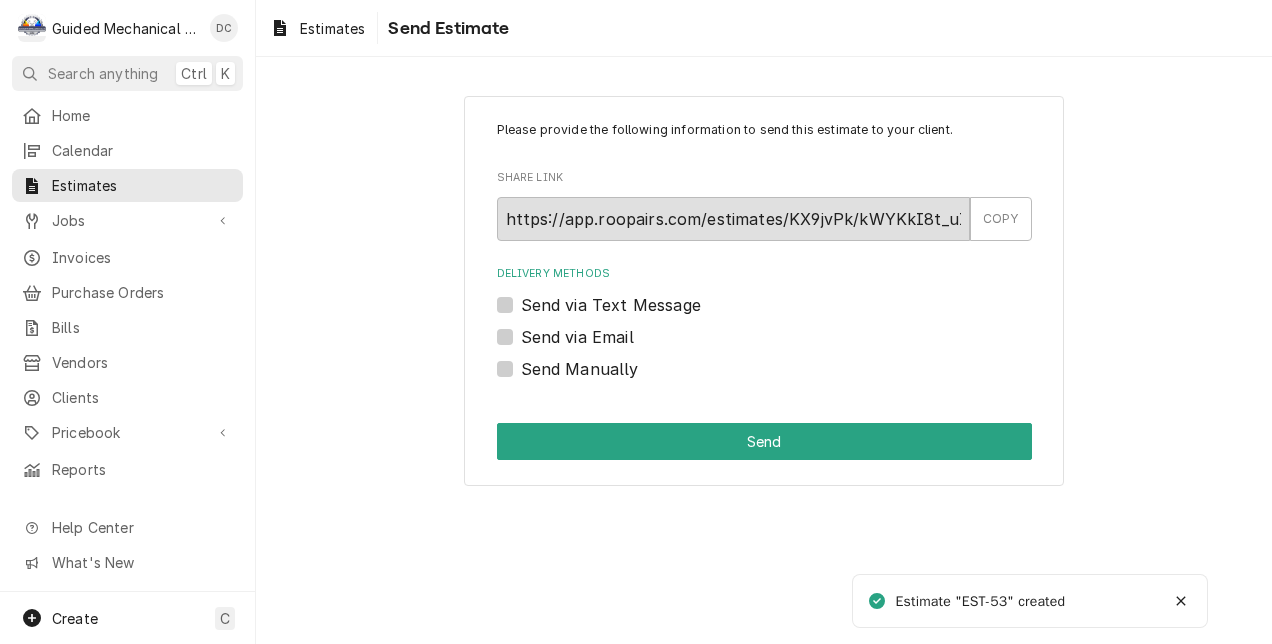 click on "Send via Text Message" at bounding box center (611, 305) 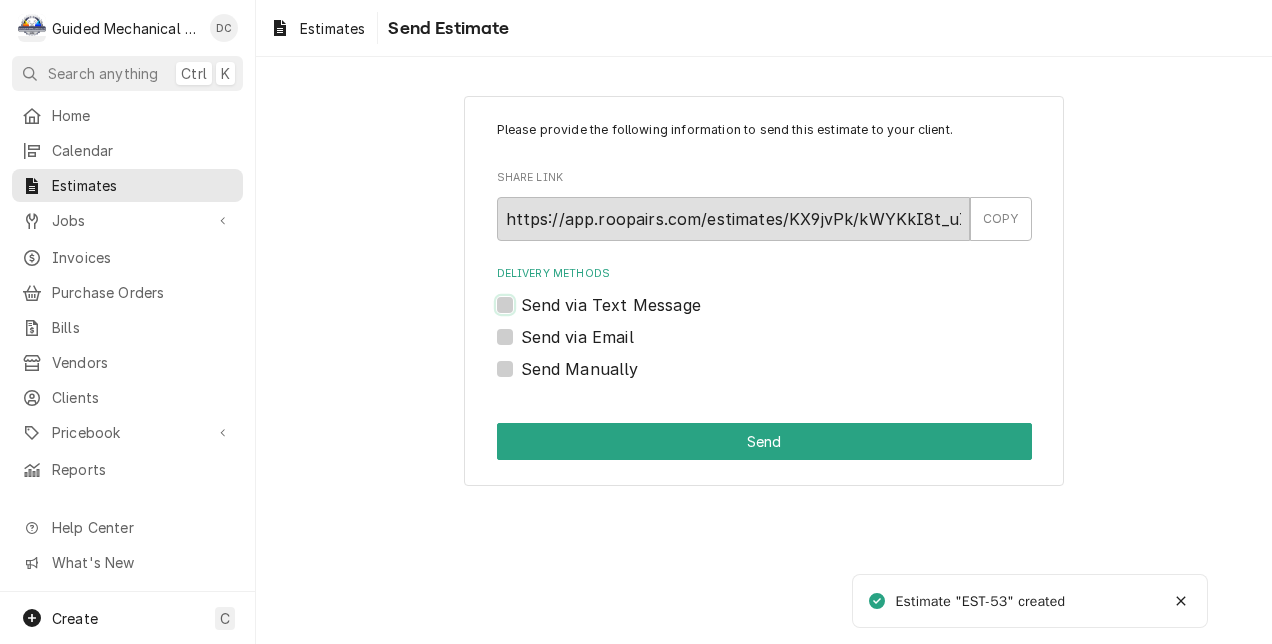 click on "Send via Text Message" at bounding box center (788, 315) 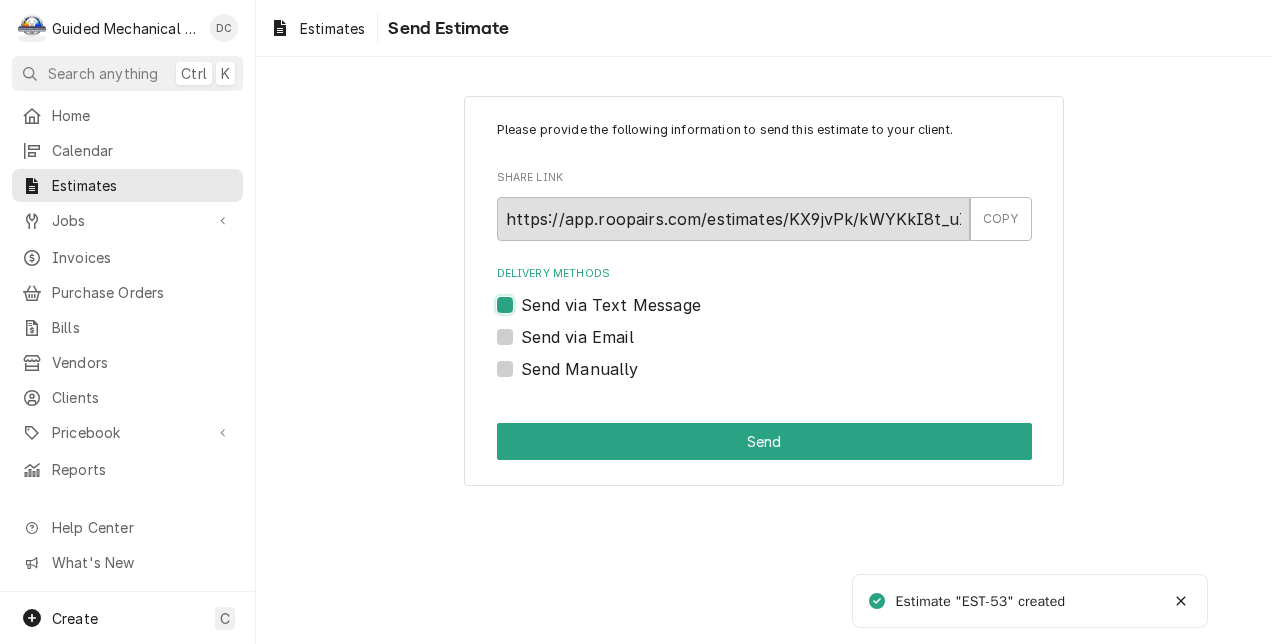 checkbox on "true" 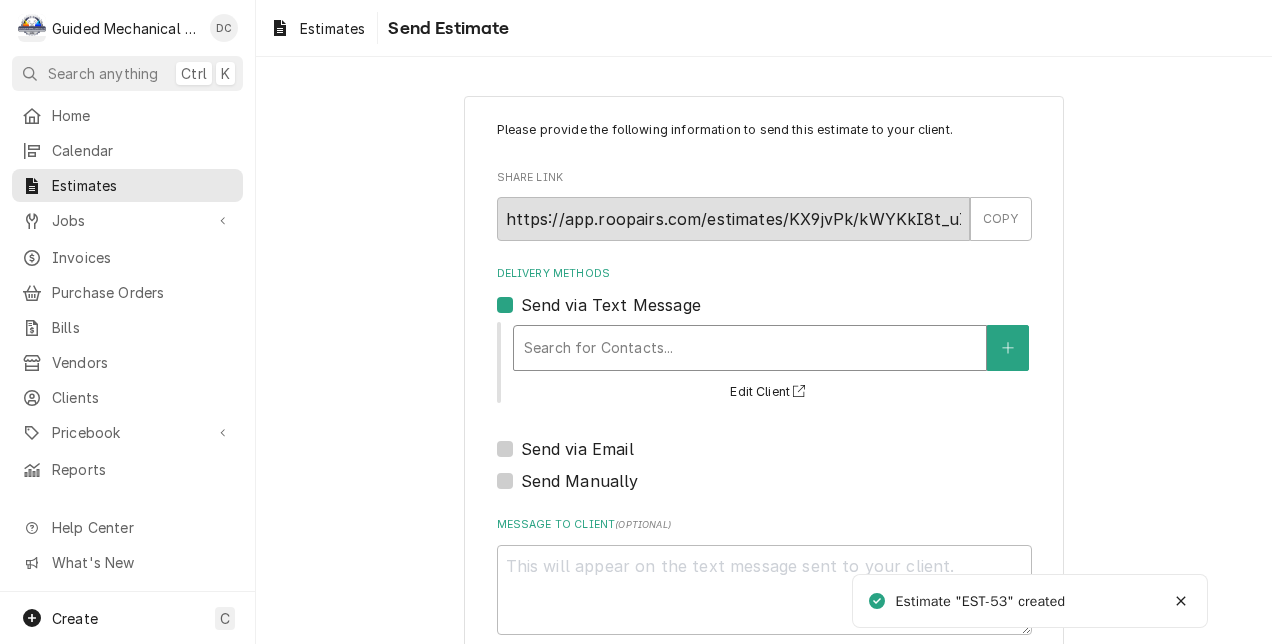 click on "Search for Contacts..." at bounding box center (750, 348) 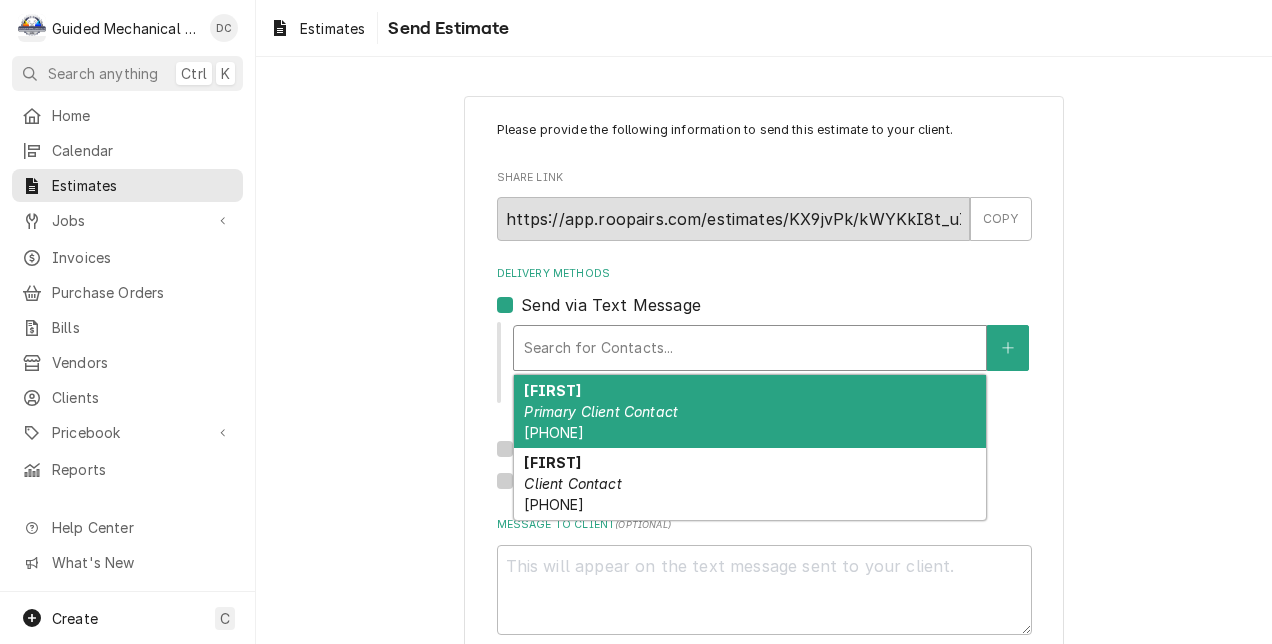 click on "Primary Client Contact" at bounding box center (601, 411) 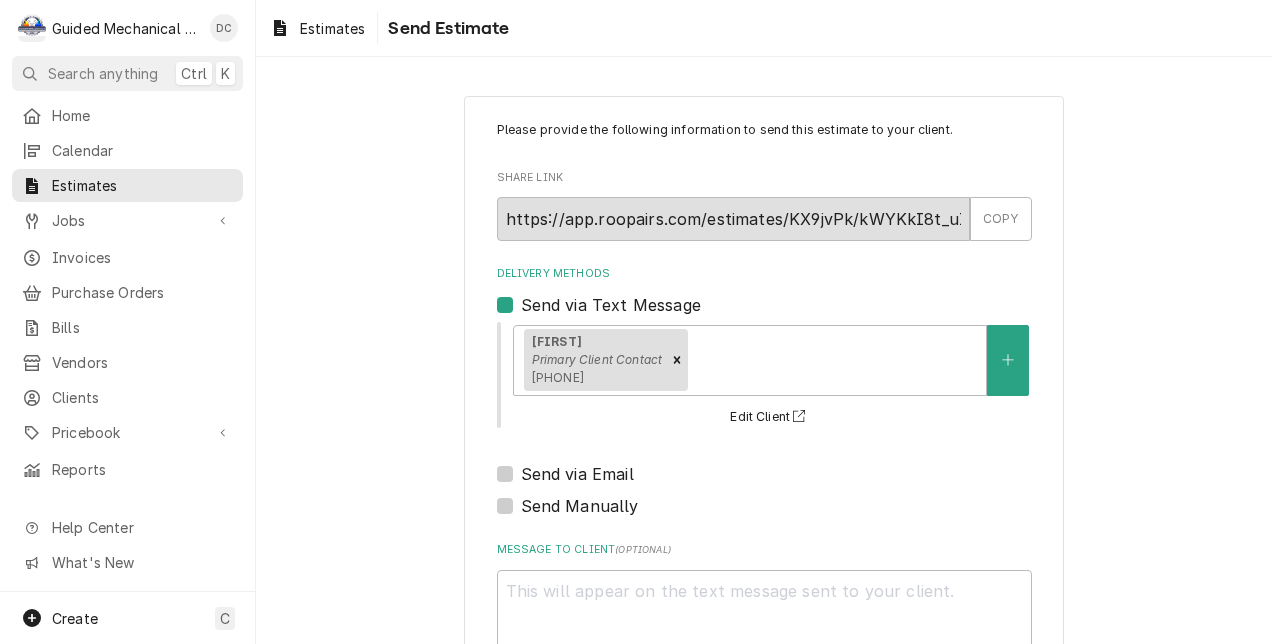 click on "Send via Email" at bounding box center [577, 474] 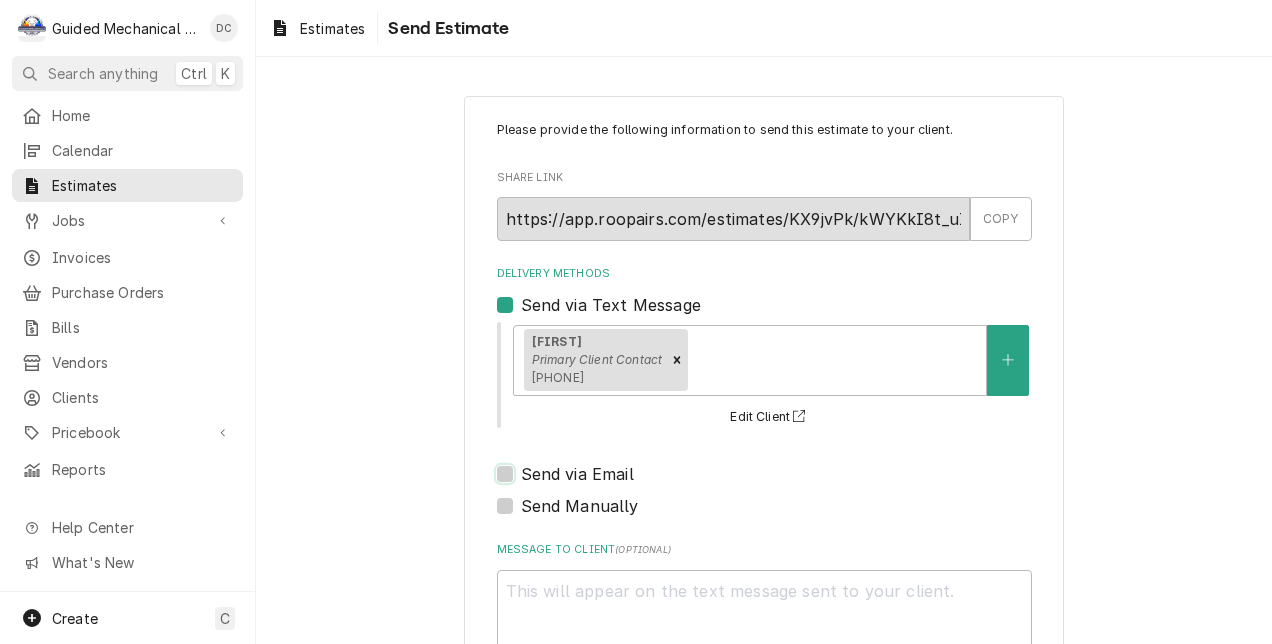 click on "Send via Email" at bounding box center (788, 484) 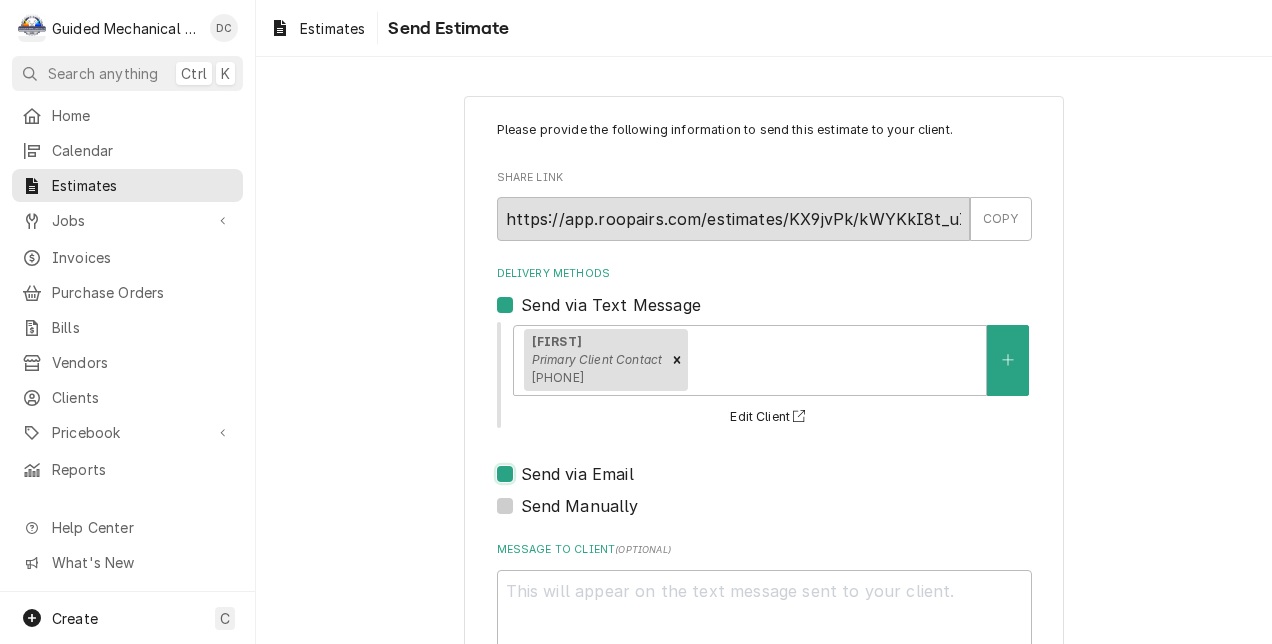 checkbox on "true" 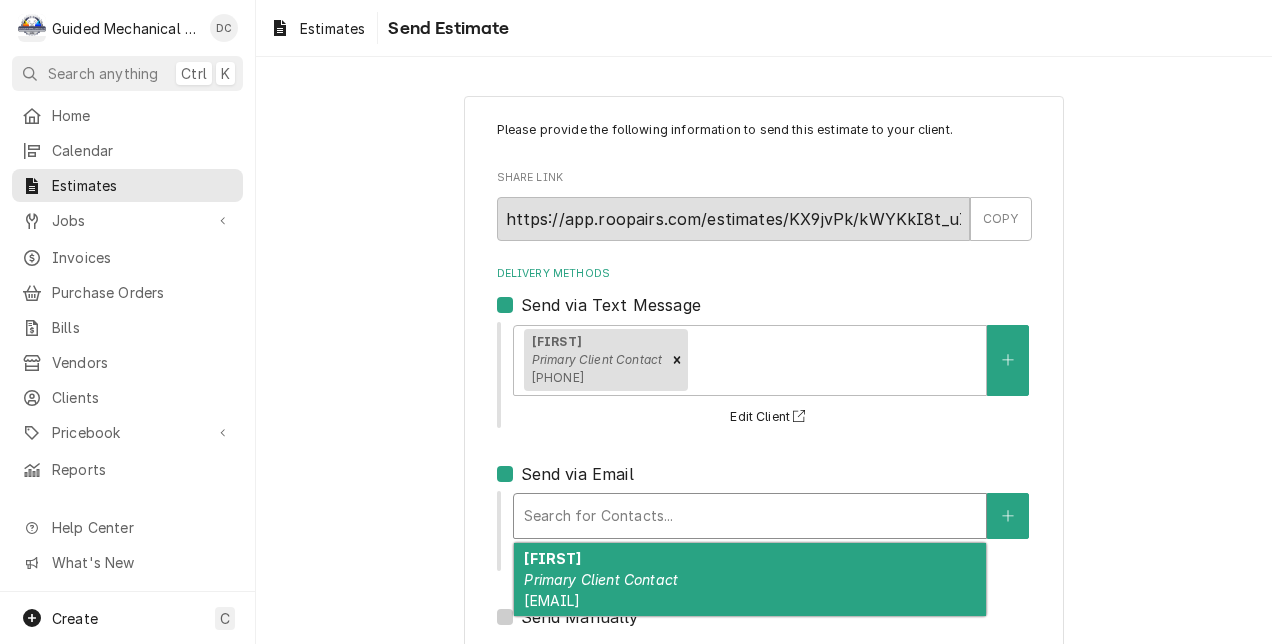click at bounding box center (750, 516) 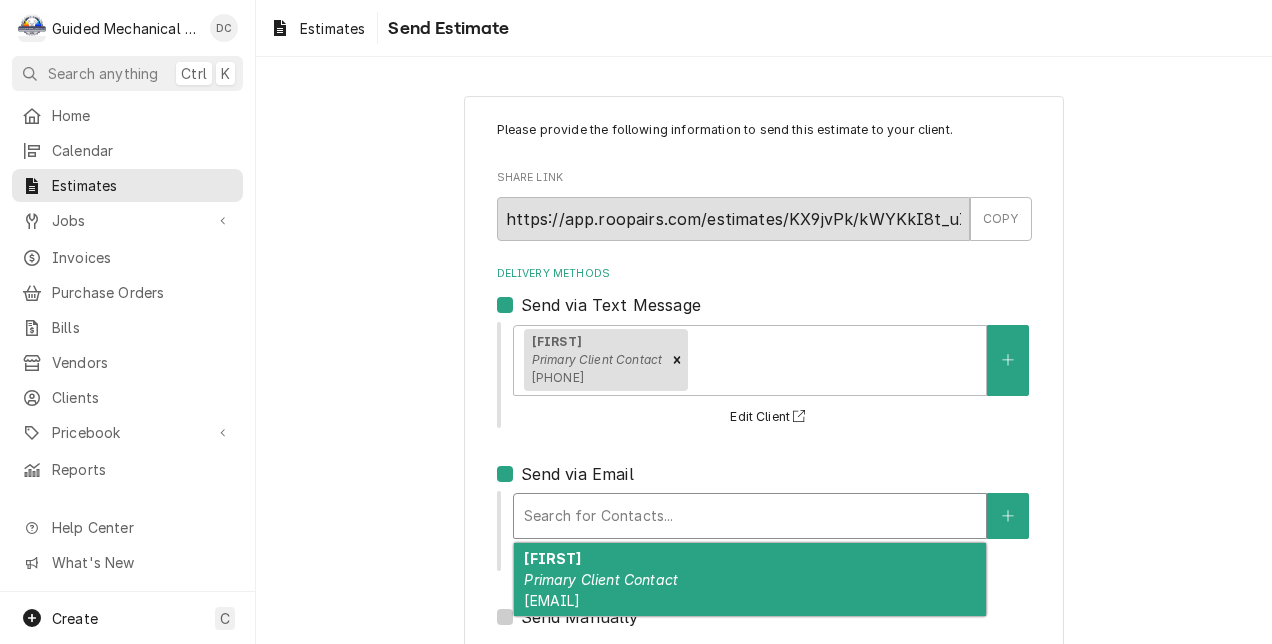 click on "Barbara Primary Client Contact bliss5901@gmail.com" at bounding box center [750, 579] 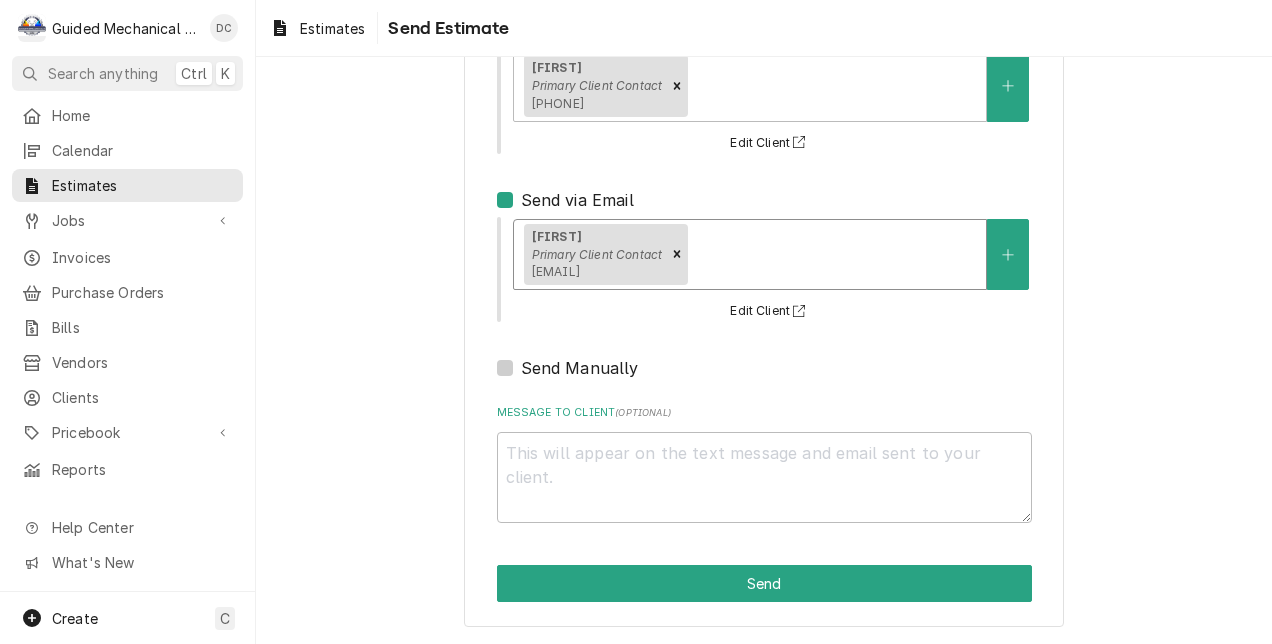 scroll, scrollTop: 276, scrollLeft: 0, axis: vertical 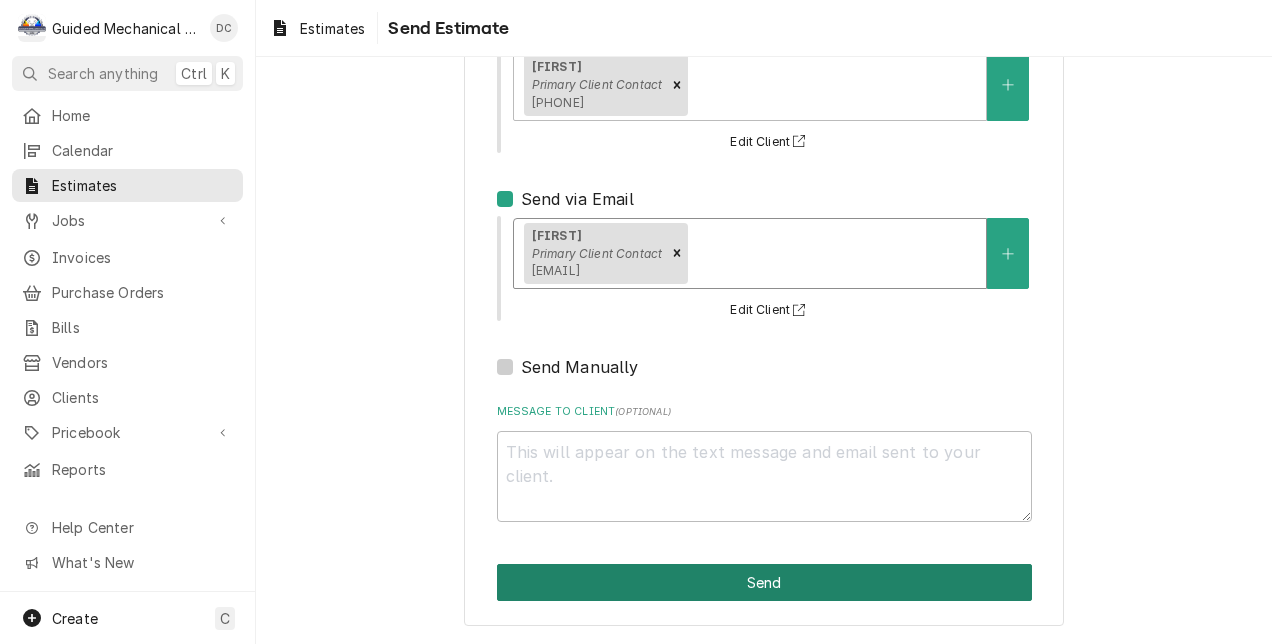 click on "Send" at bounding box center (764, 582) 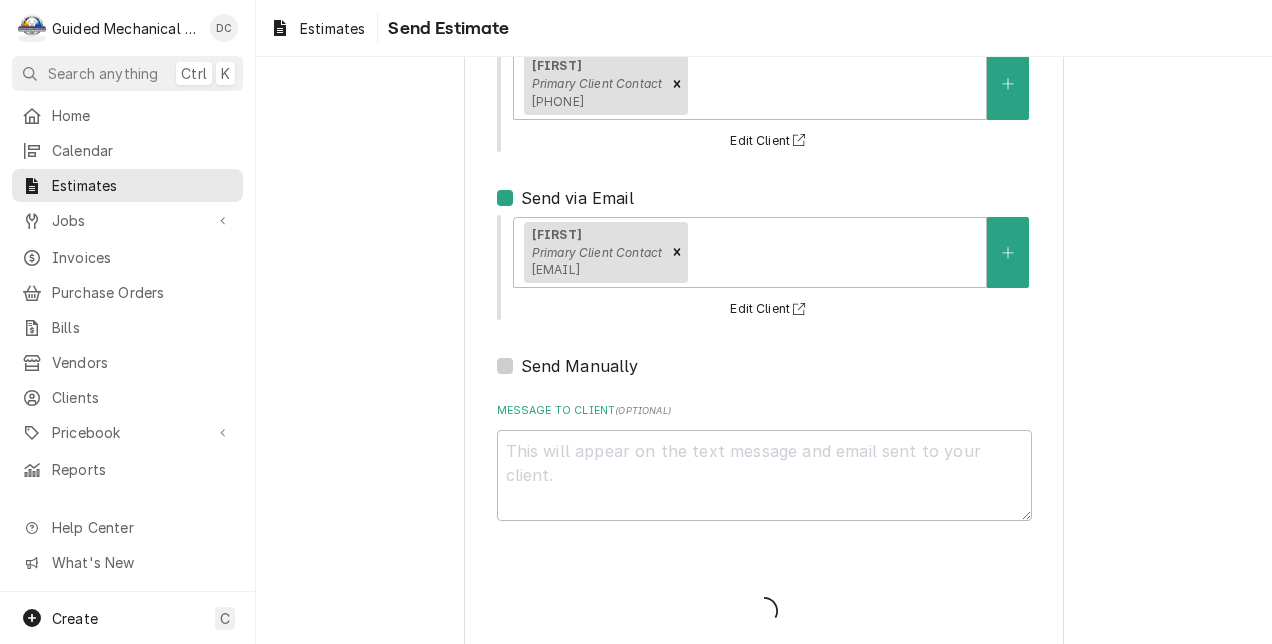 type on "x" 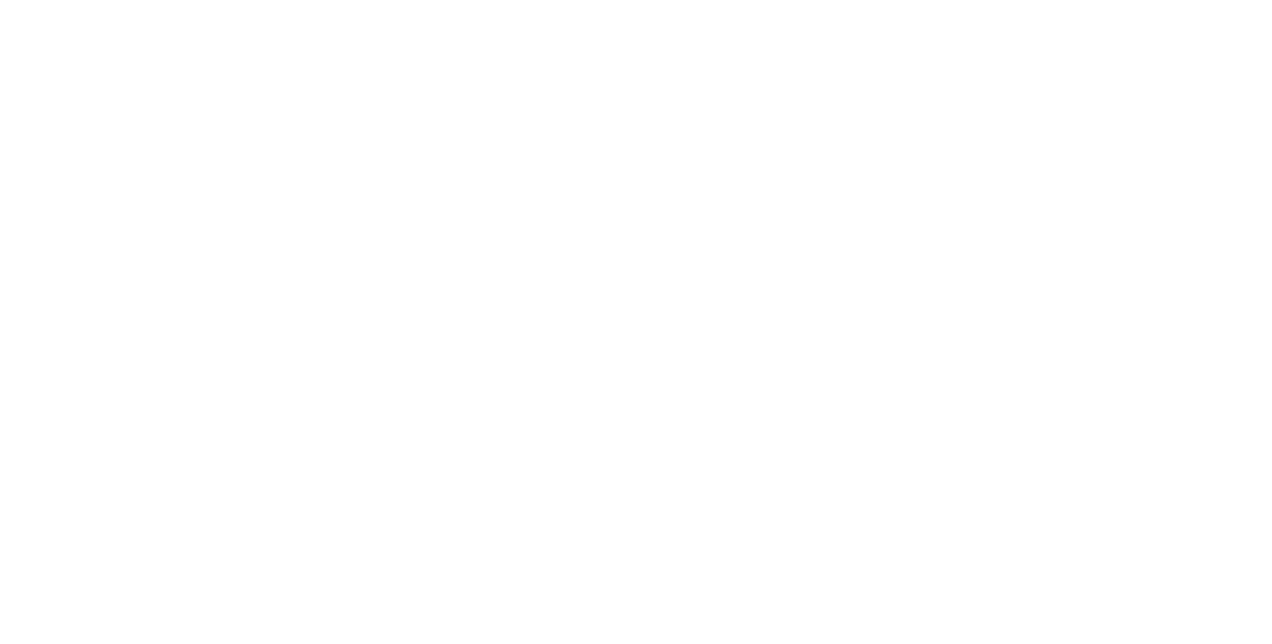 scroll, scrollTop: 0, scrollLeft: 0, axis: both 